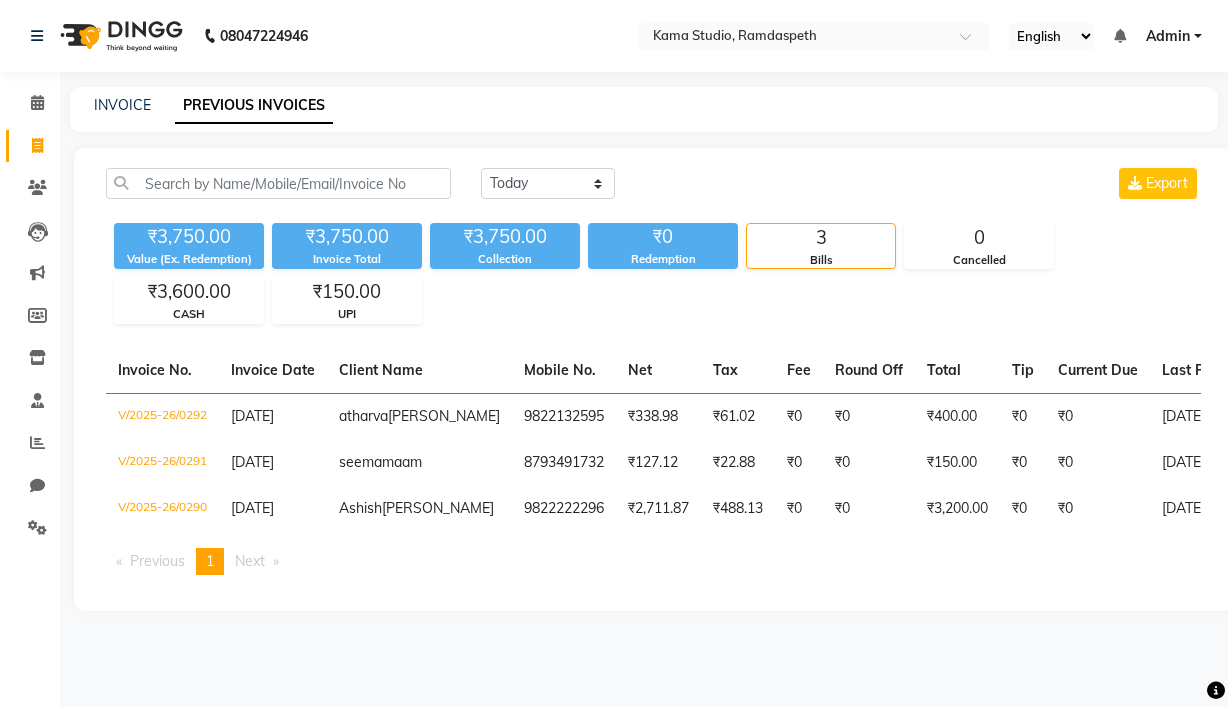 scroll, scrollTop: 0, scrollLeft: 0, axis: both 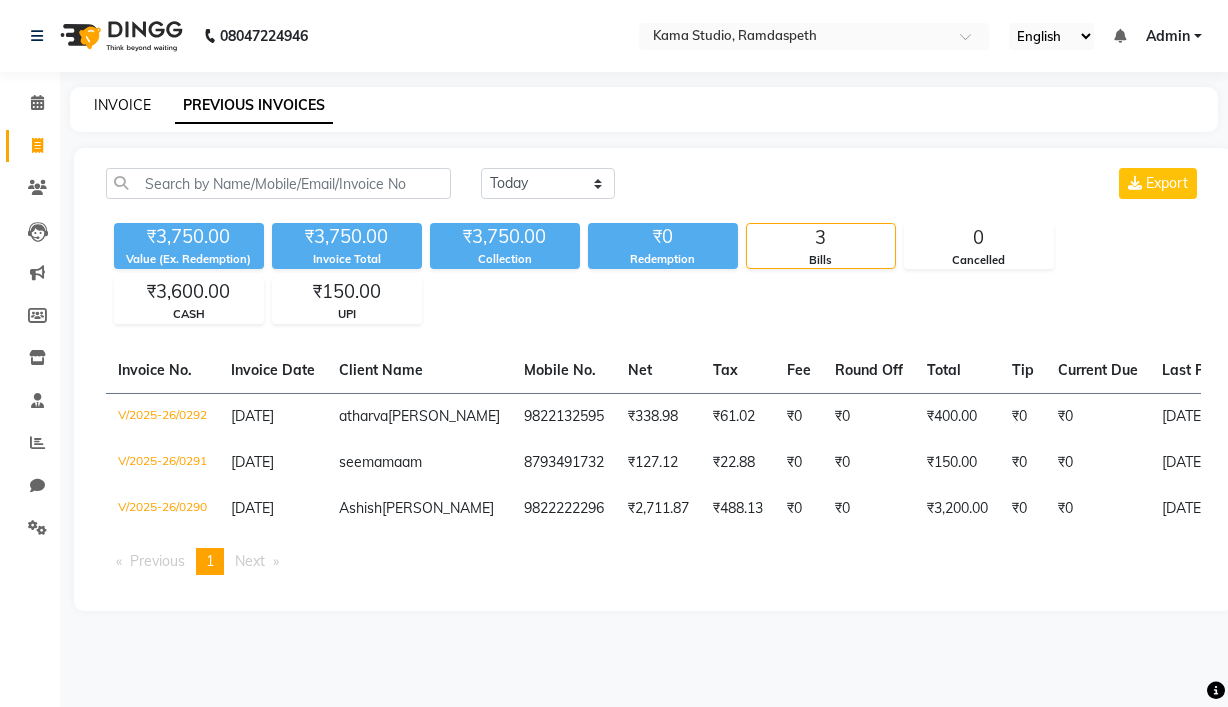 click on "INVOICE" 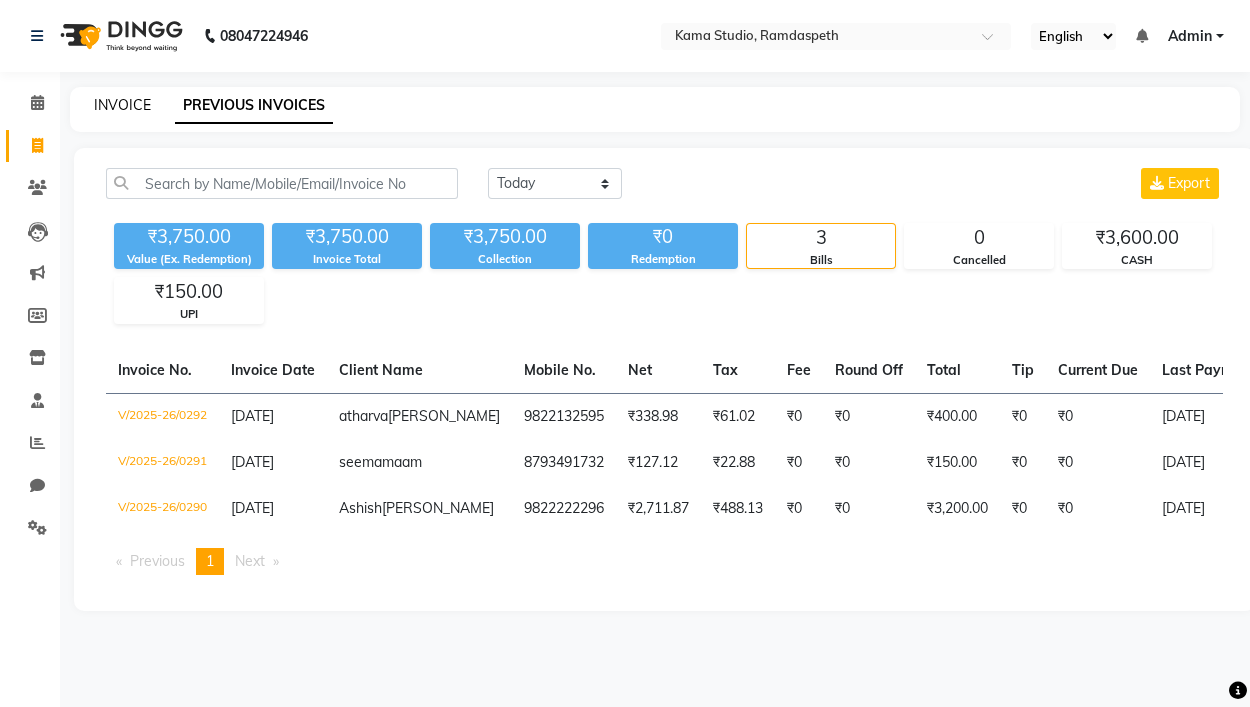 select on "7582" 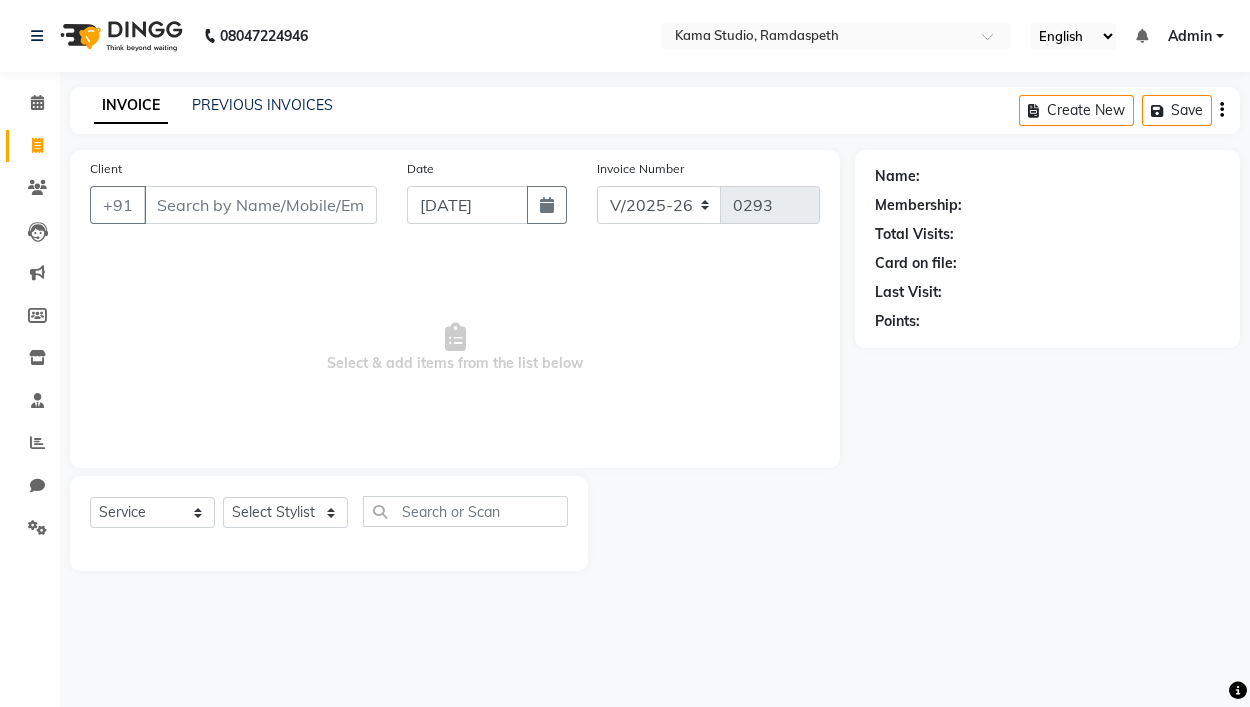 click on "Client" at bounding box center [260, 205] 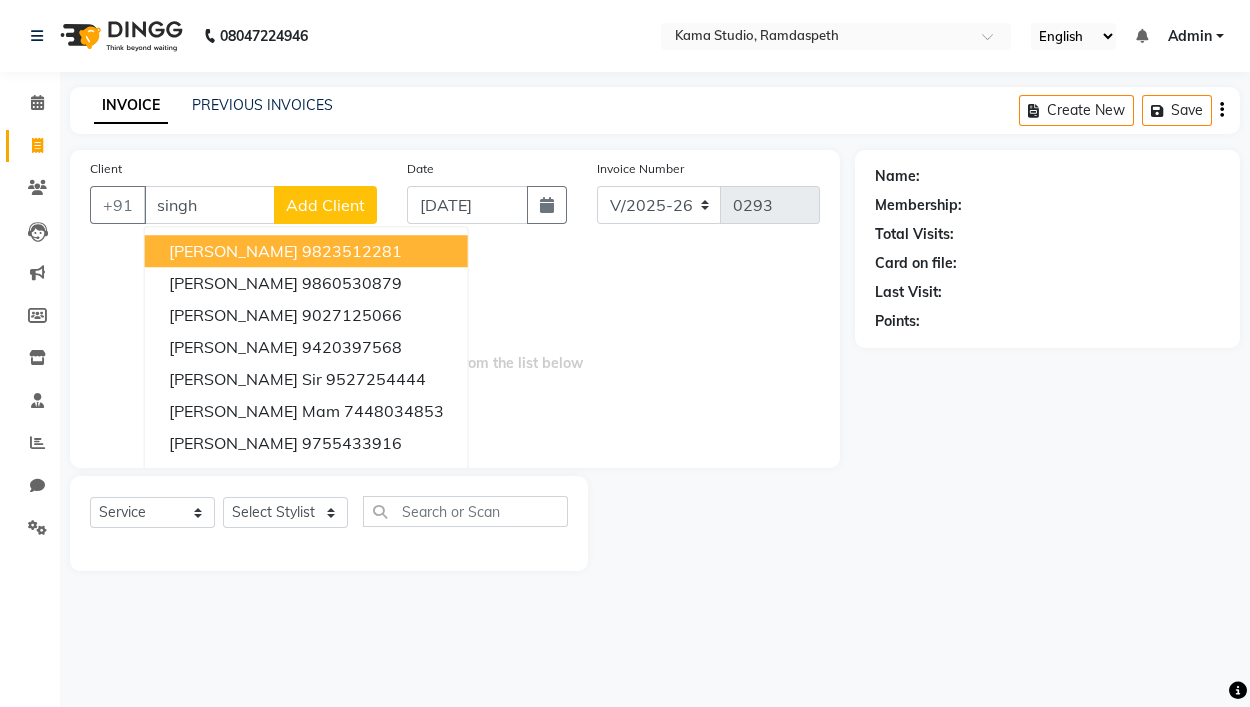 click on "singh" at bounding box center [209, 205] 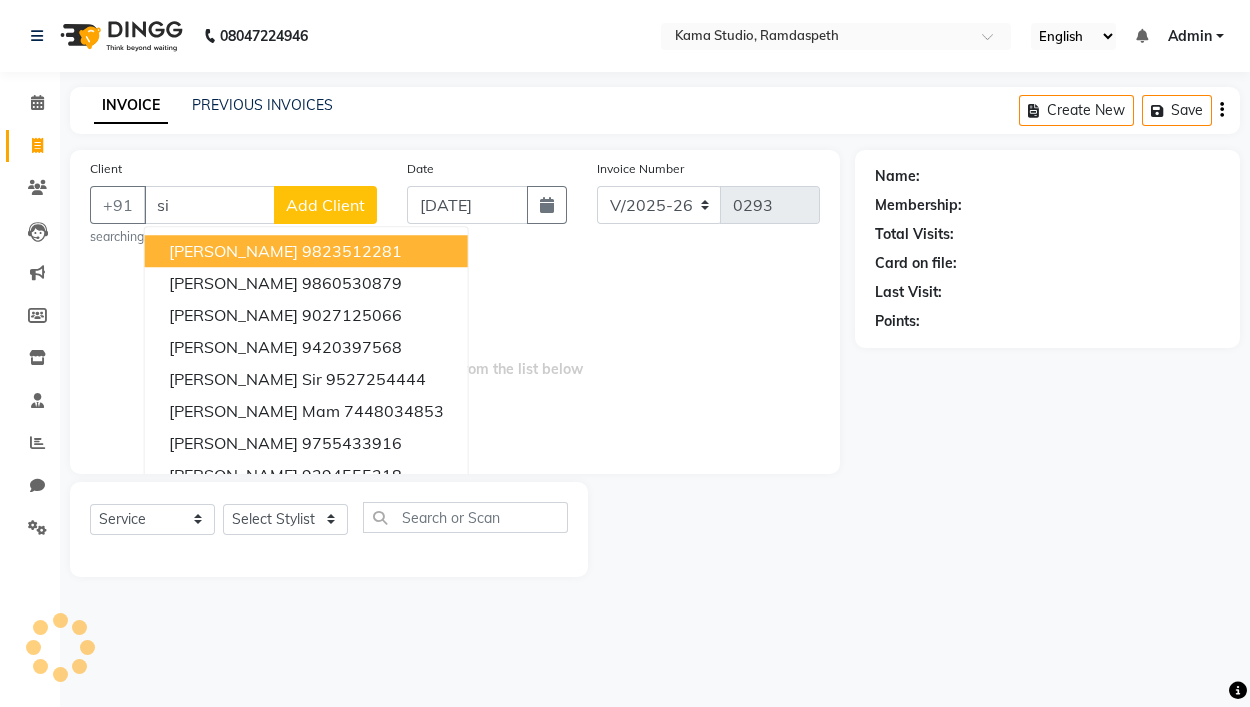 type on "s" 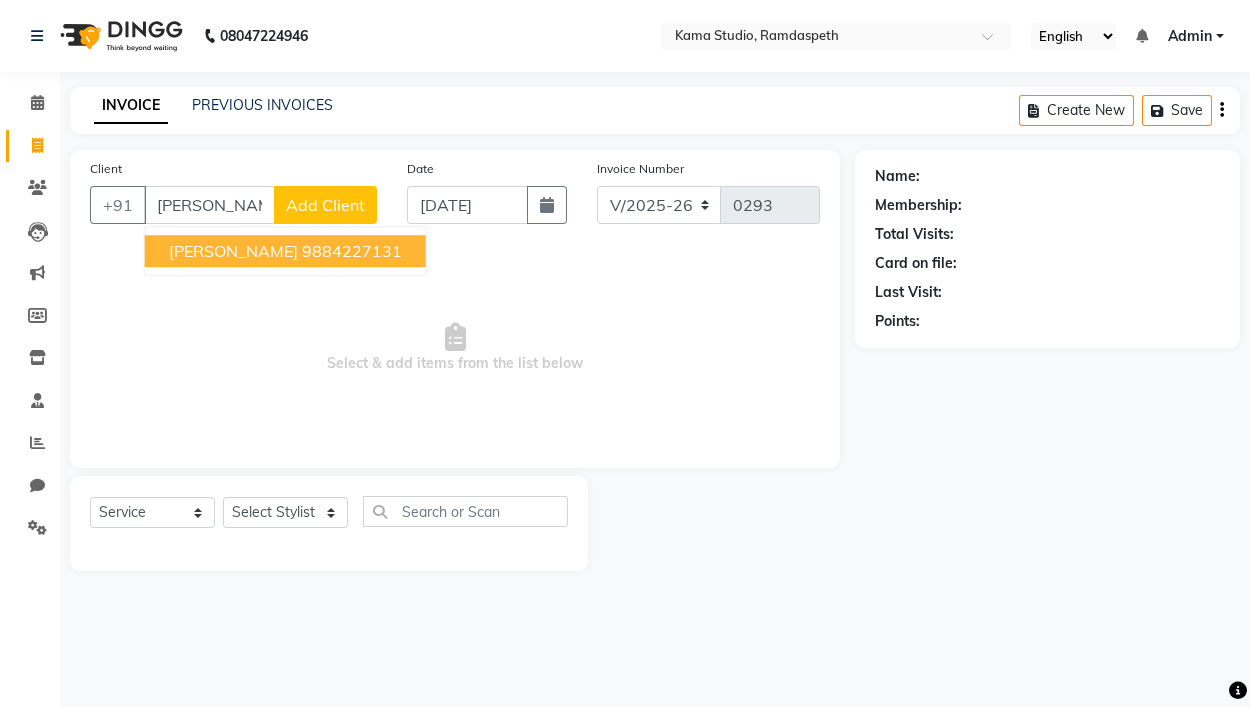 click on "[PERSON_NAME]  9884227131" at bounding box center [285, 251] 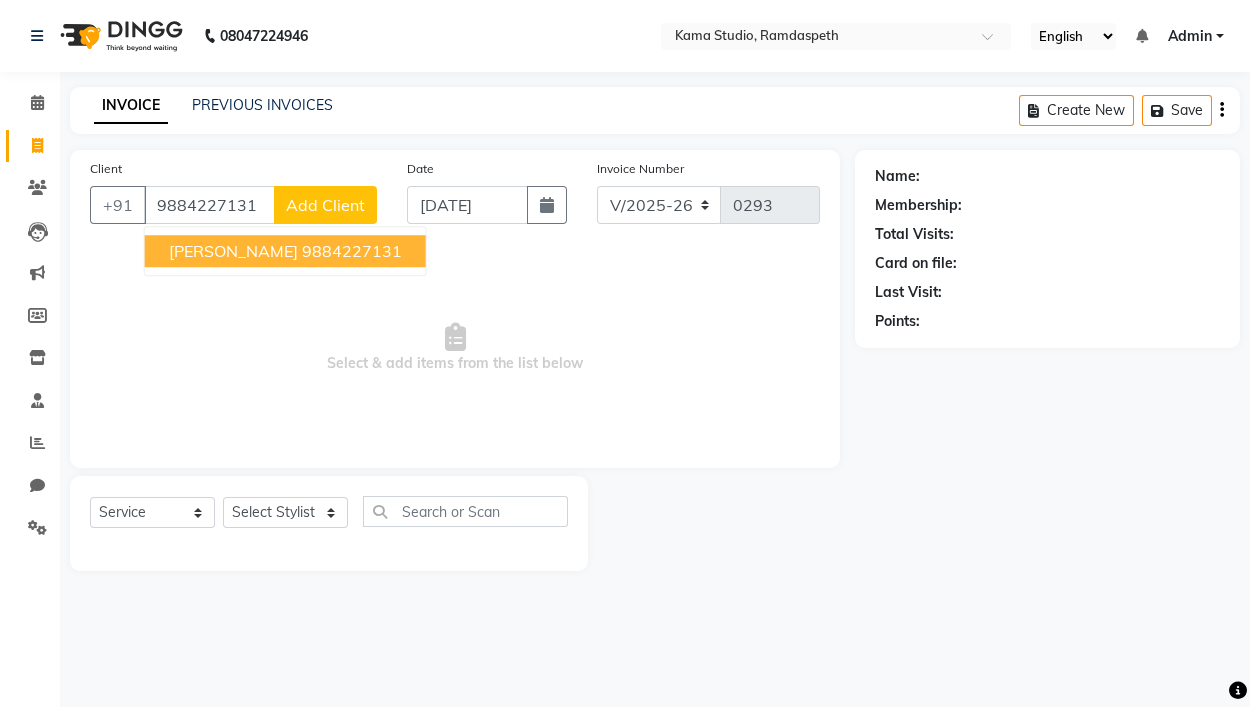 type on "9884227131" 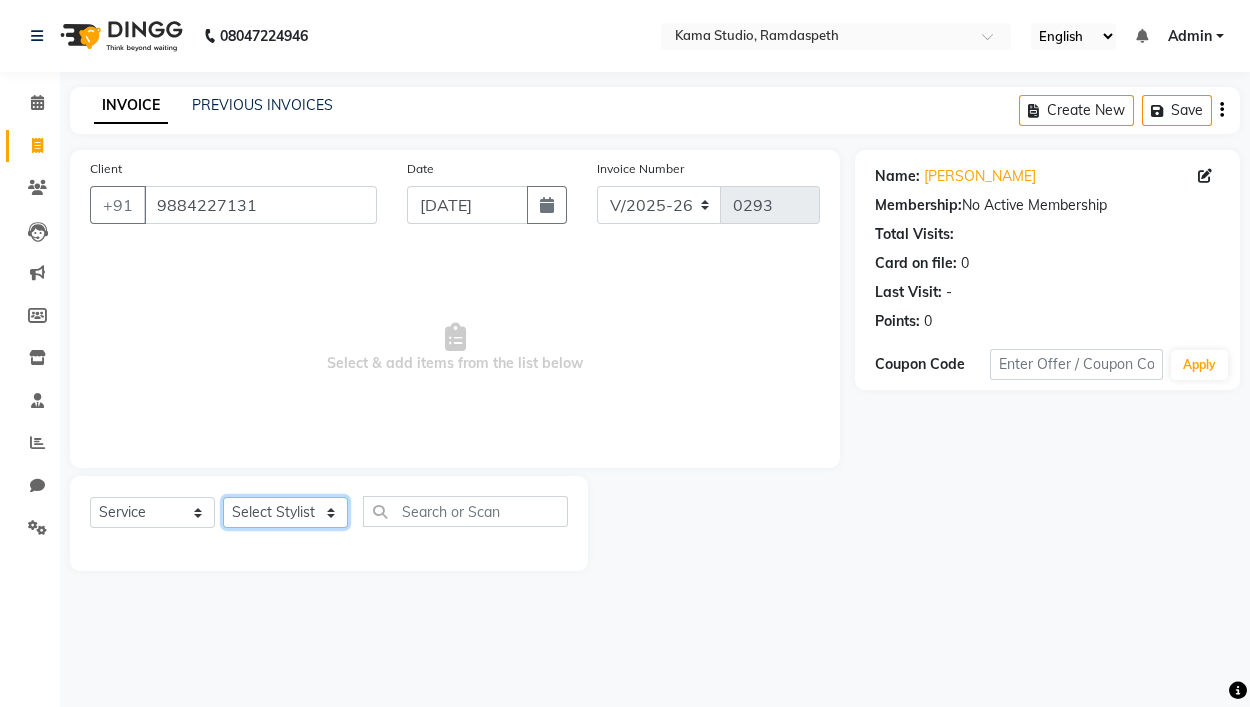 click on "Select Stylist [PERSON_NAME] [PERSON_NAME] Ankit Dhawariya [PERSON_NAME] Devendra Dhawariya Sir [PERSON_NAME] [PERSON_NAME] [PERSON_NAME] [PERSON_NAME] Ujjenkar [PERSON_NAME] rinkku [PERSON_NAME] [PERSON_NAME] Didi [PERSON_NAME] [PERSON_NAME] More [PERSON_NAME] guru" 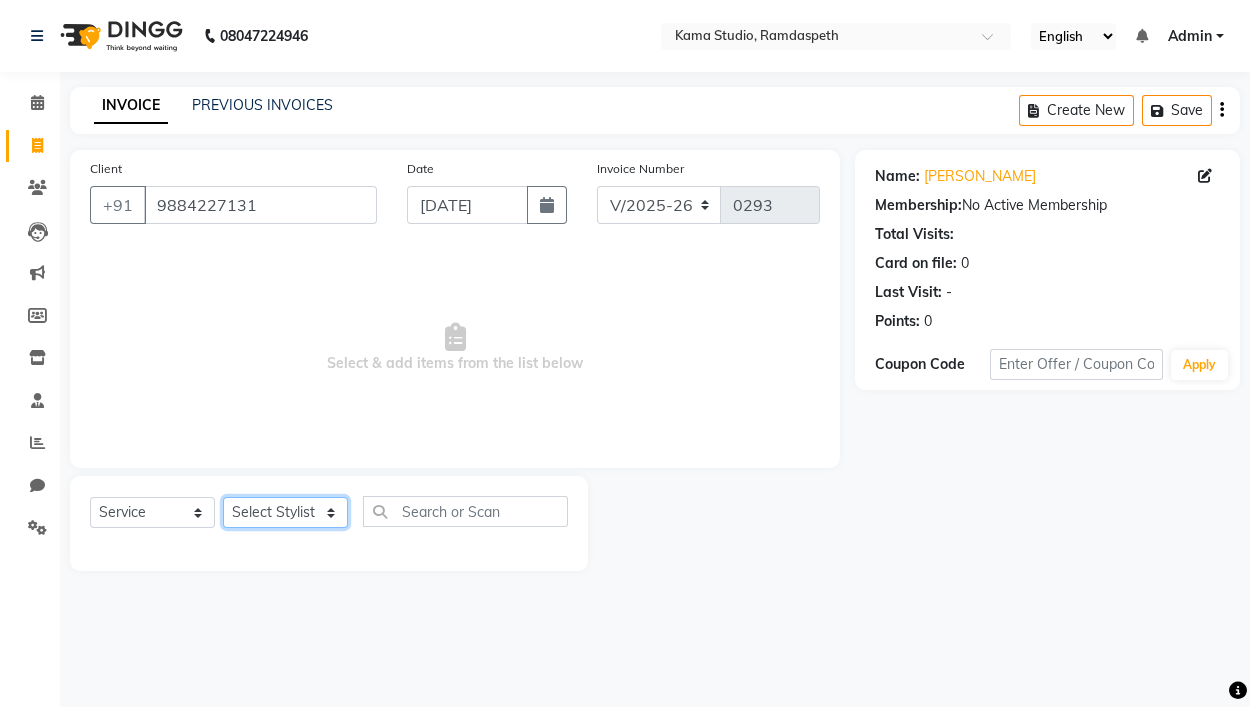 select on "81212" 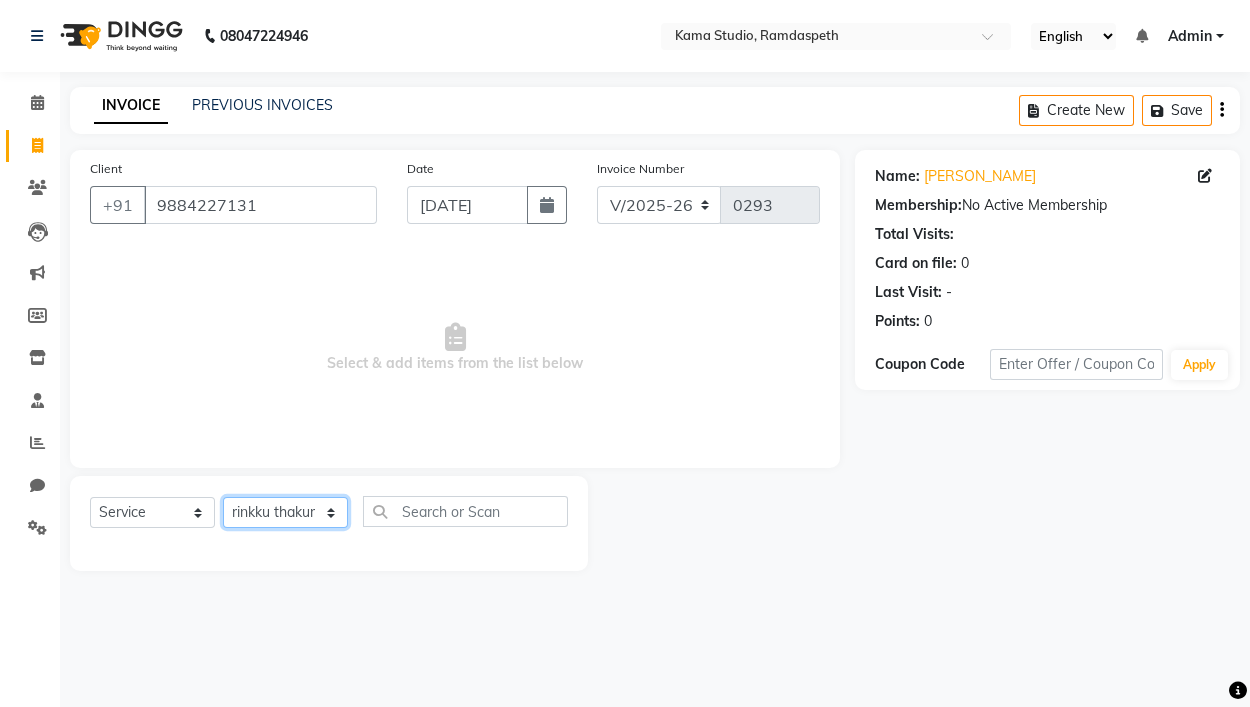 click on "Select Stylist [PERSON_NAME] [PERSON_NAME] Ankit Dhawariya [PERSON_NAME] Devendra Dhawariya Sir [PERSON_NAME] [PERSON_NAME] [PERSON_NAME] [PERSON_NAME] Ujjenkar [PERSON_NAME] rinkku [PERSON_NAME] [PERSON_NAME] Didi [PERSON_NAME] [PERSON_NAME] More [PERSON_NAME] guru" 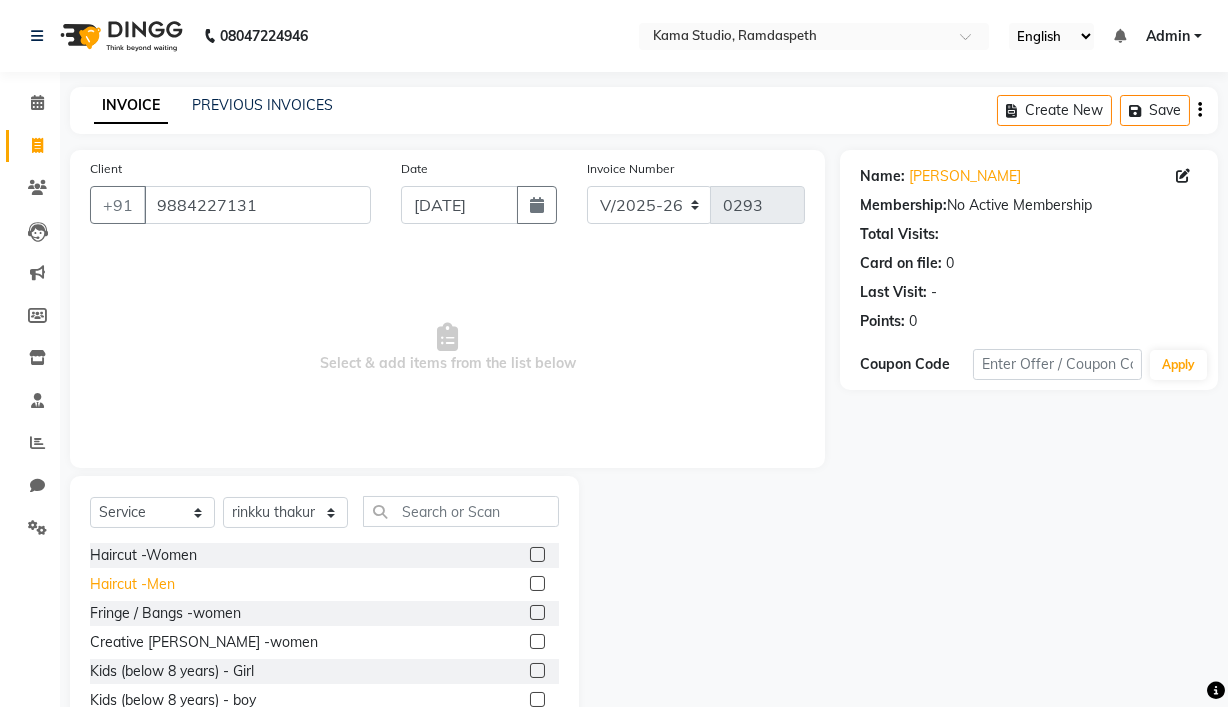 click on "Haircut -Men" 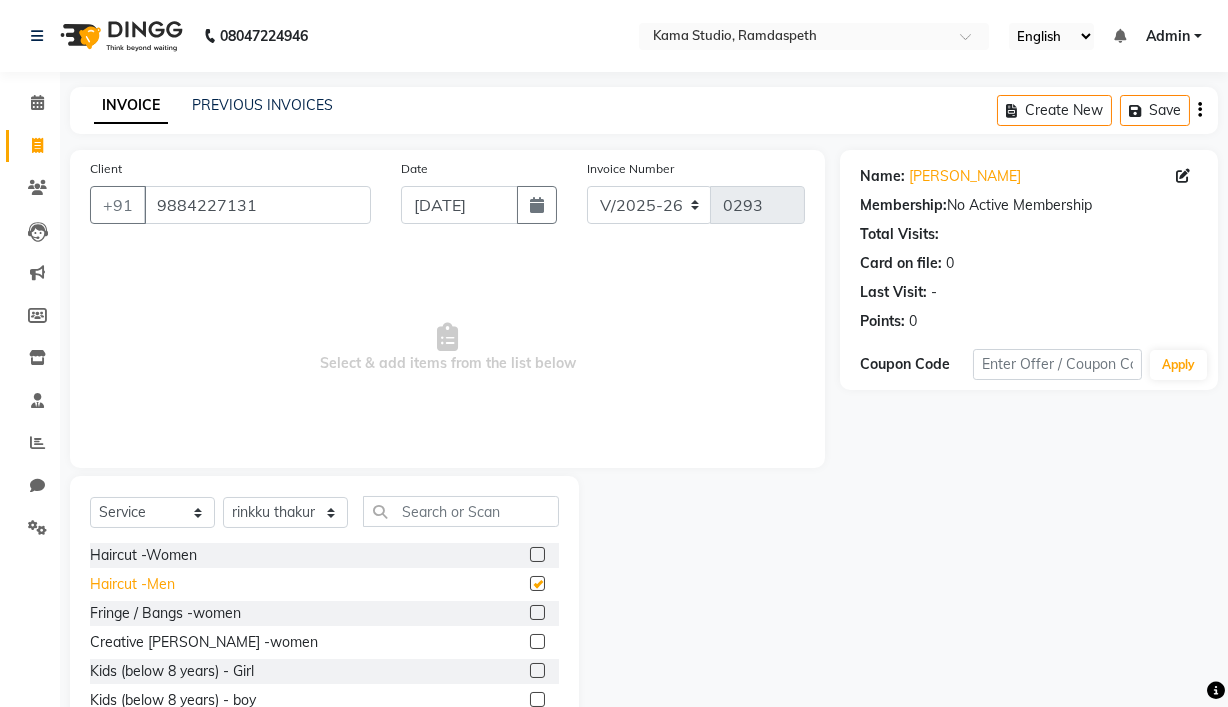 checkbox on "false" 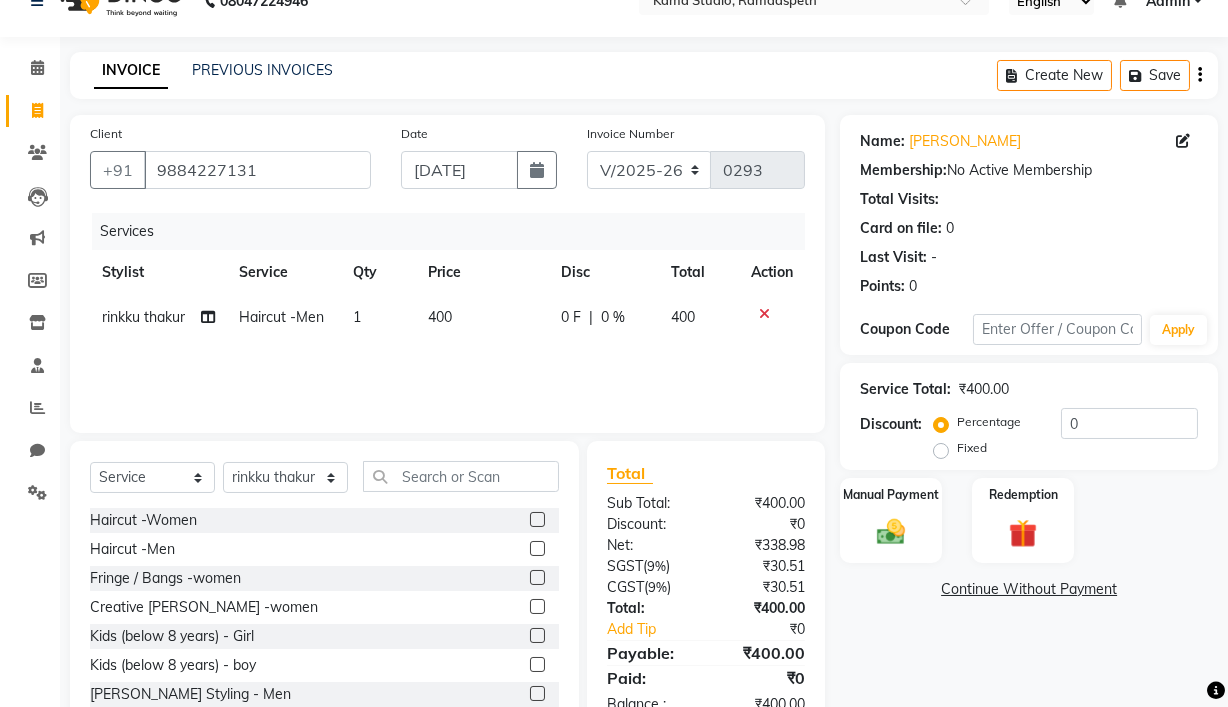 scroll, scrollTop: 95, scrollLeft: 0, axis: vertical 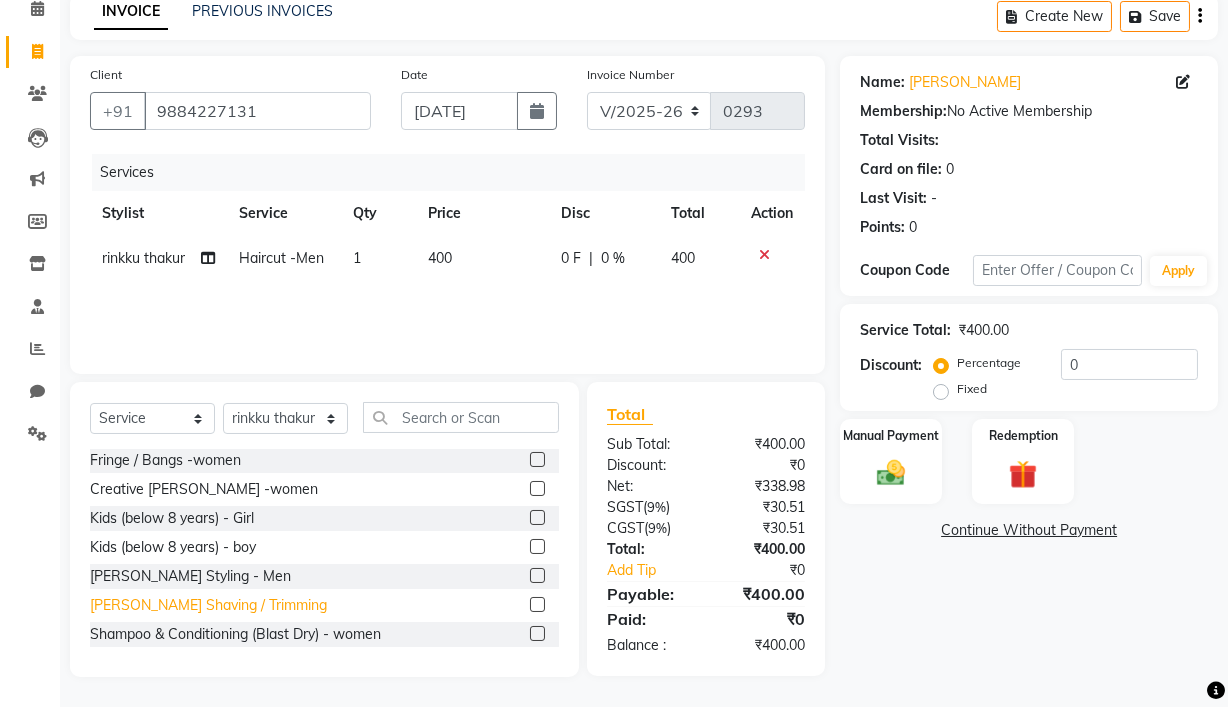 click on "[PERSON_NAME] Shaving / Trimming" 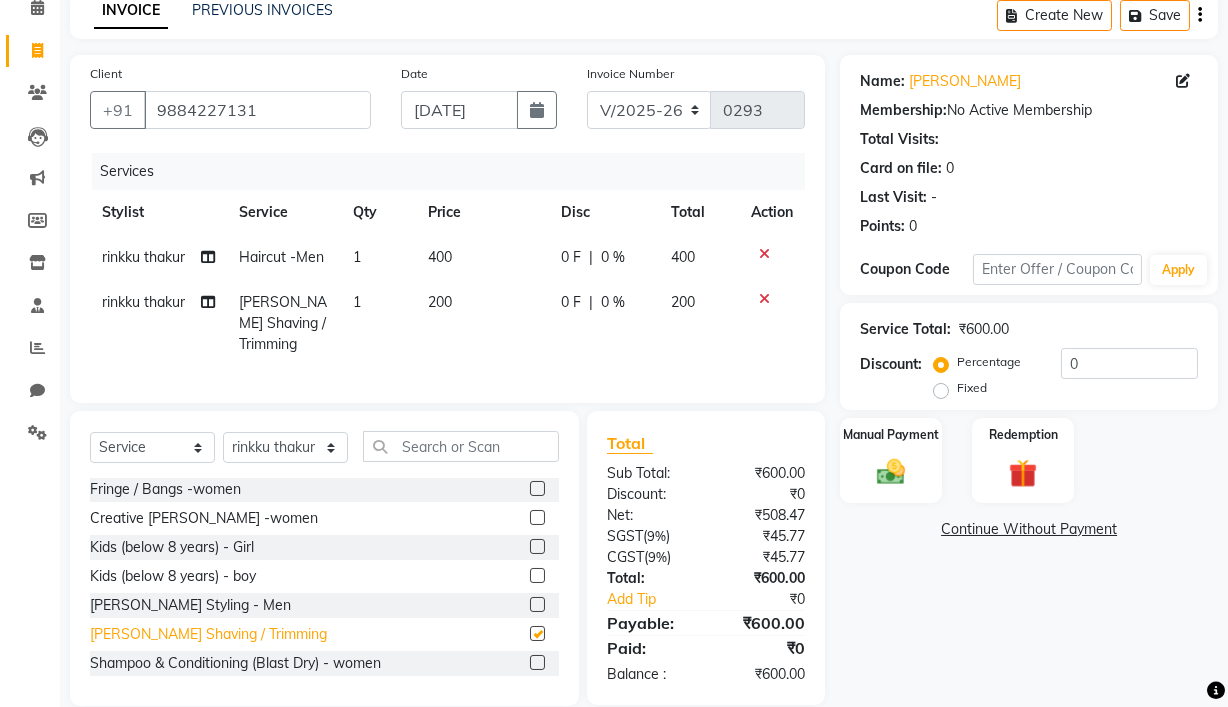 checkbox on "false" 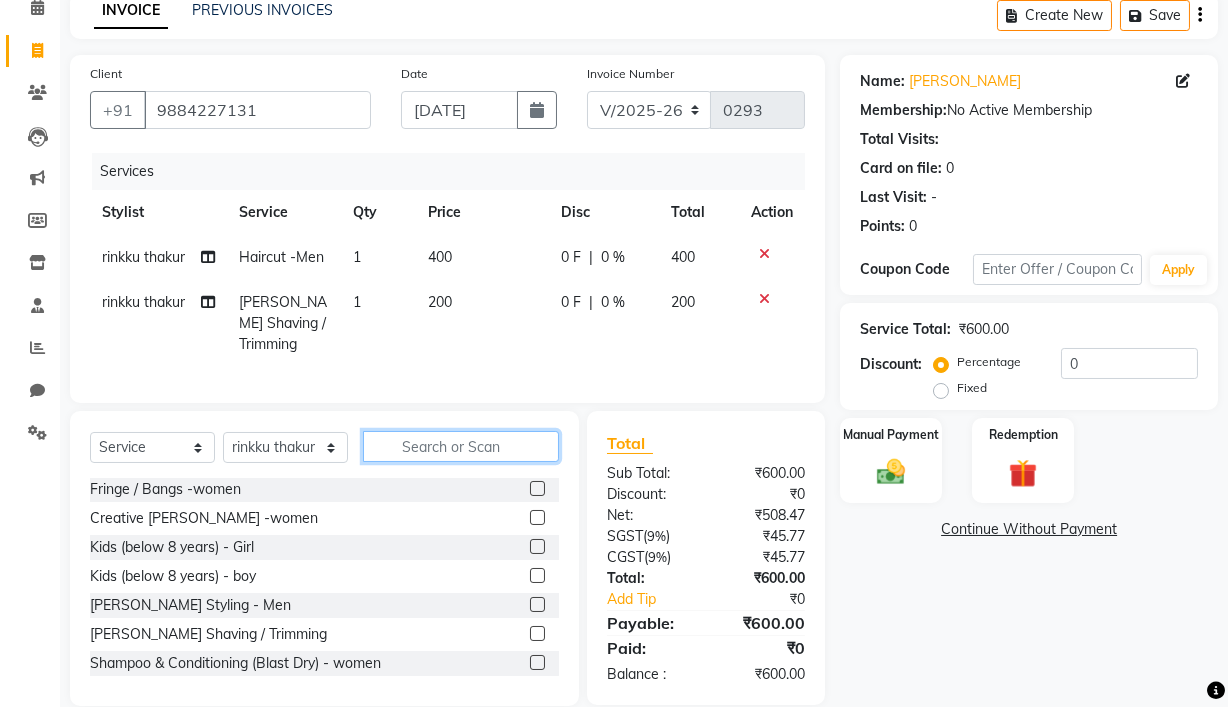 click 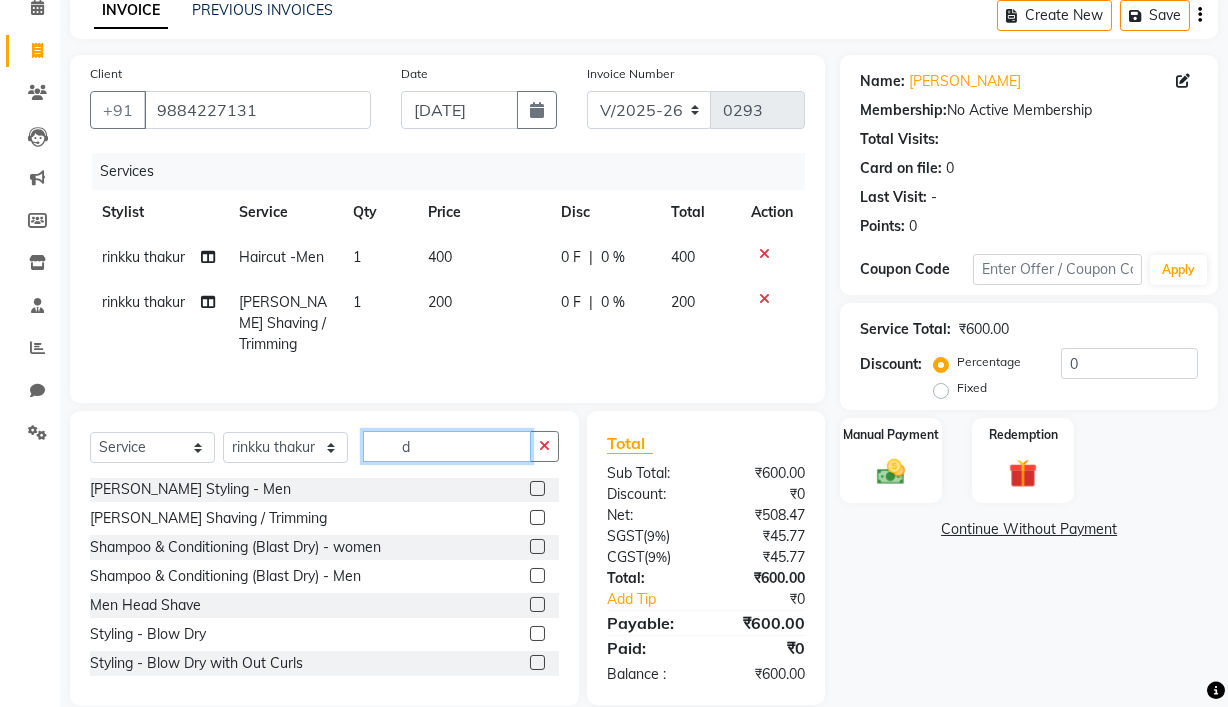 scroll, scrollTop: 0, scrollLeft: 0, axis: both 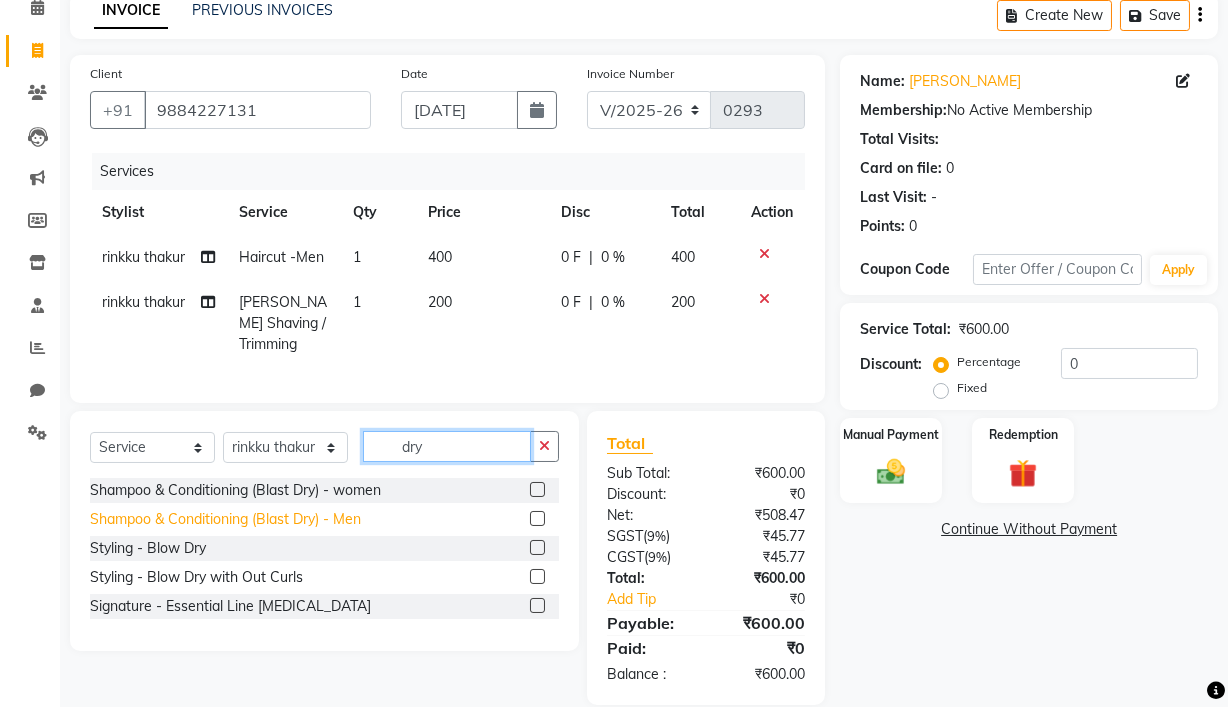type on "dry" 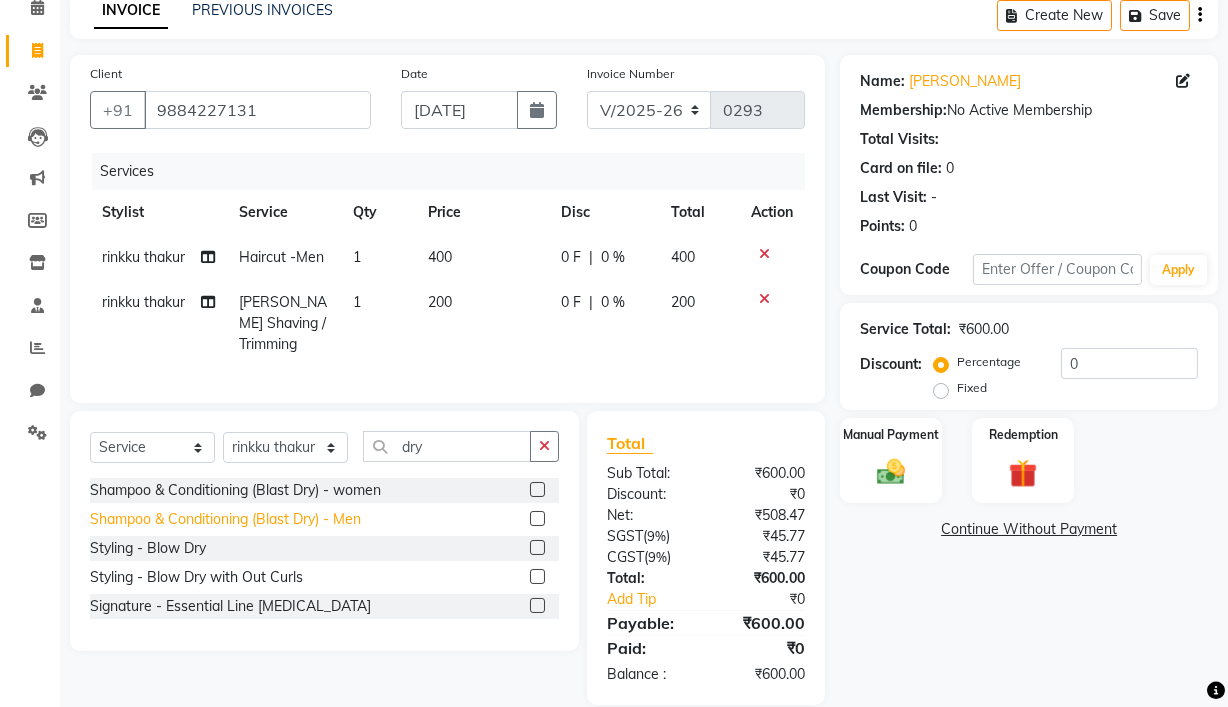 click on "Shampoo & Conditioning (Blast Dry) - Men" 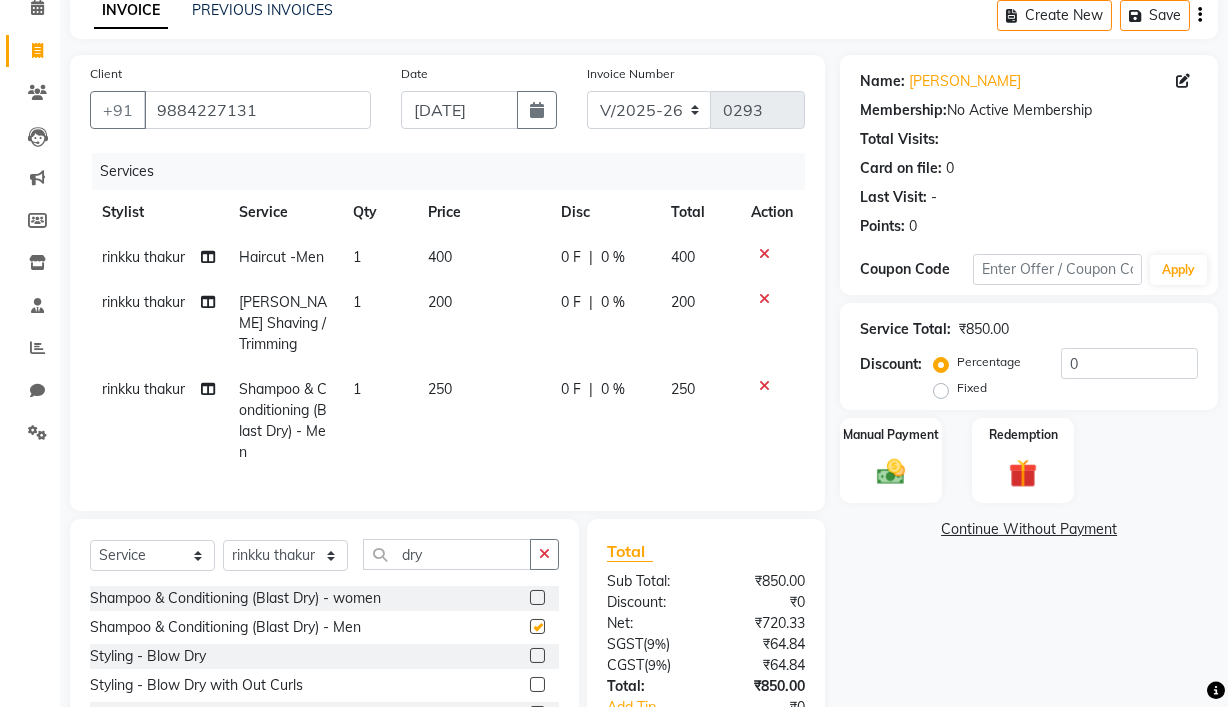 checkbox on "false" 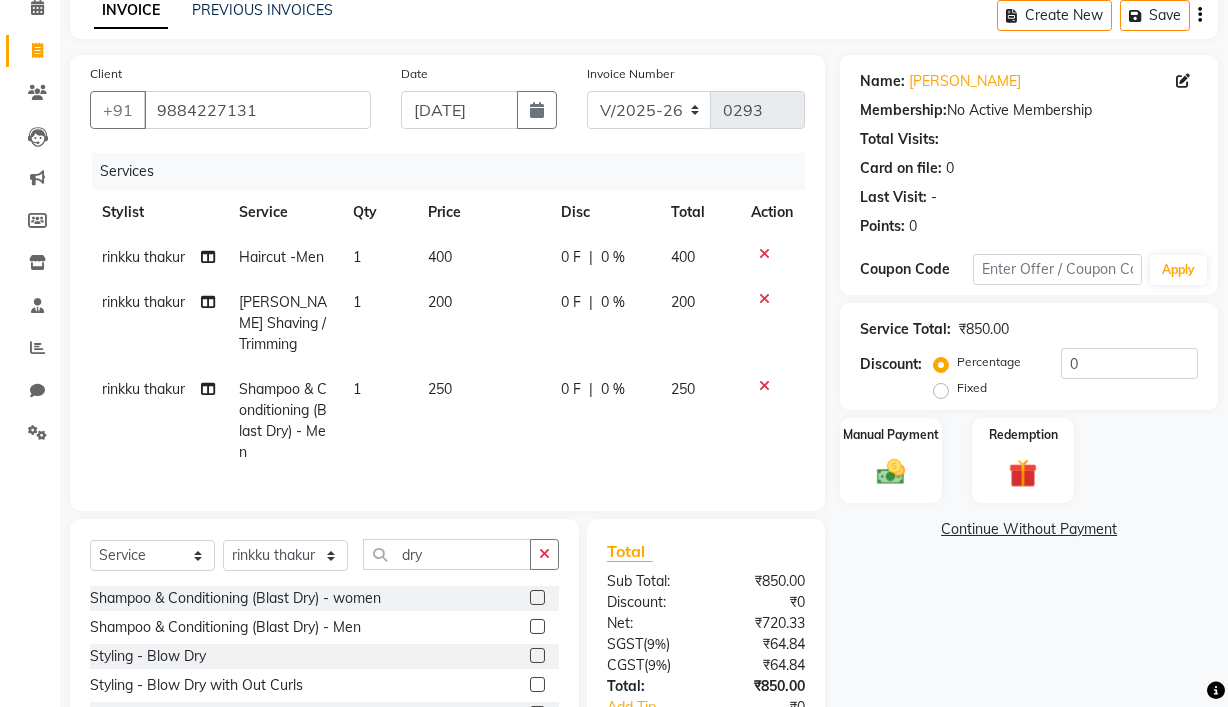 click 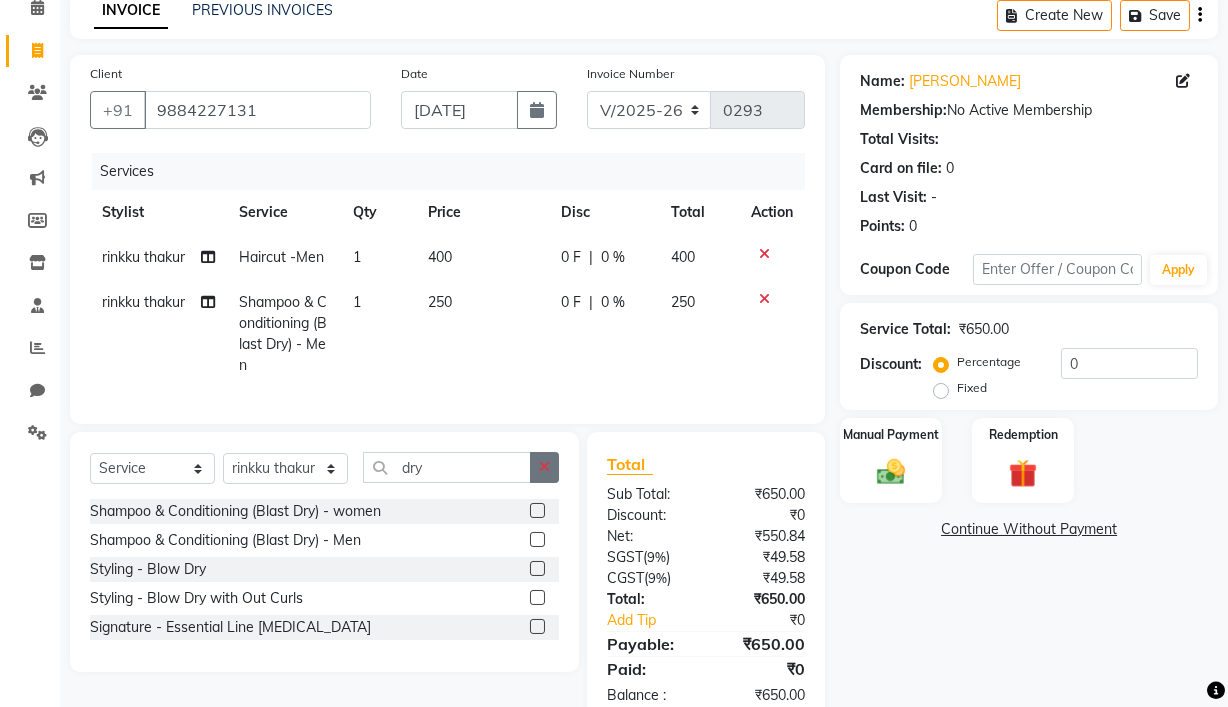 click 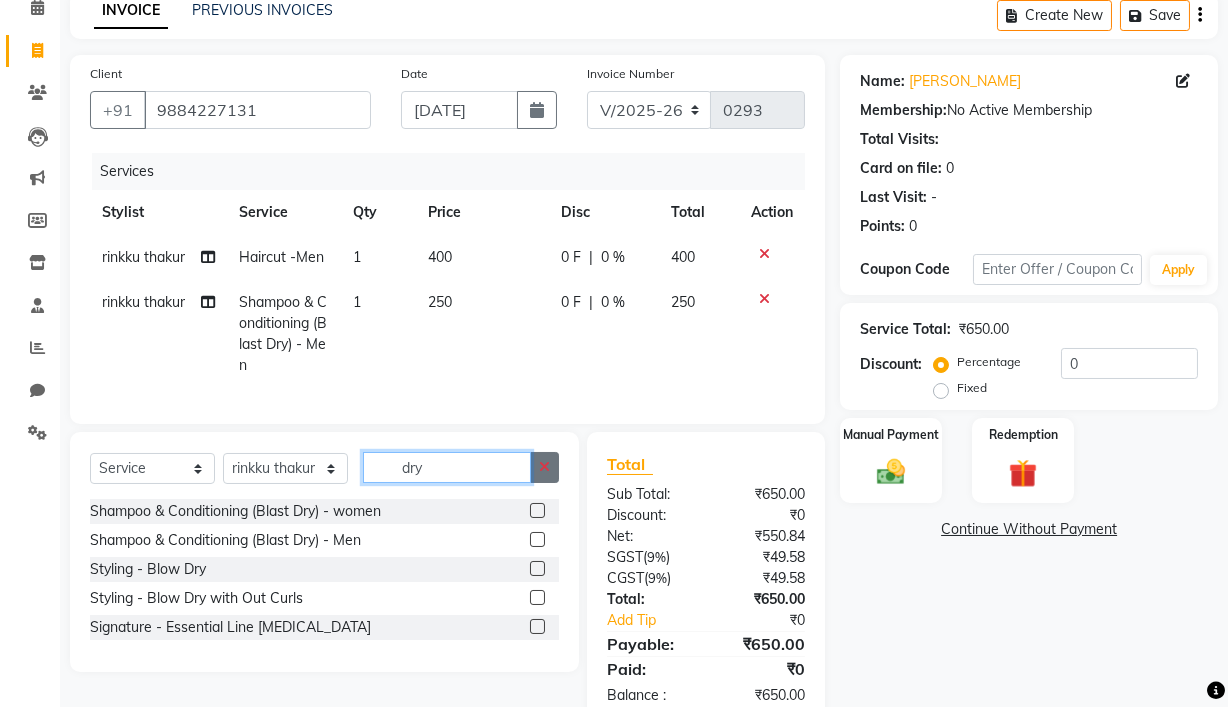 type 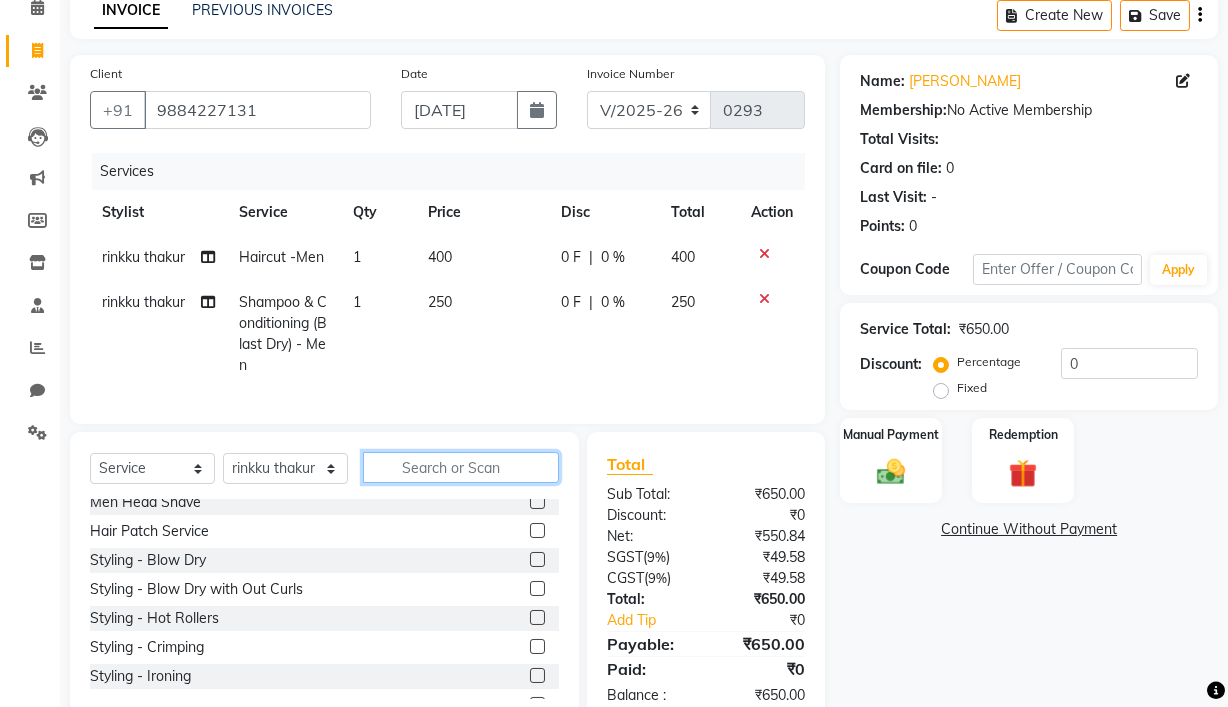 scroll, scrollTop: 0, scrollLeft: 0, axis: both 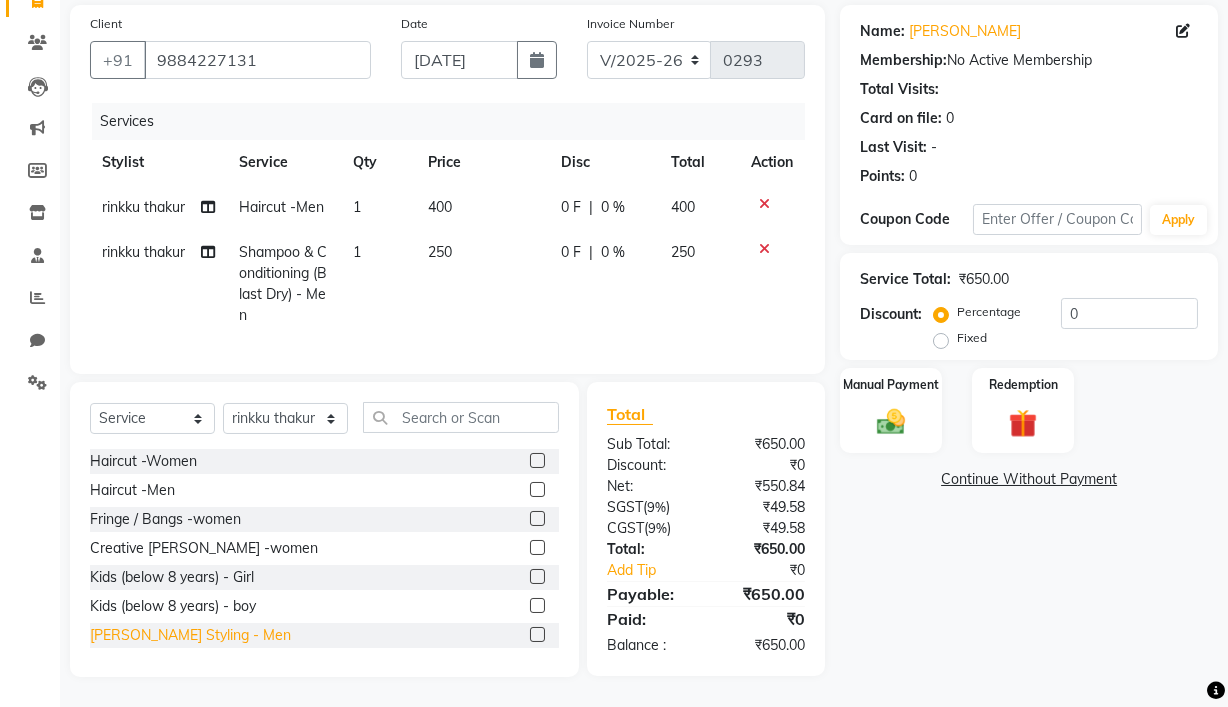 click on "[PERSON_NAME] Styling - Men" 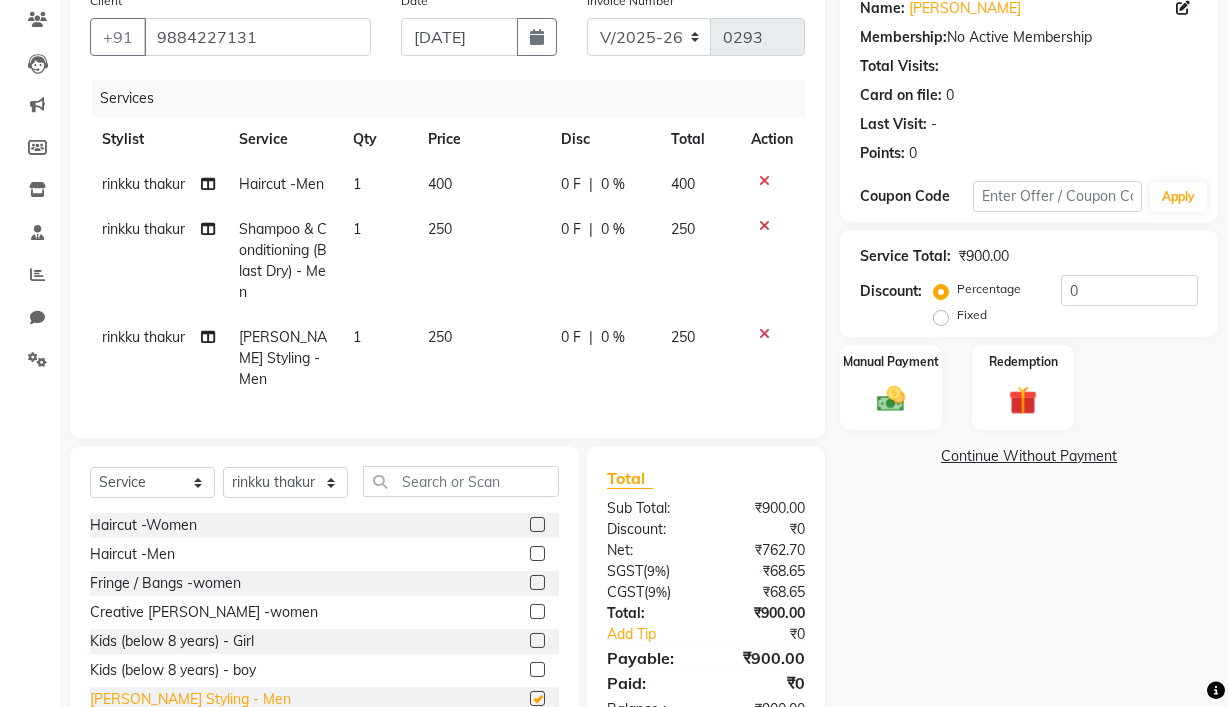 checkbox on "false" 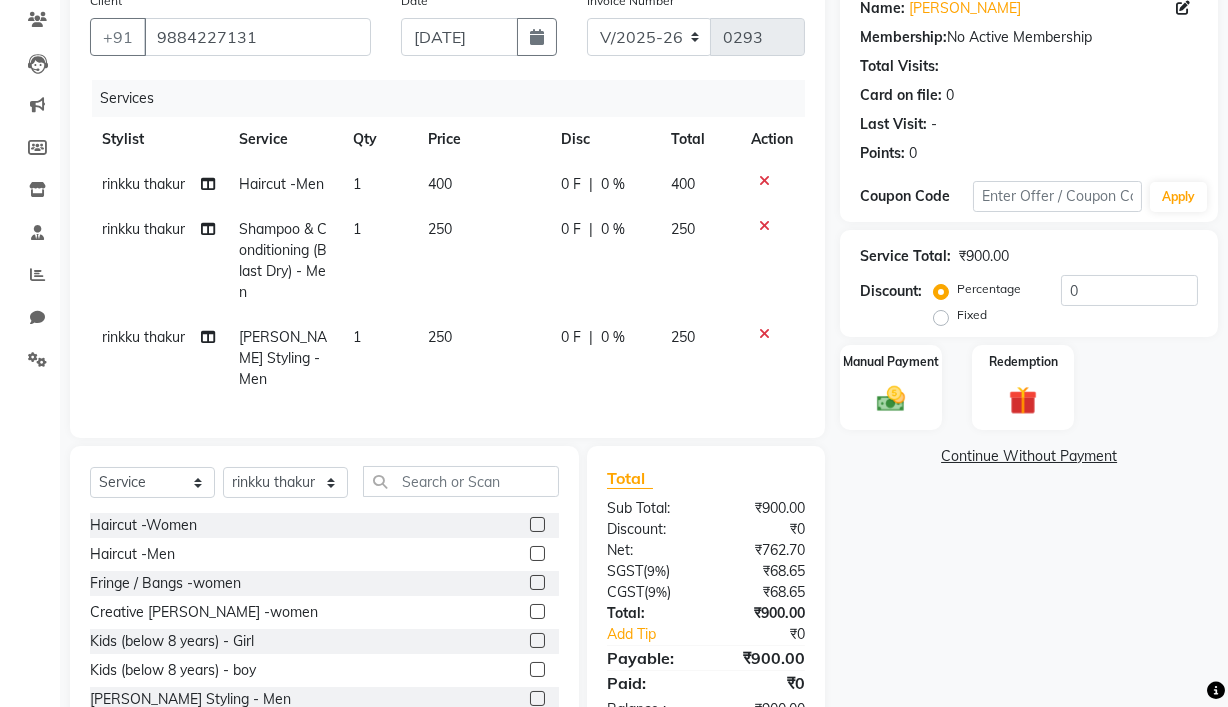 click 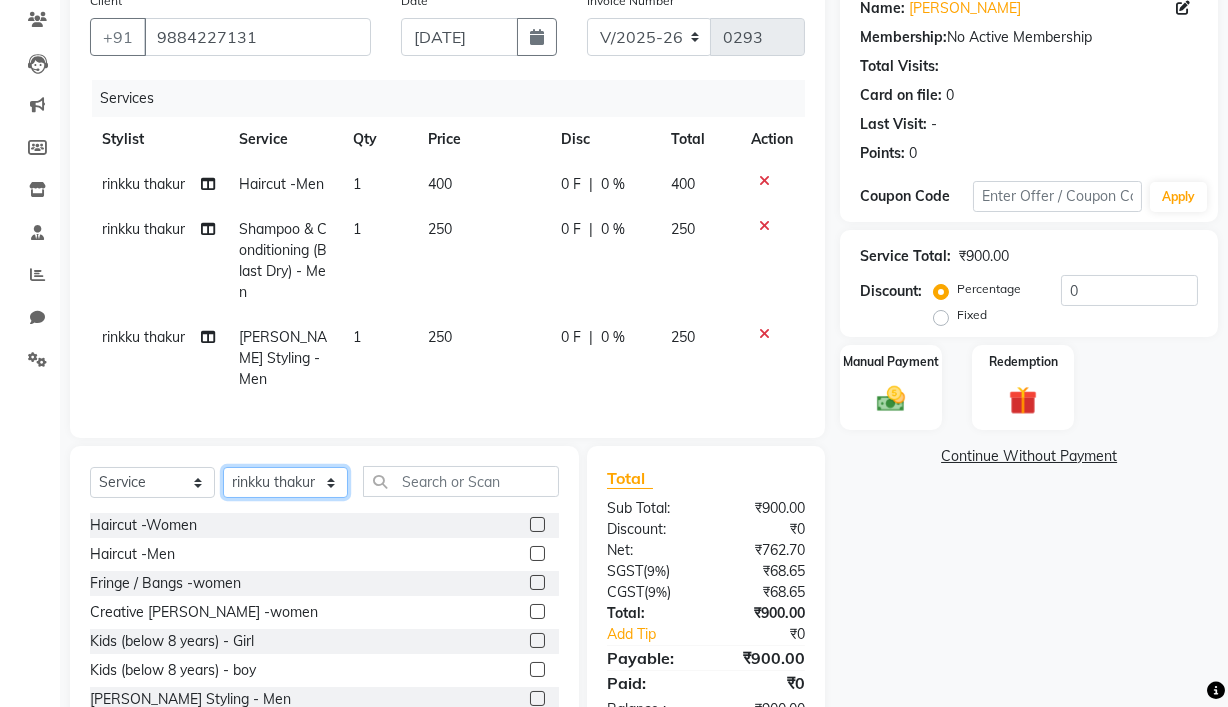 click on "Select Stylist [PERSON_NAME] [PERSON_NAME] Ankit Dhawariya [PERSON_NAME] Devendra Dhawariya Sir [PERSON_NAME] [PERSON_NAME] [PERSON_NAME] [PERSON_NAME] Ujjenkar [PERSON_NAME] rinkku [PERSON_NAME] [PERSON_NAME] Didi [PERSON_NAME] [PERSON_NAME] More [PERSON_NAME] guru" 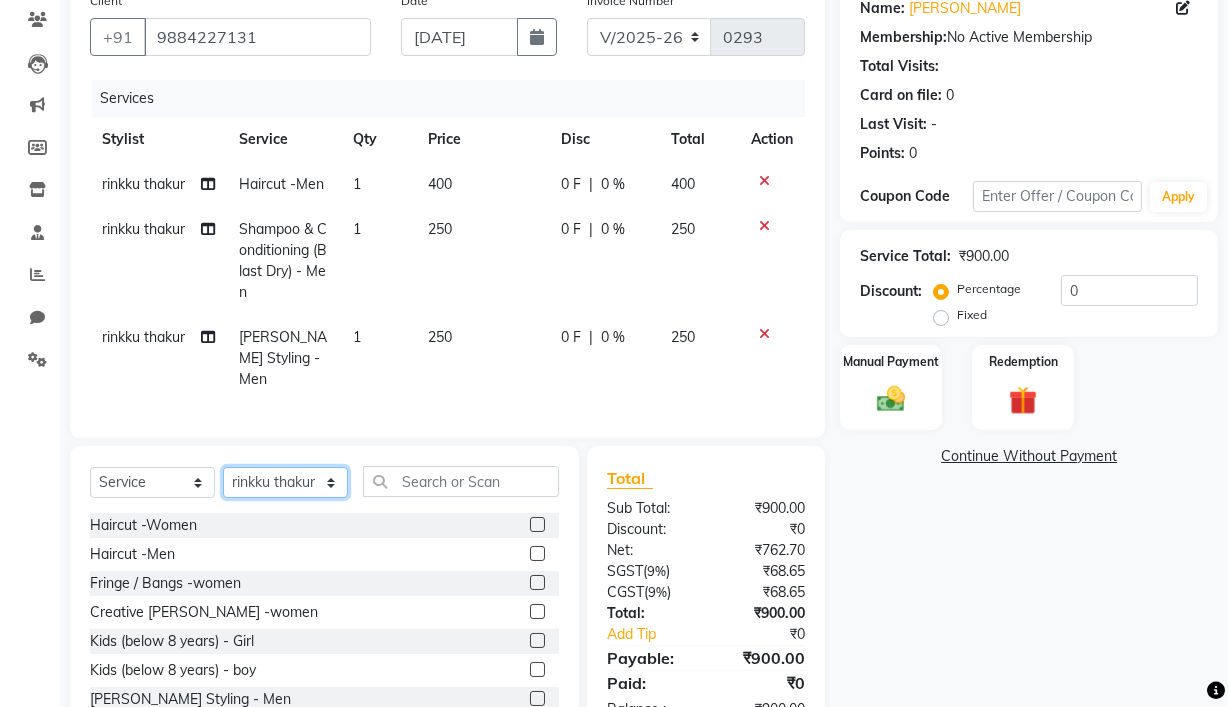 select on "67941" 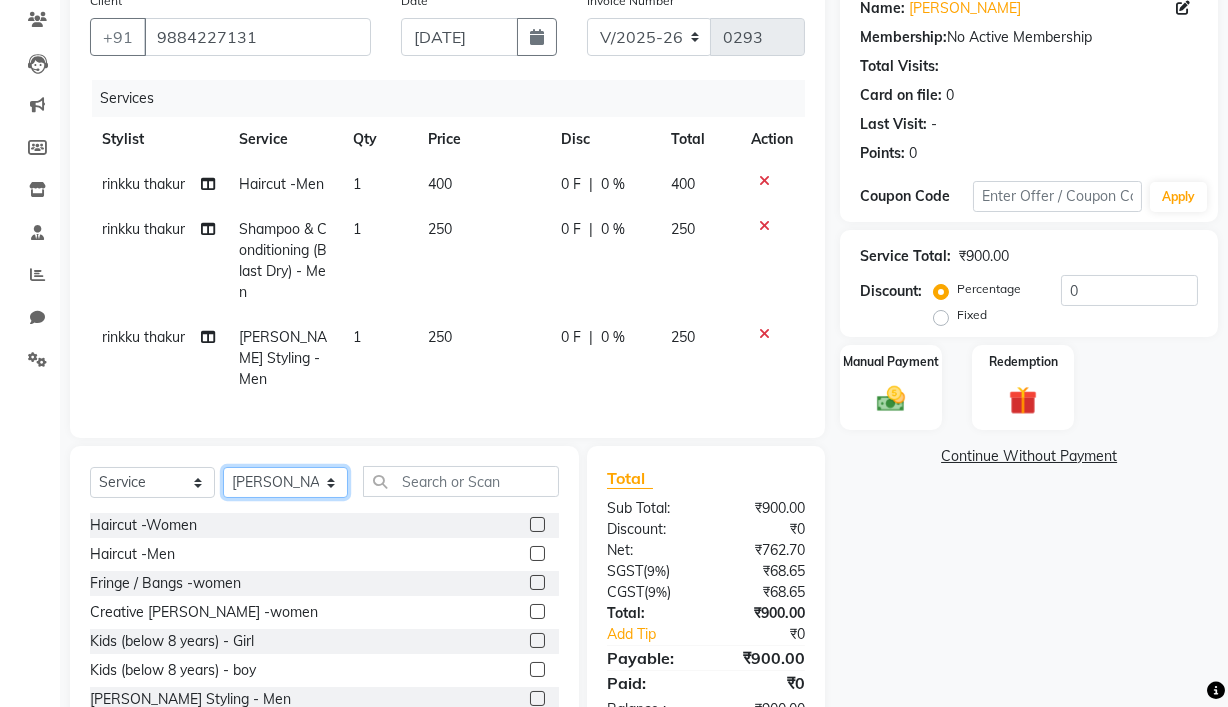 click on "Select Stylist [PERSON_NAME] [PERSON_NAME] Ankit Dhawariya [PERSON_NAME] Devendra Dhawariya Sir [PERSON_NAME] [PERSON_NAME] [PERSON_NAME] [PERSON_NAME] Ujjenkar [PERSON_NAME] rinkku [PERSON_NAME] [PERSON_NAME] Didi [PERSON_NAME] [PERSON_NAME] More [PERSON_NAME] guru" 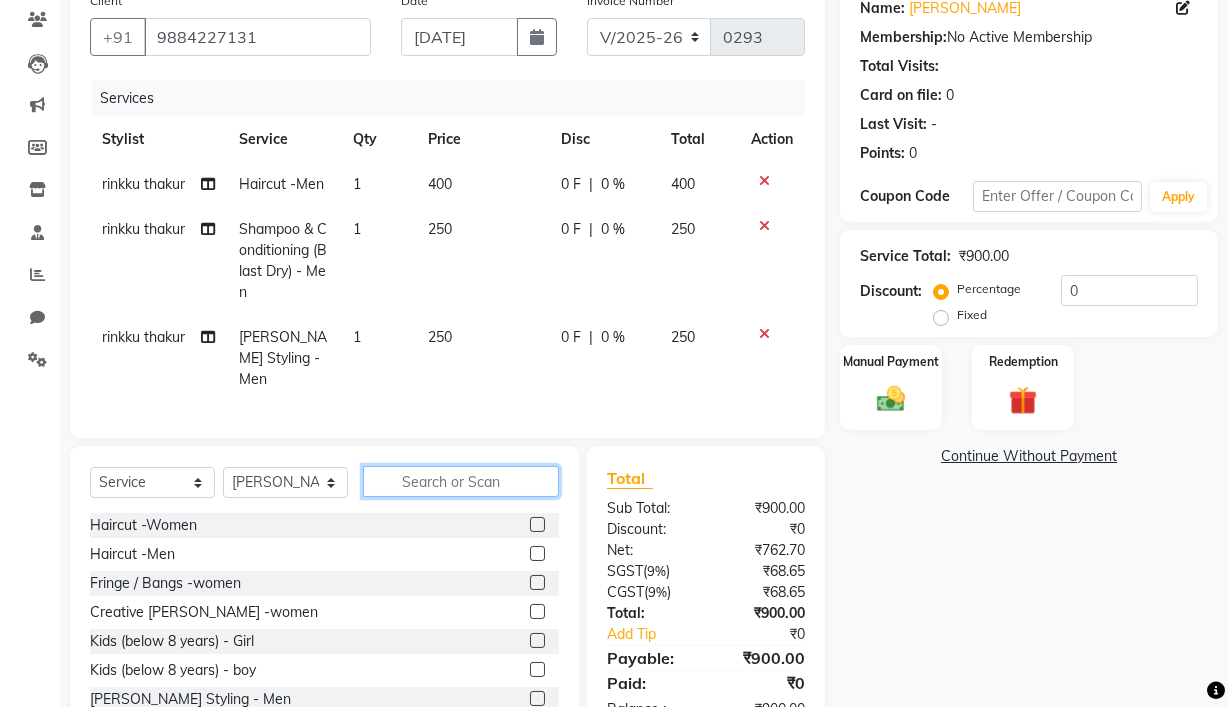 click 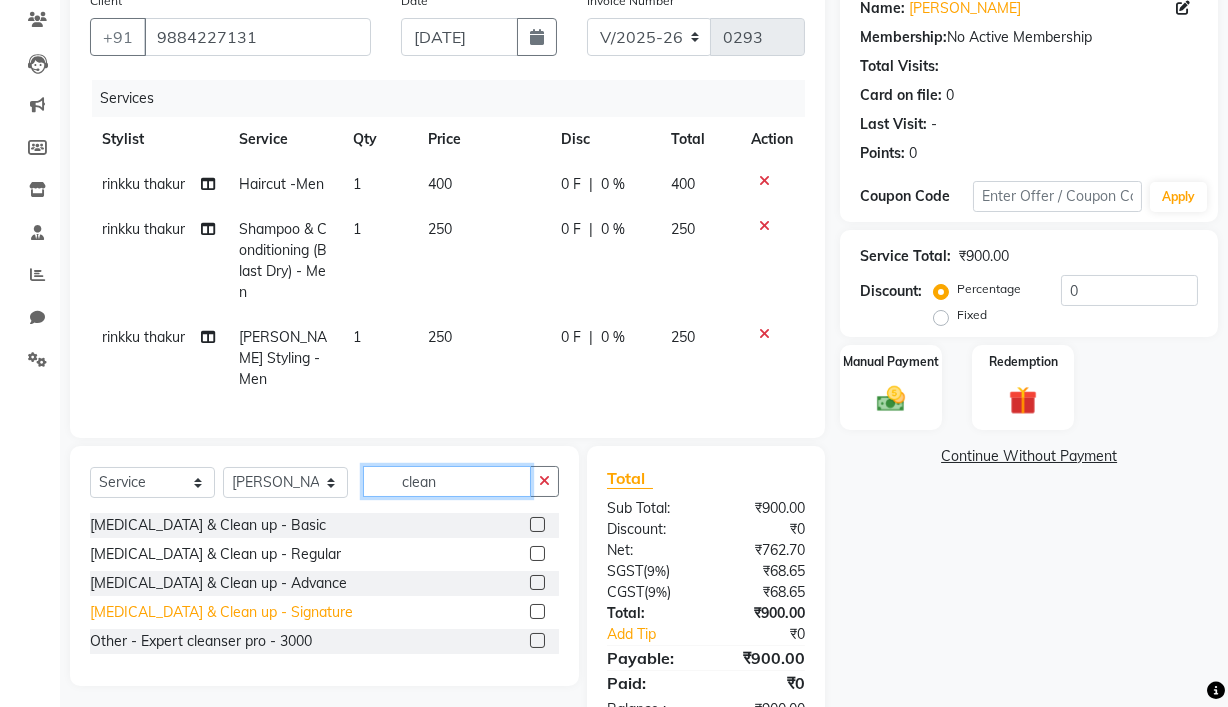 type on "clean" 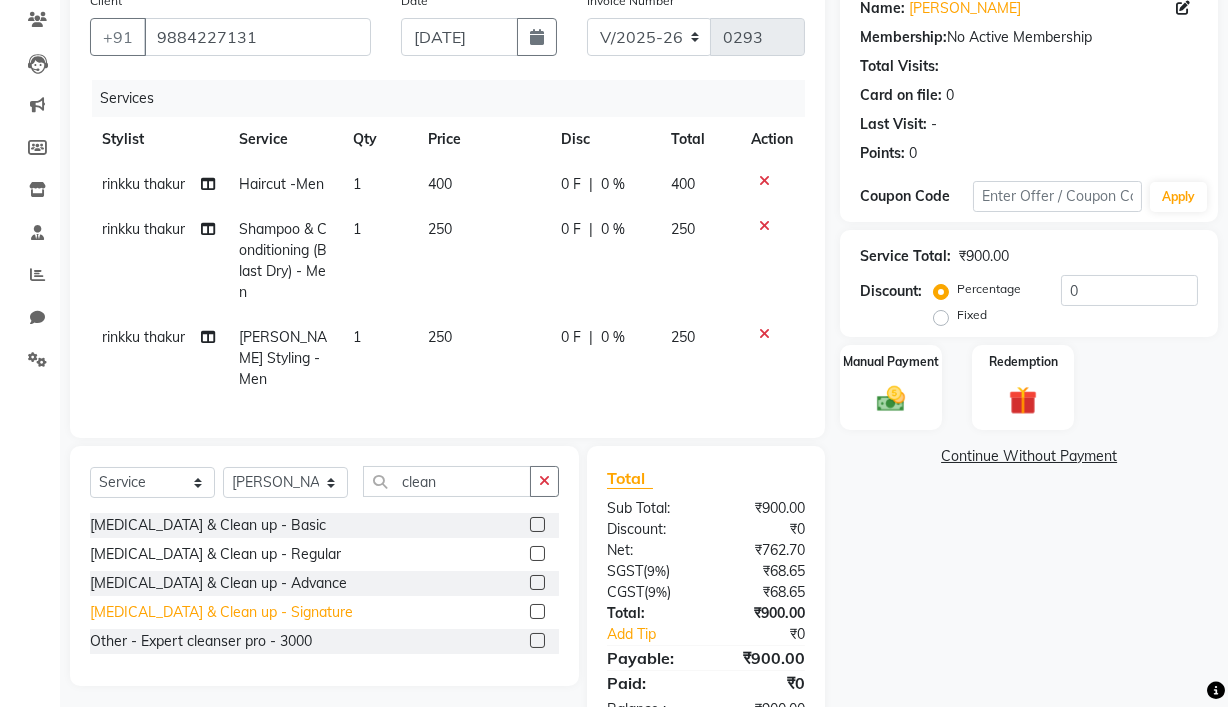 click on "[MEDICAL_DATA] & Clean up - Signature" 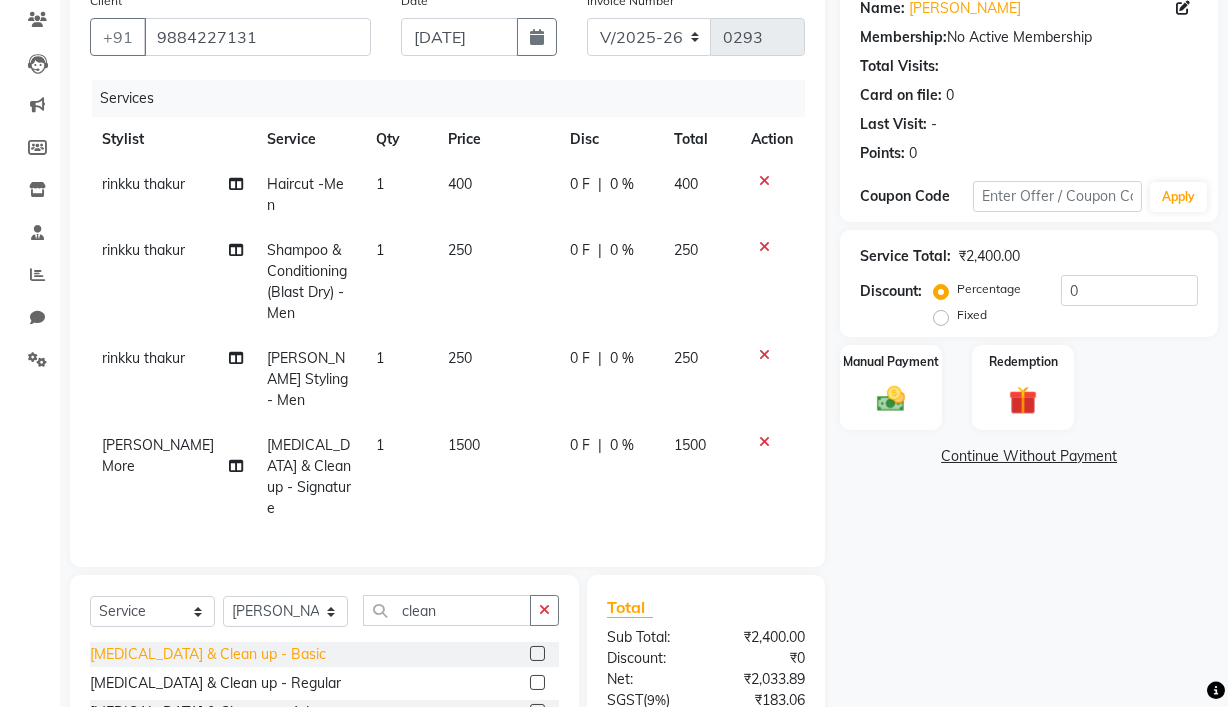 checkbox on "false" 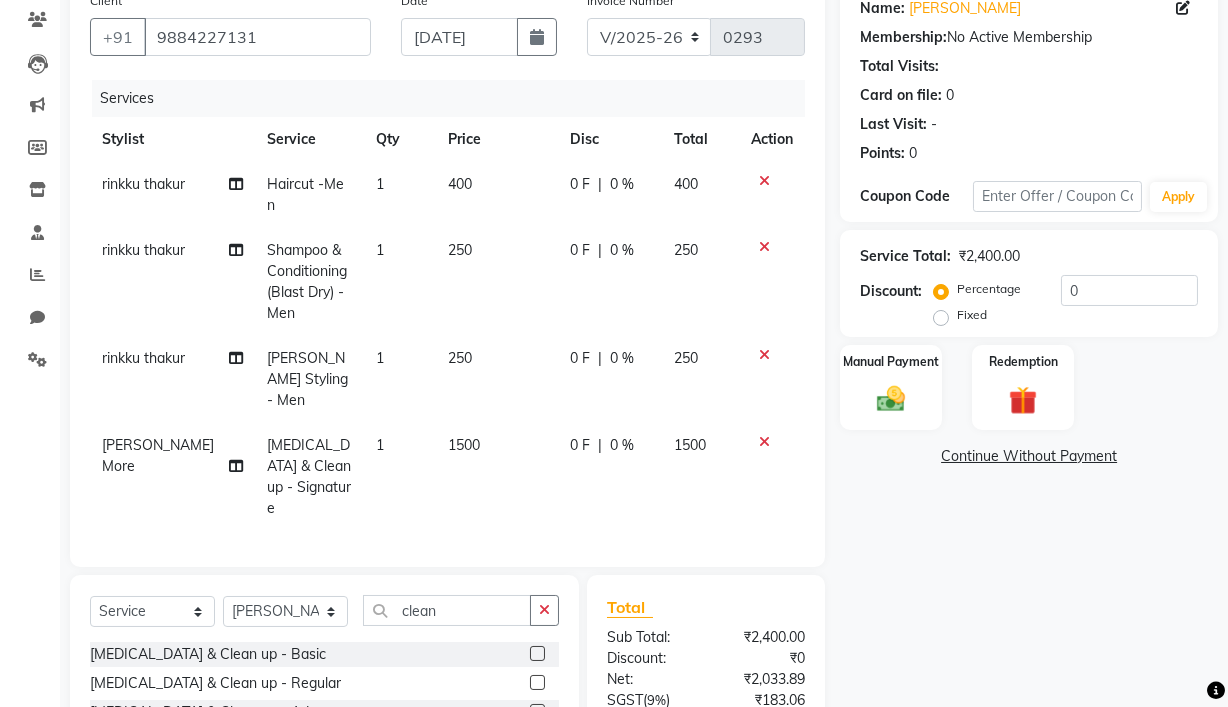 click on "Fixed" 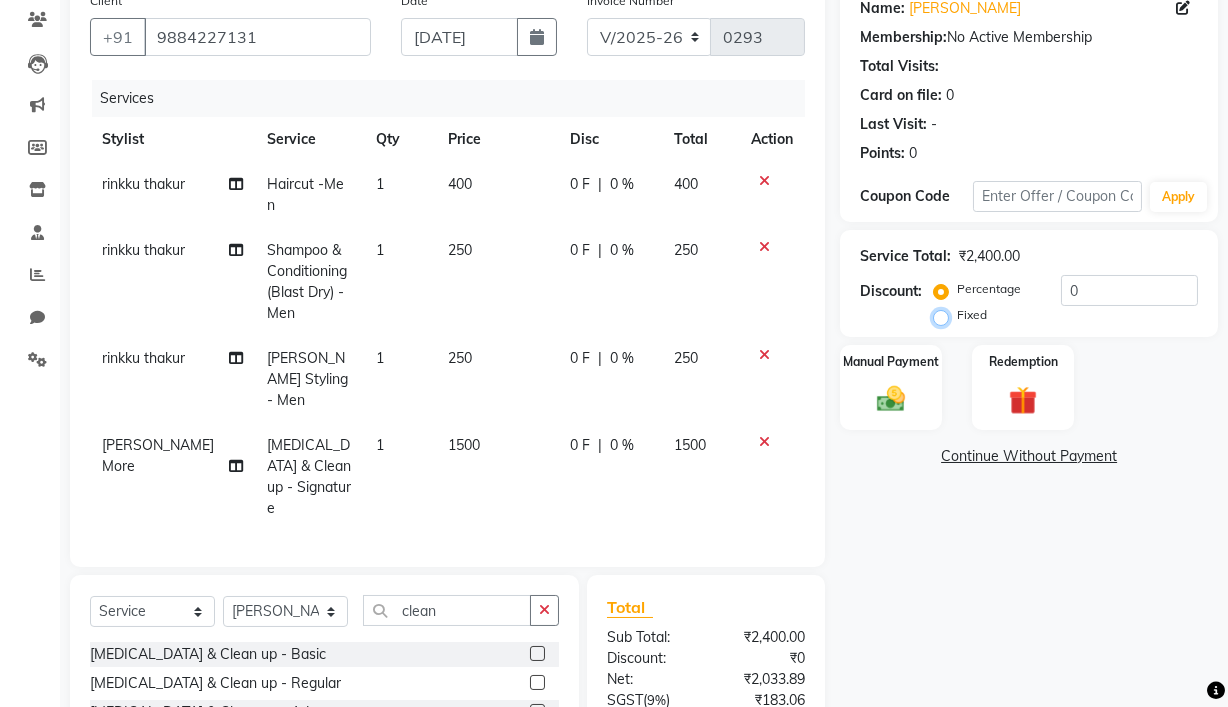 click on "Fixed" at bounding box center [945, 315] 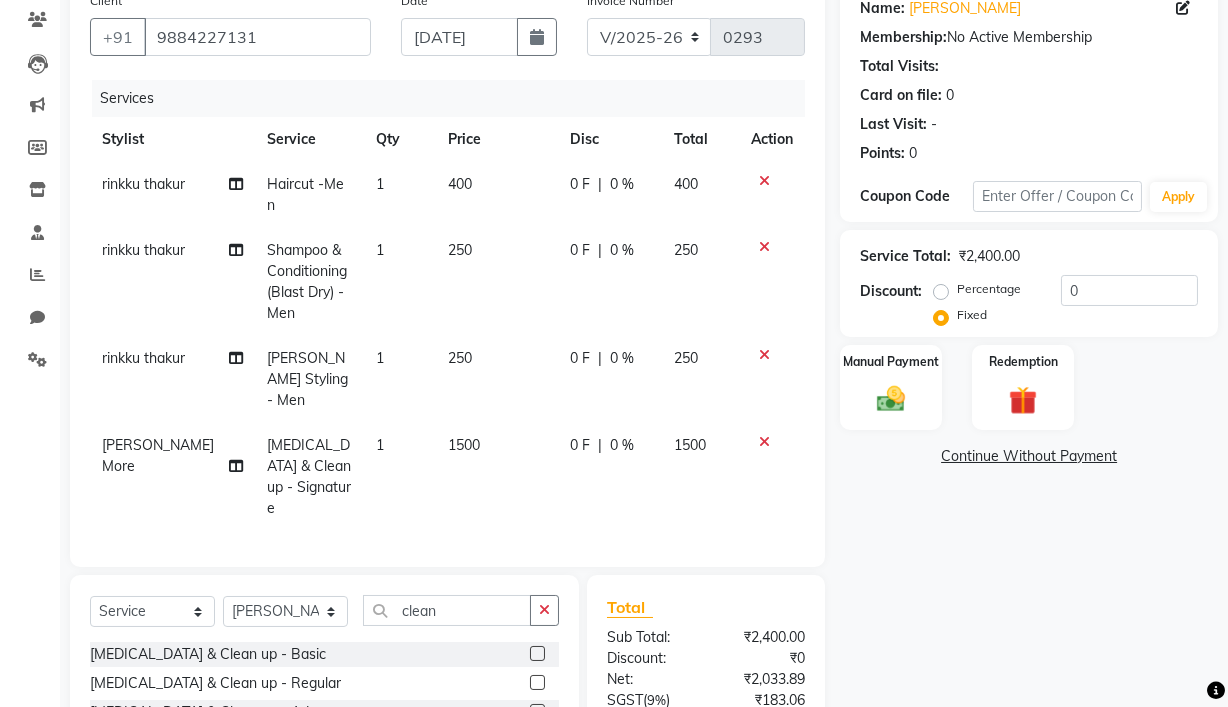 click on "Continue Without Payment" 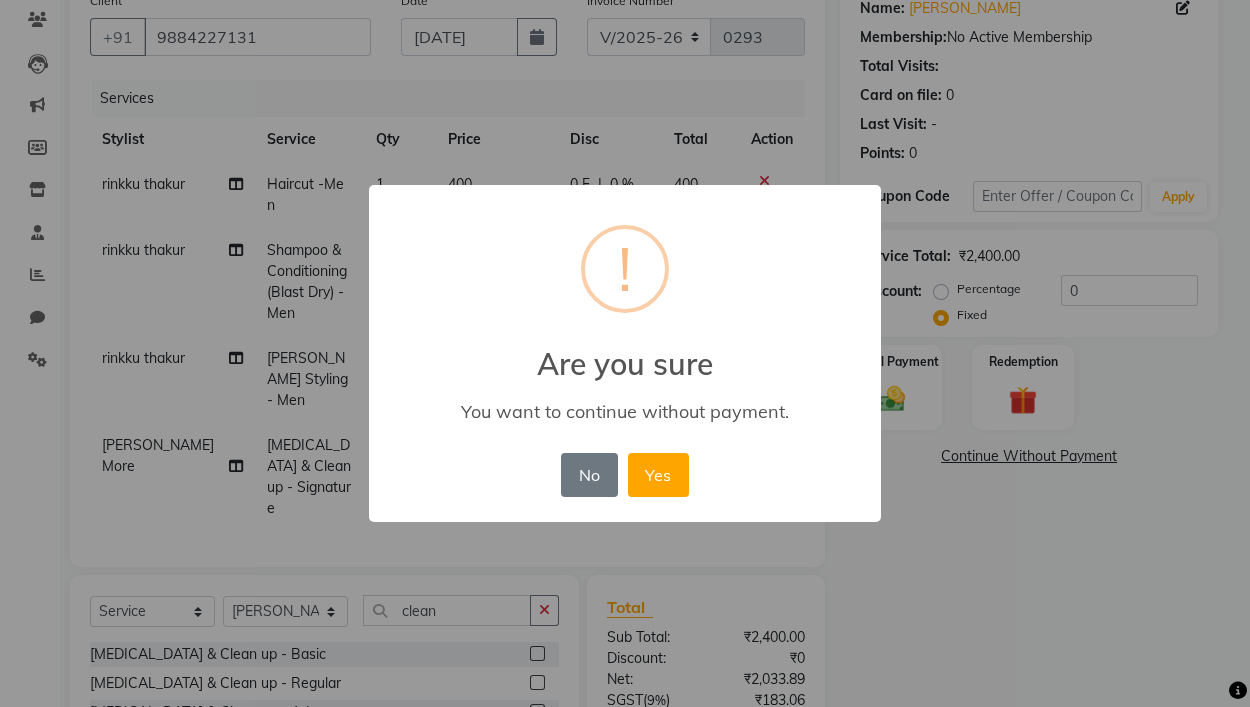 click on "× ! Are you sure You want to continue without payment. No No Yes" at bounding box center (625, 353) 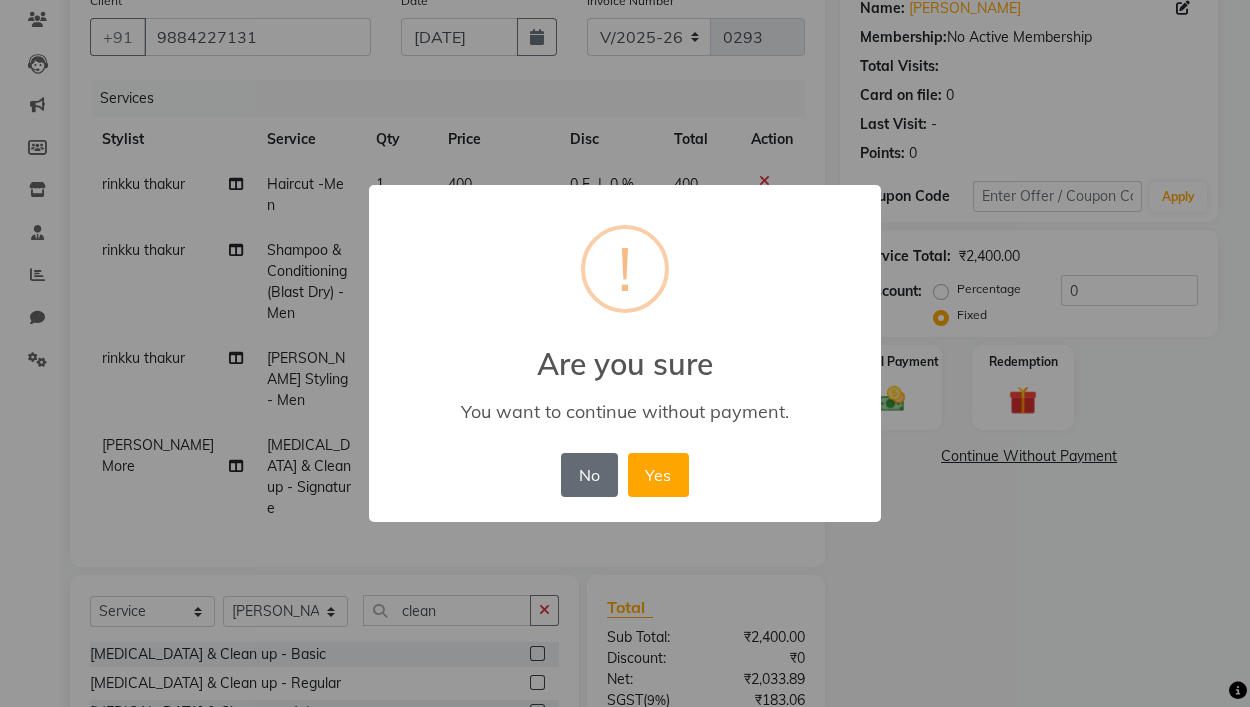 click on "No" at bounding box center [589, 475] 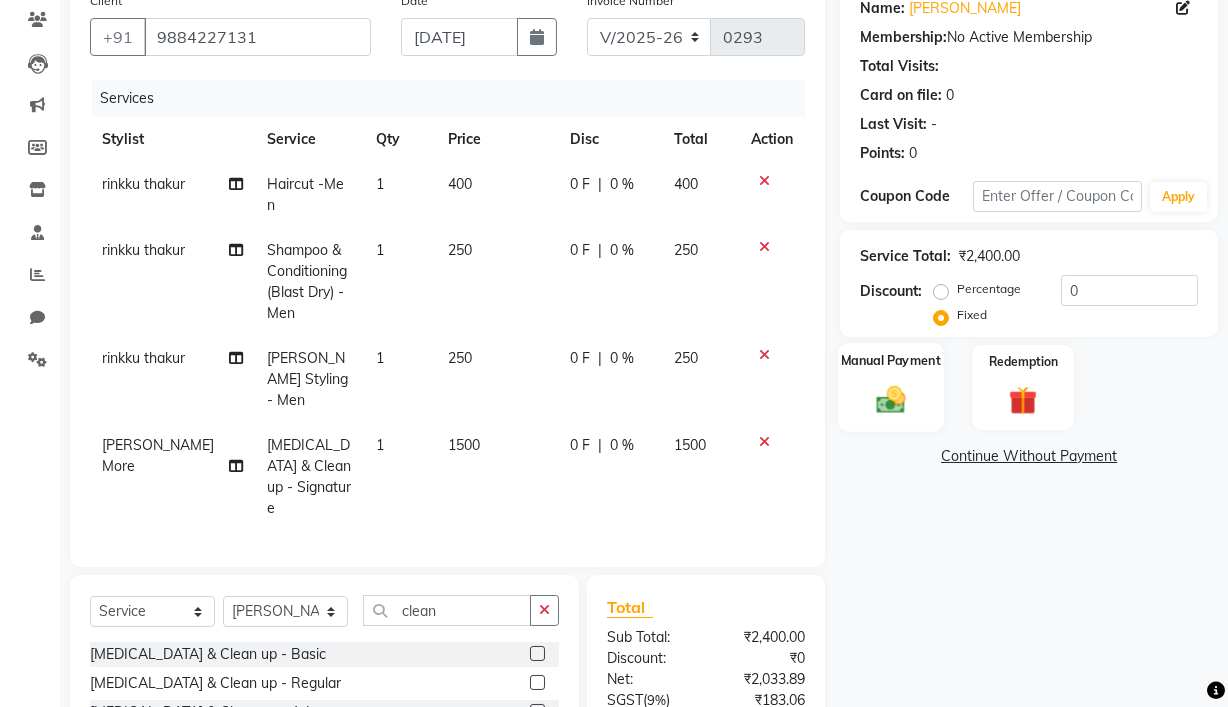 click 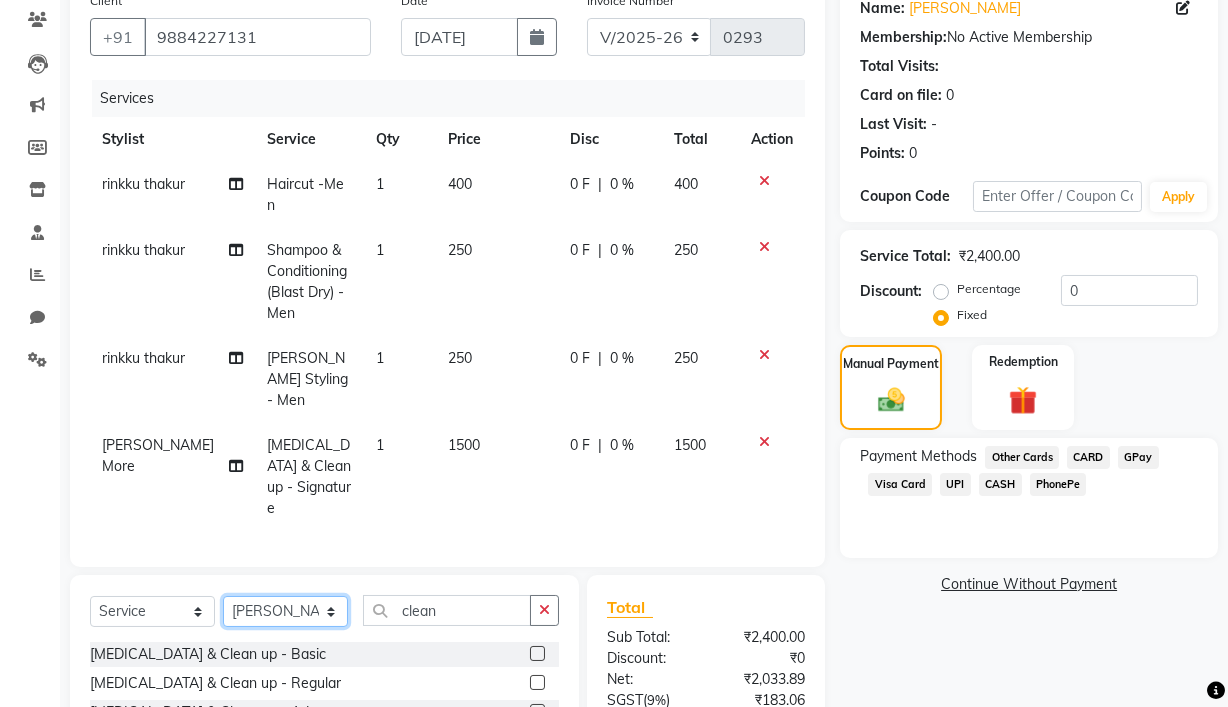 click on "Select Stylist [PERSON_NAME] [PERSON_NAME] Ankit Dhawariya [PERSON_NAME] Devendra Dhawariya Sir [PERSON_NAME] [PERSON_NAME] [PERSON_NAME] [PERSON_NAME] Ujjenkar [PERSON_NAME] rinkku [PERSON_NAME] [PERSON_NAME] Didi [PERSON_NAME] [PERSON_NAME] More [PERSON_NAME] guru" 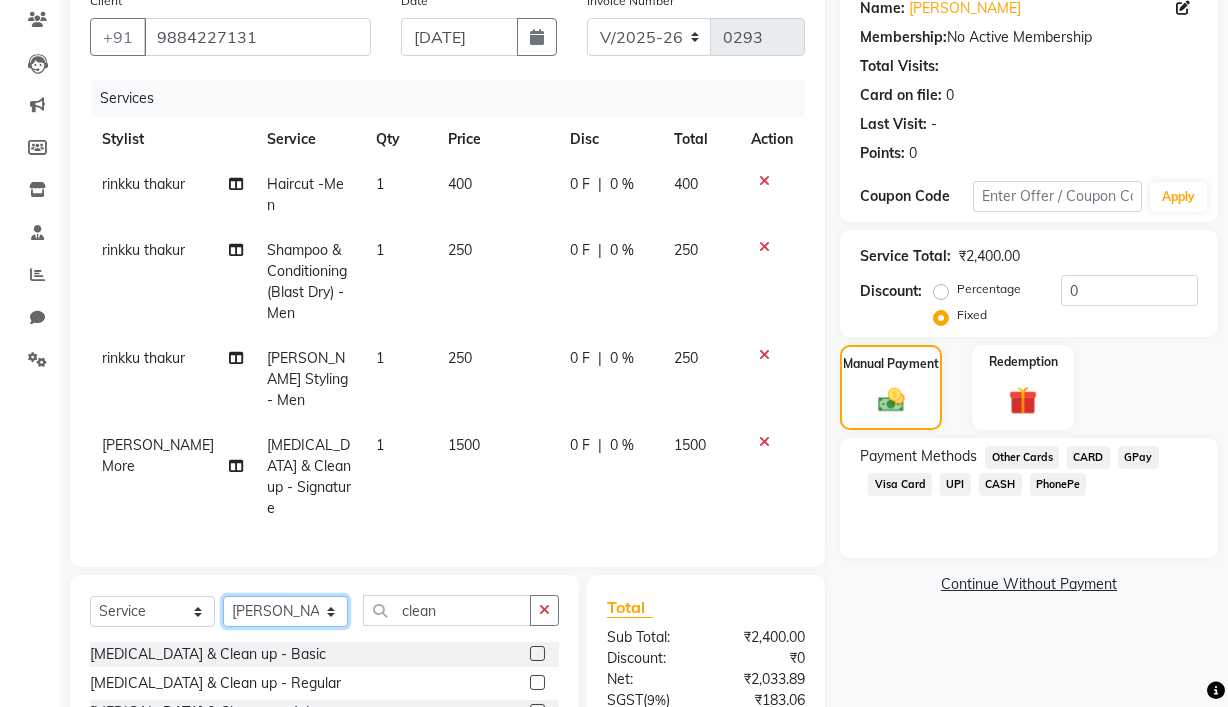 select on "67947" 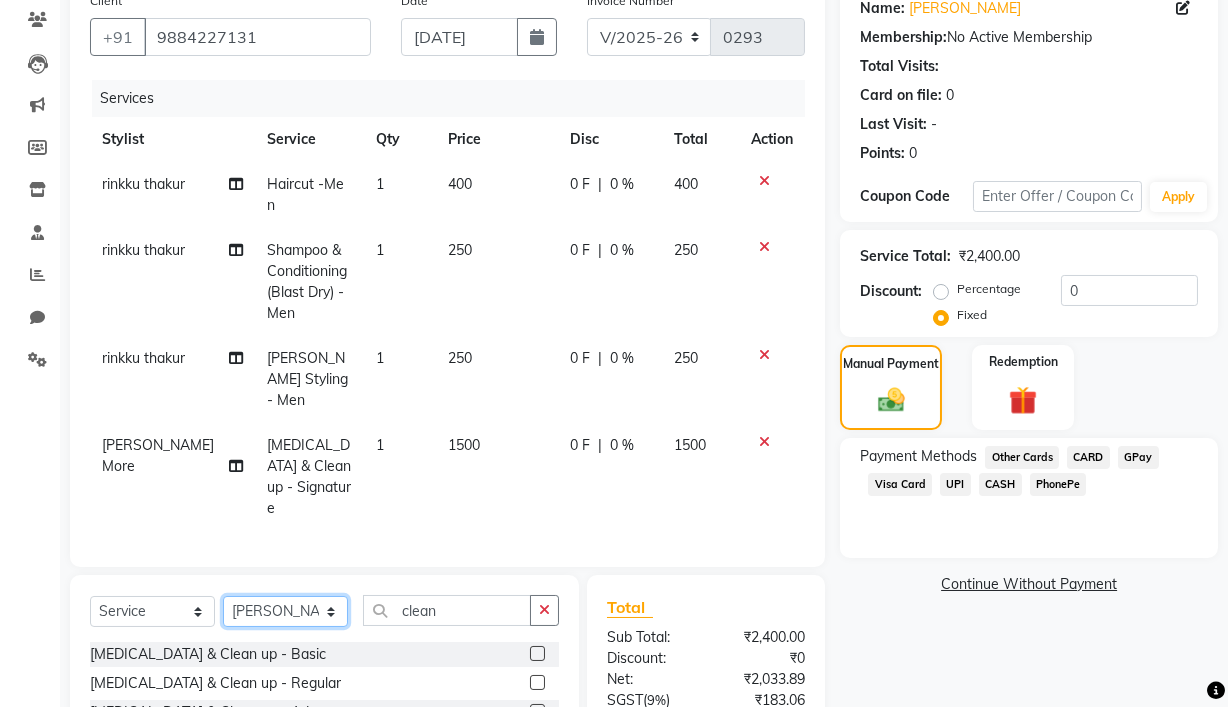 click on "Select Stylist [PERSON_NAME] [PERSON_NAME] Ankit Dhawariya [PERSON_NAME] Devendra Dhawariya Sir [PERSON_NAME] [PERSON_NAME] [PERSON_NAME] [PERSON_NAME] Ujjenkar [PERSON_NAME] rinkku [PERSON_NAME] [PERSON_NAME] Didi [PERSON_NAME] [PERSON_NAME] More [PERSON_NAME] guru" 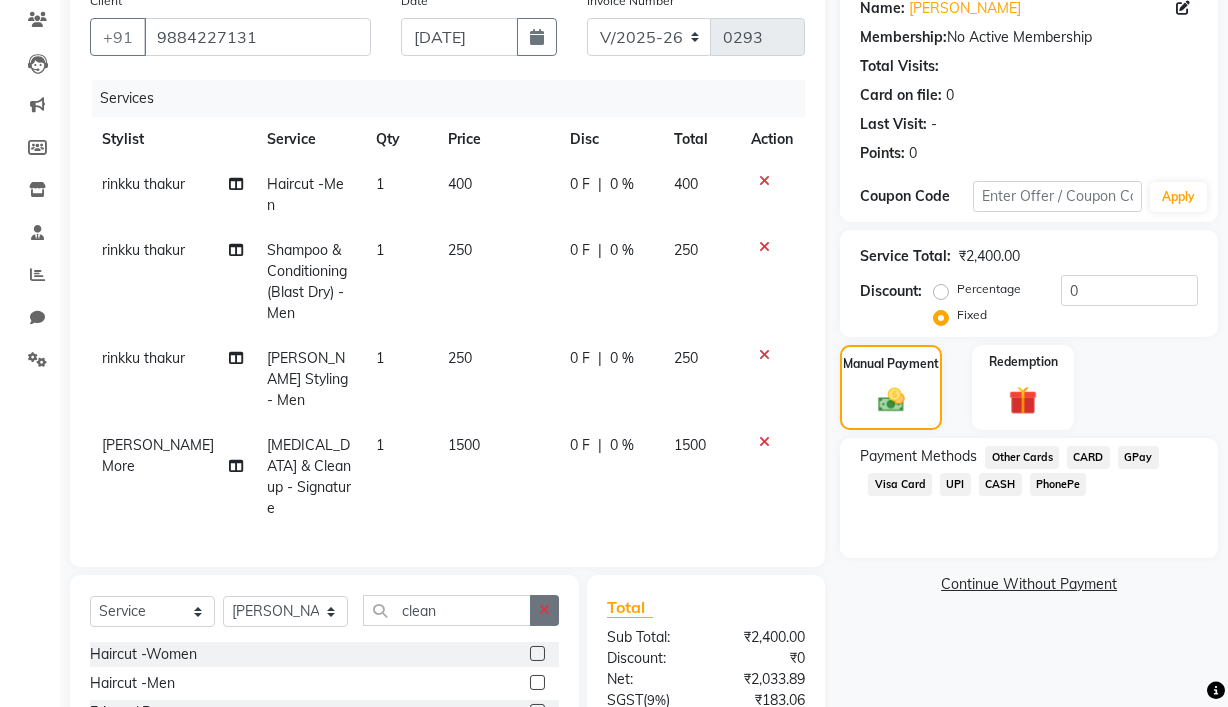 click 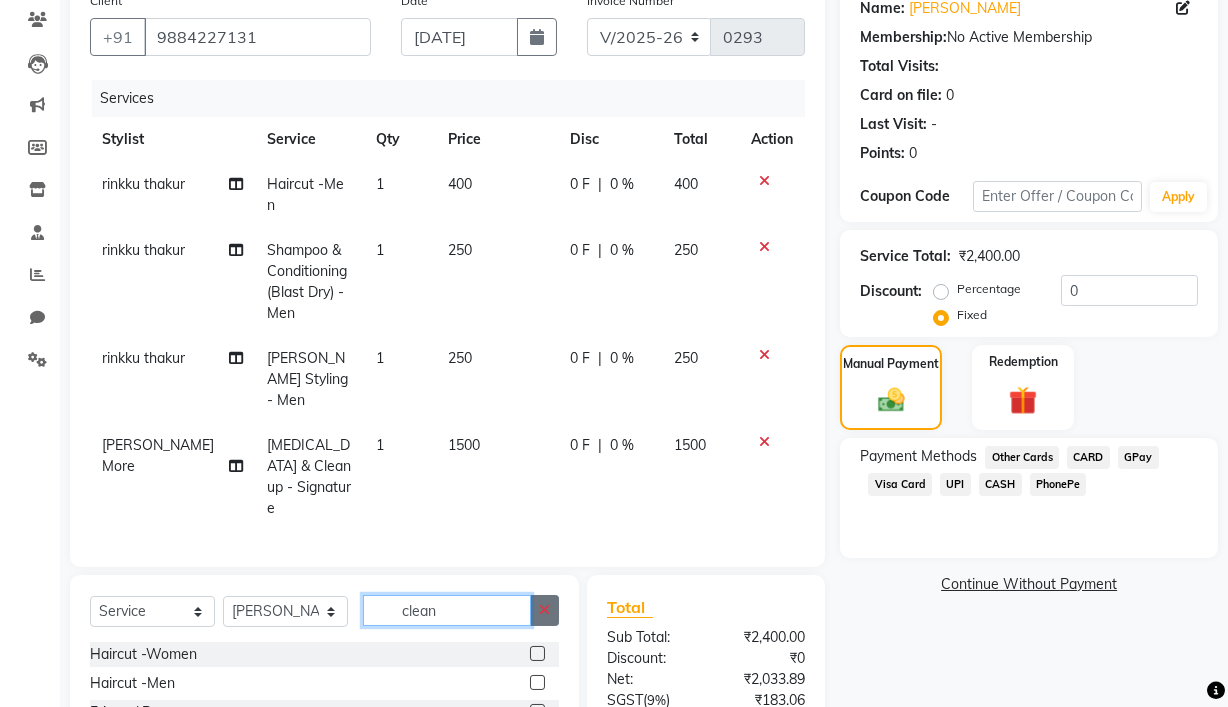 type 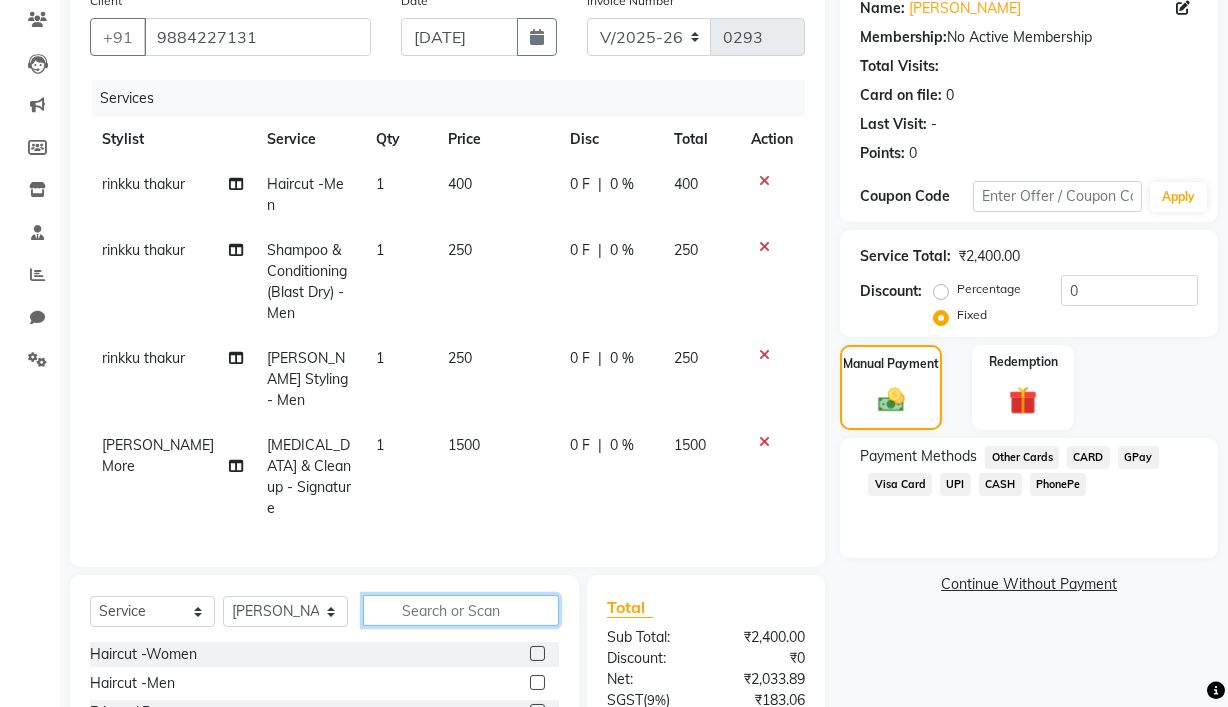 click 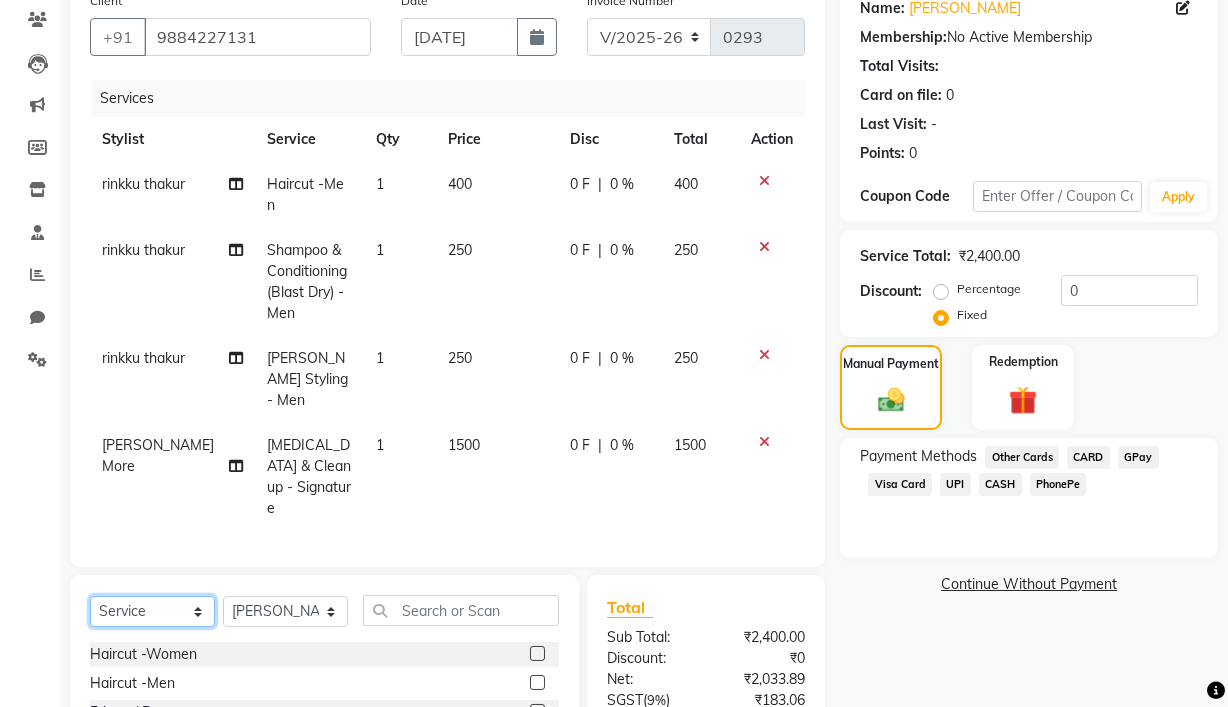 click on "Select  Service  Product  Membership  Package Voucher Prepaid Gift Card" 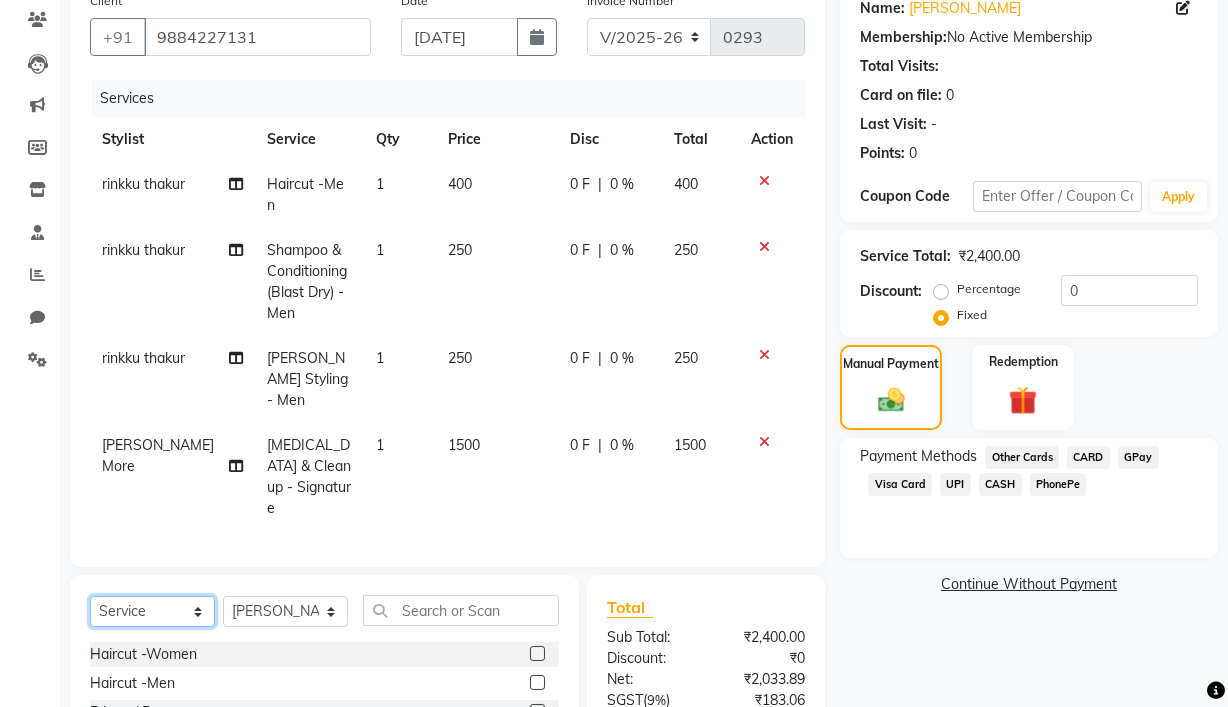select on "product" 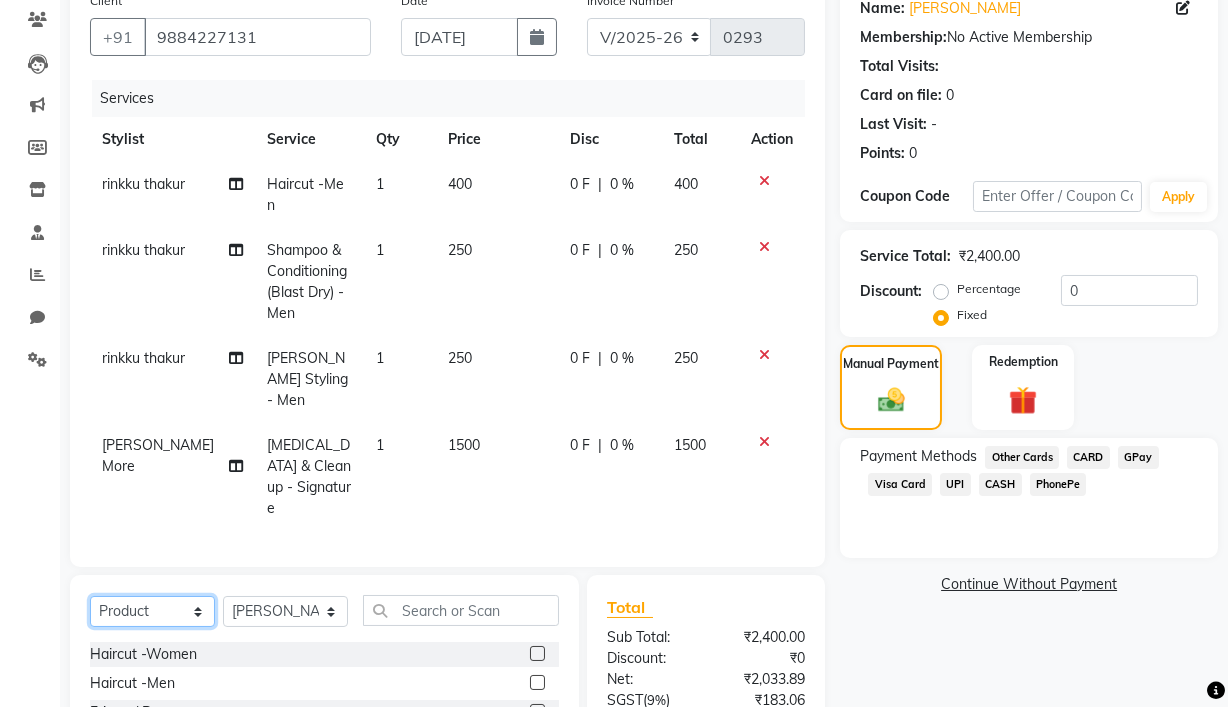 click on "Select  Service  Product  Membership  Package Voucher Prepaid Gift Card" 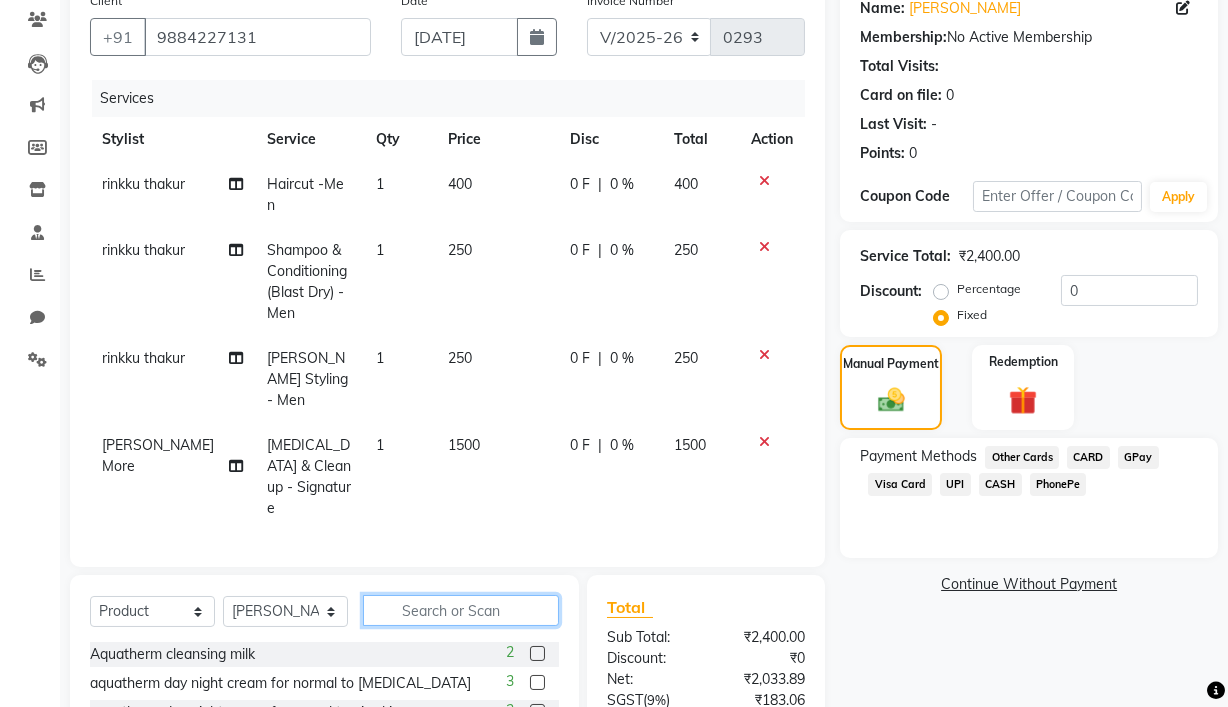 click 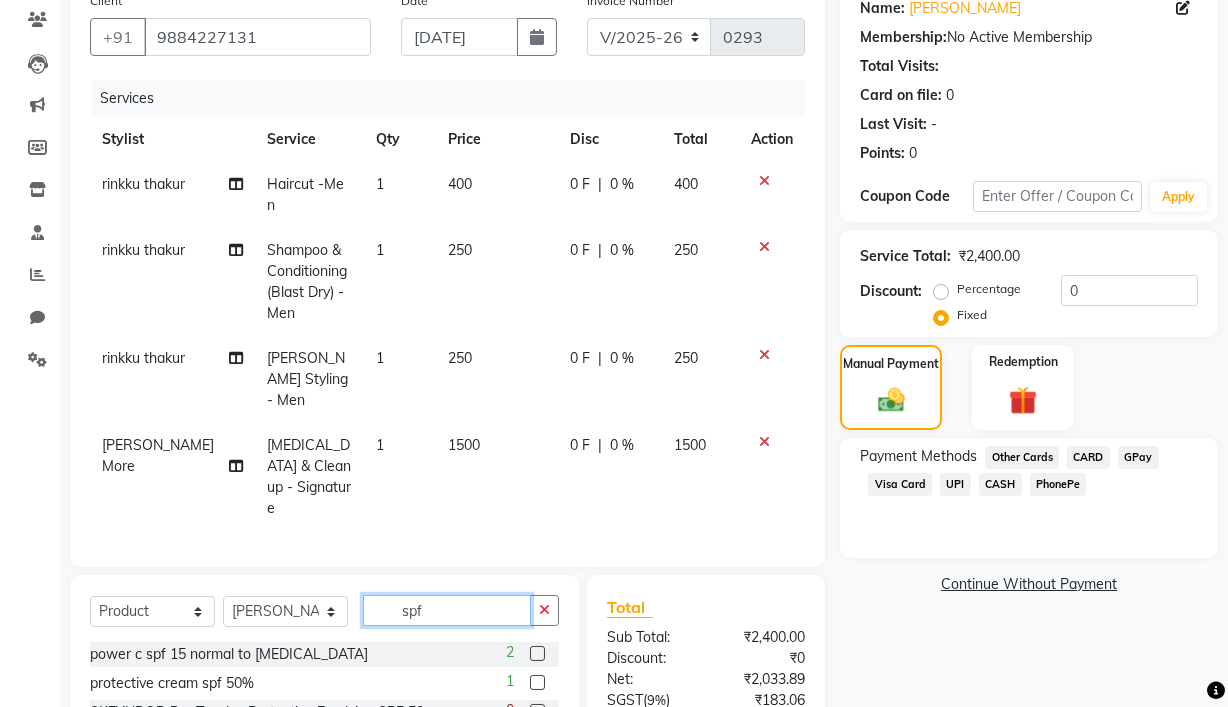 scroll, scrollTop: 321, scrollLeft: 0, axis: vertical 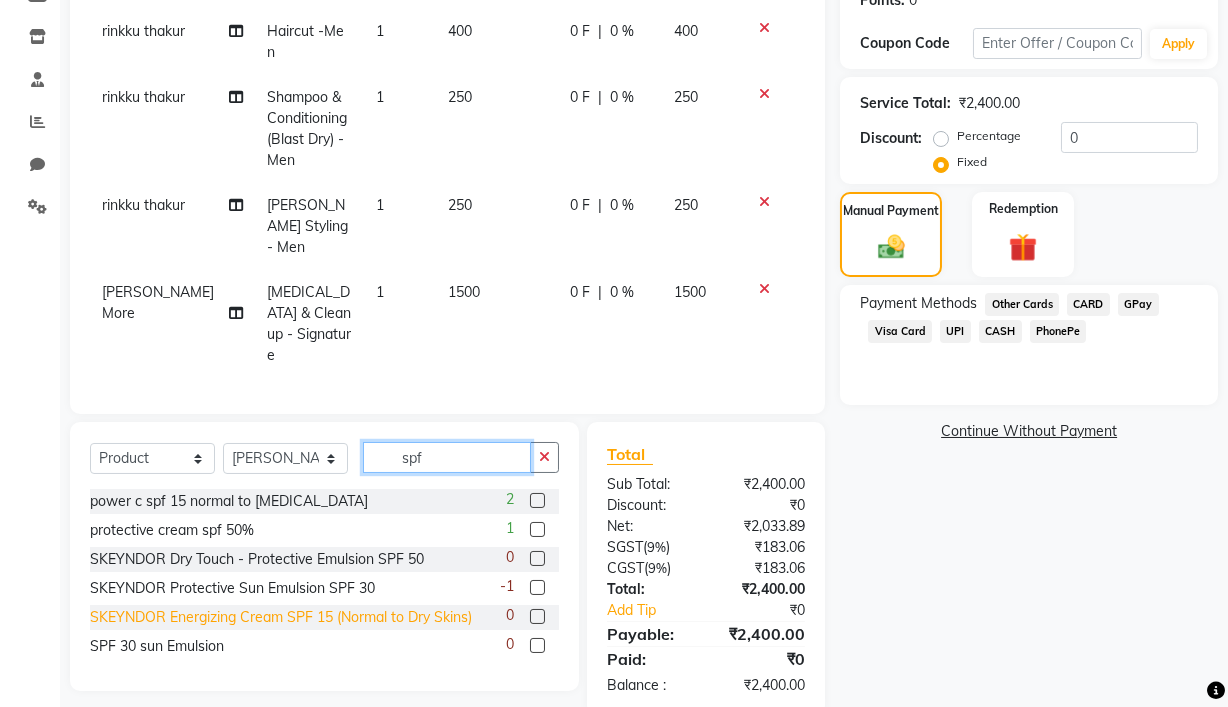 type on "spf" 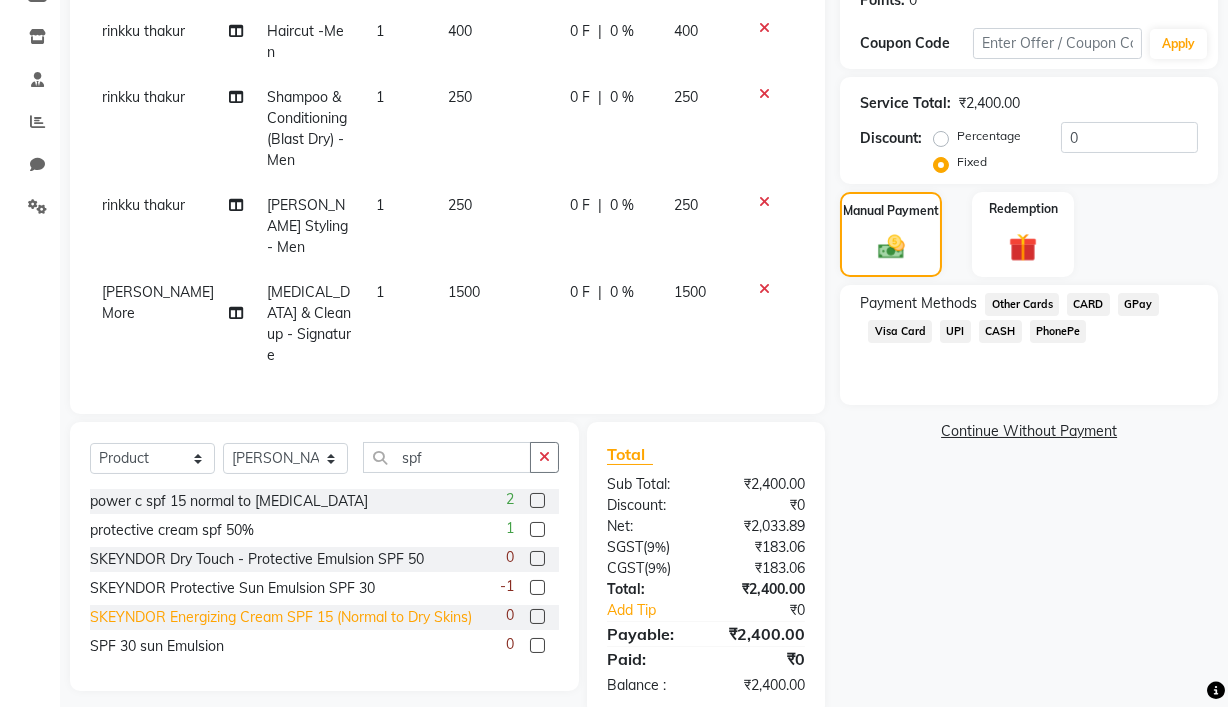 click on "SKEYNDOR Energizing Cream SPF 15 (Normal to Dry Skins)" 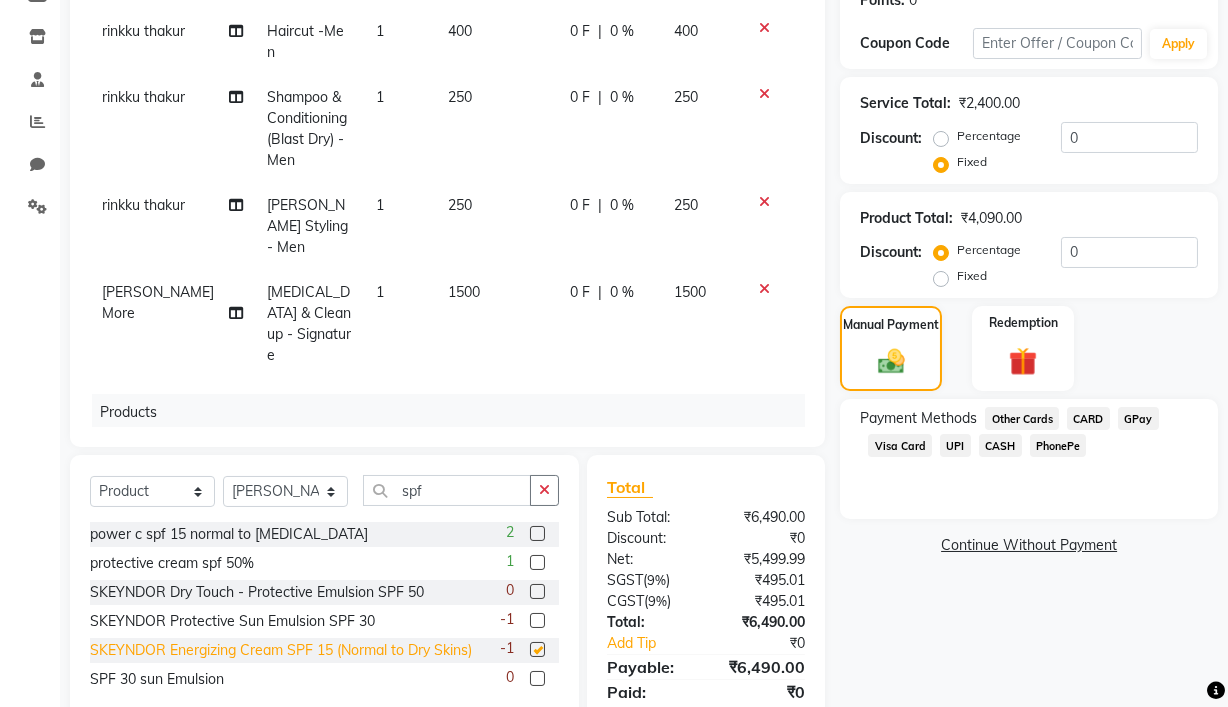 checkbox on "false" 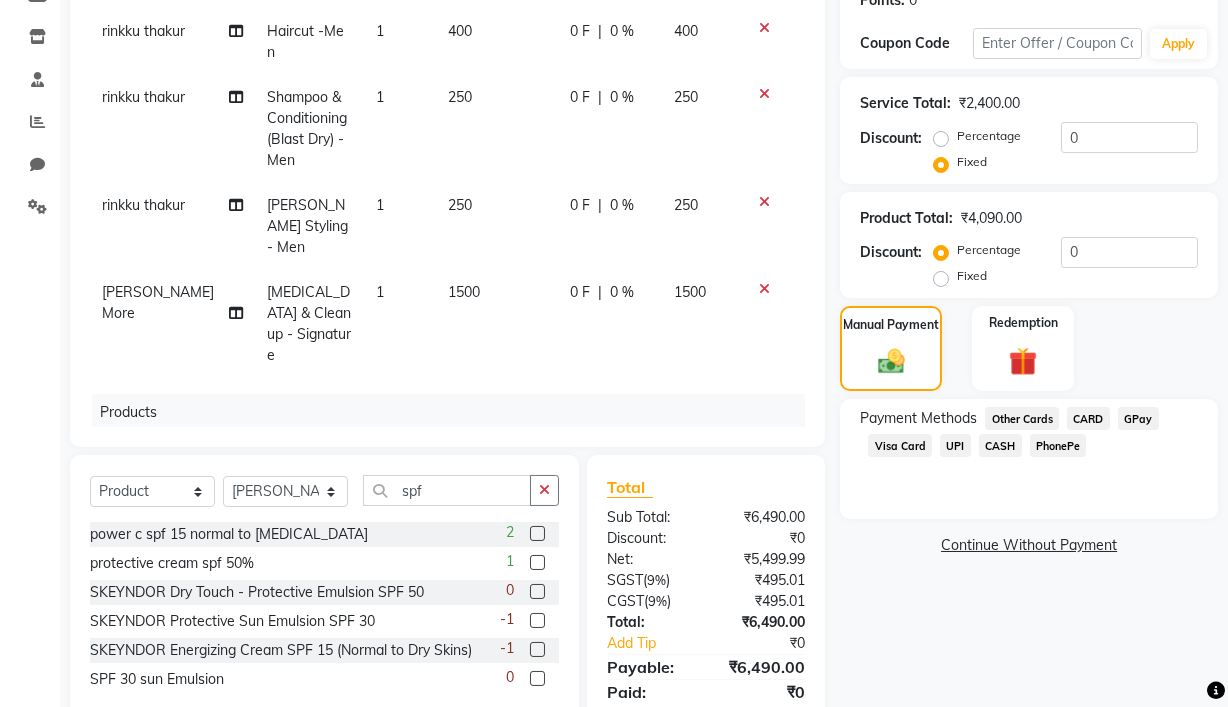 scroll, scrollTop: 131, scrollLeft: 0, axis: vertical 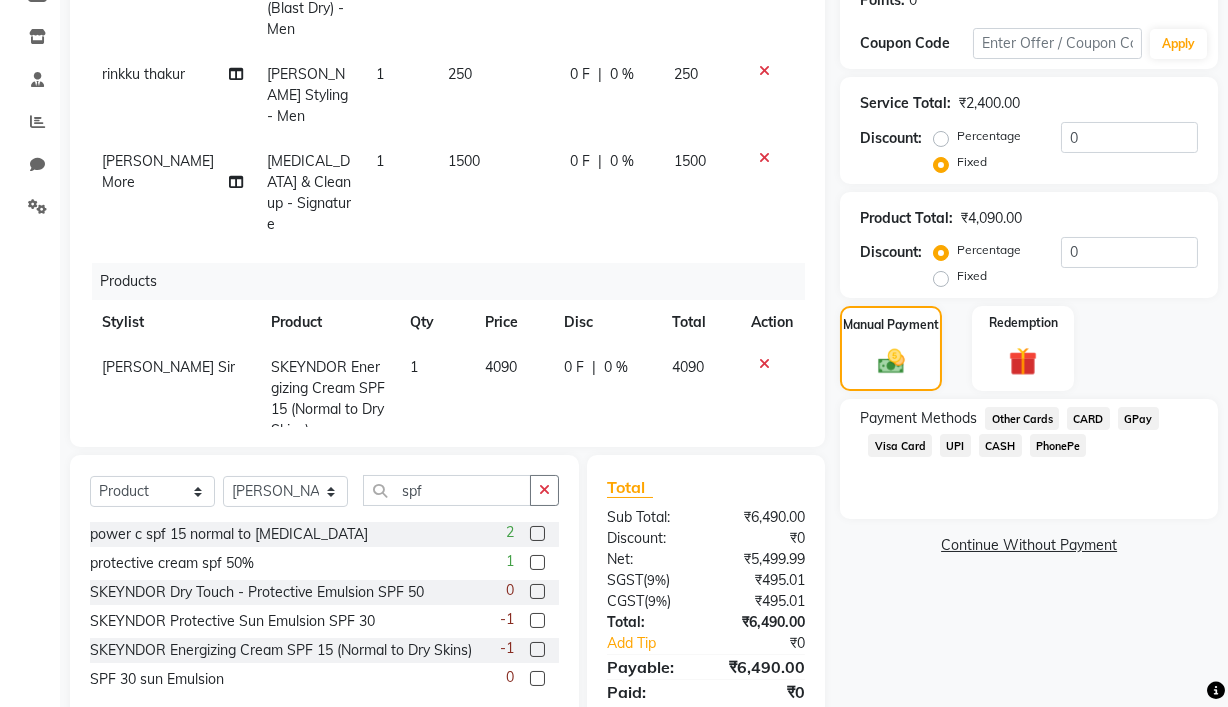 click 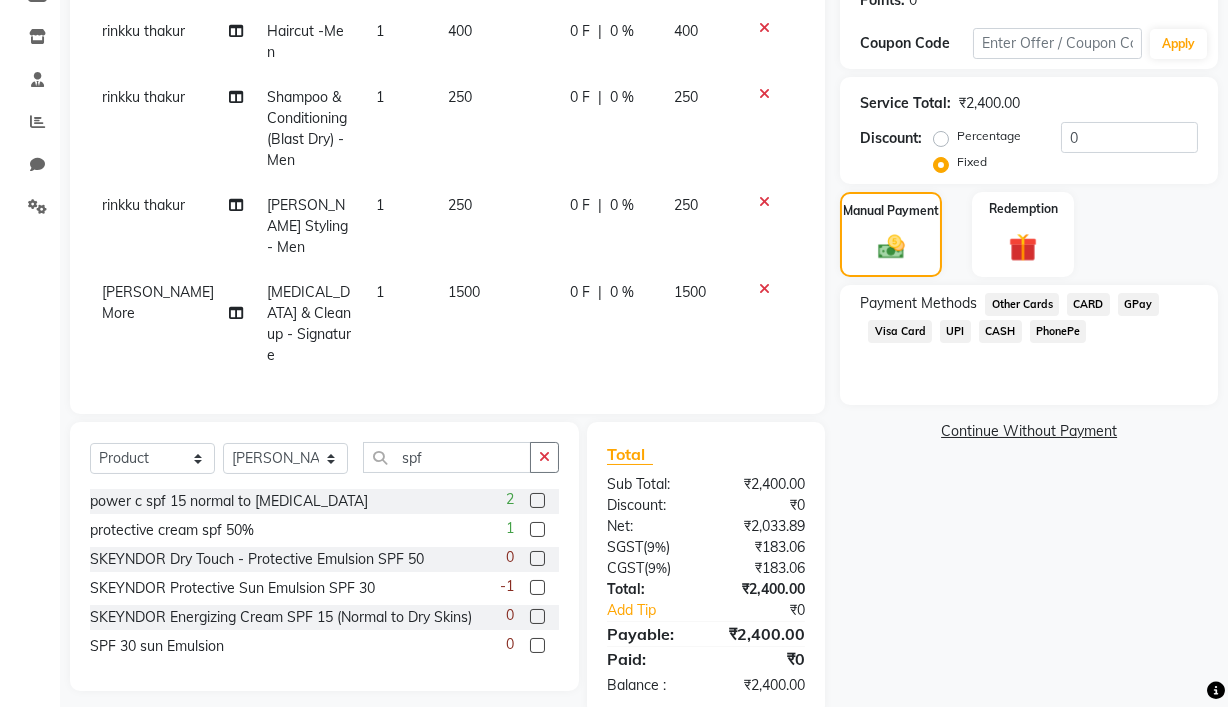 scroll, scrollTop: 299, scrollLeft: 0, axis: vertical 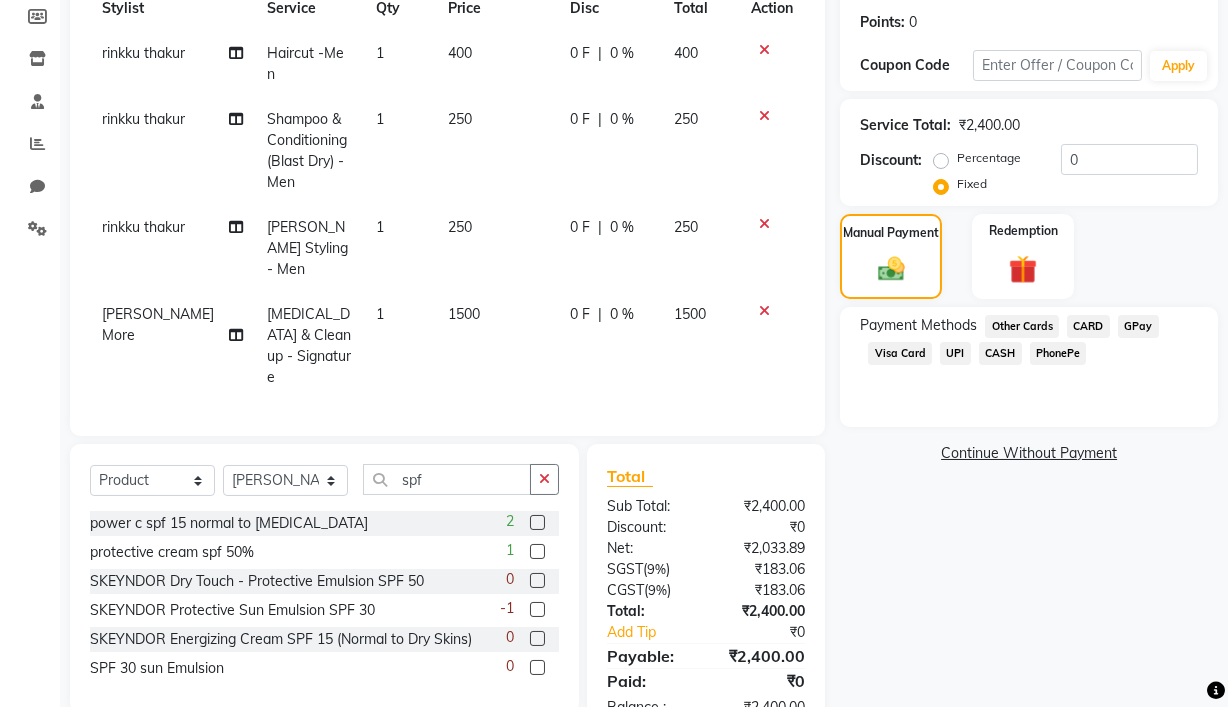 click on "power c spf 15 normal to [MEDICAL_DATA]  2" 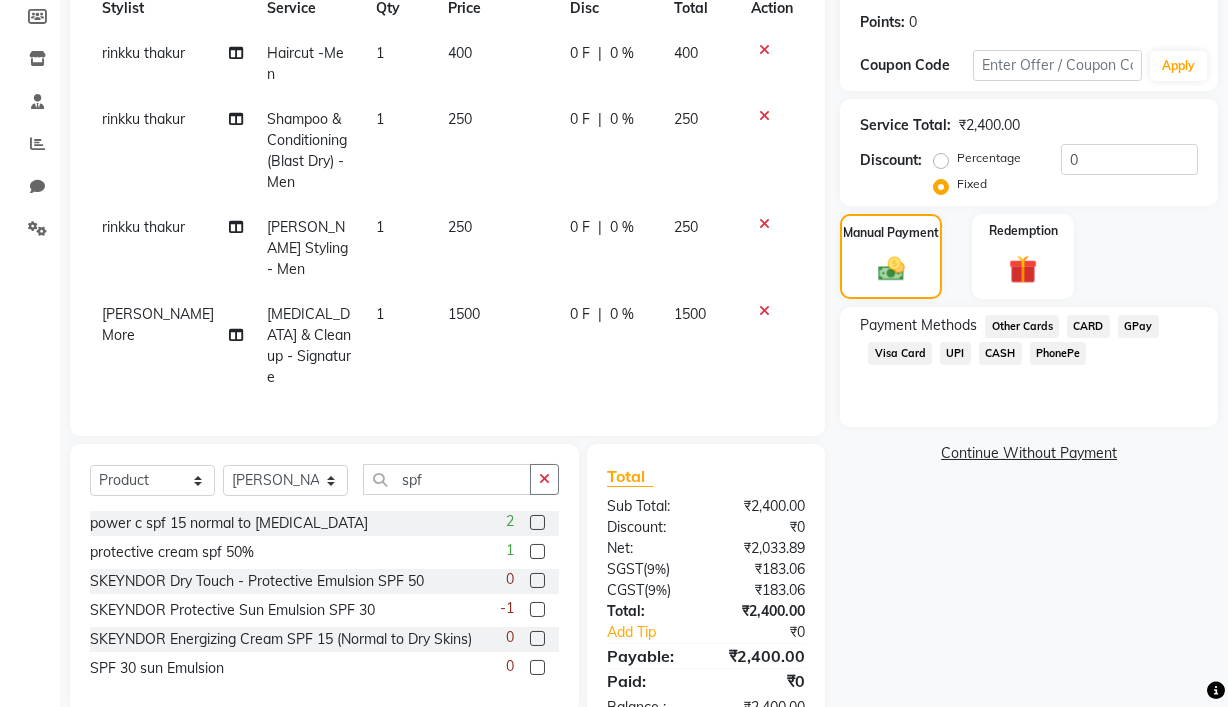 click on "power c spf 15 normal to [MEDICAL_DATA]" 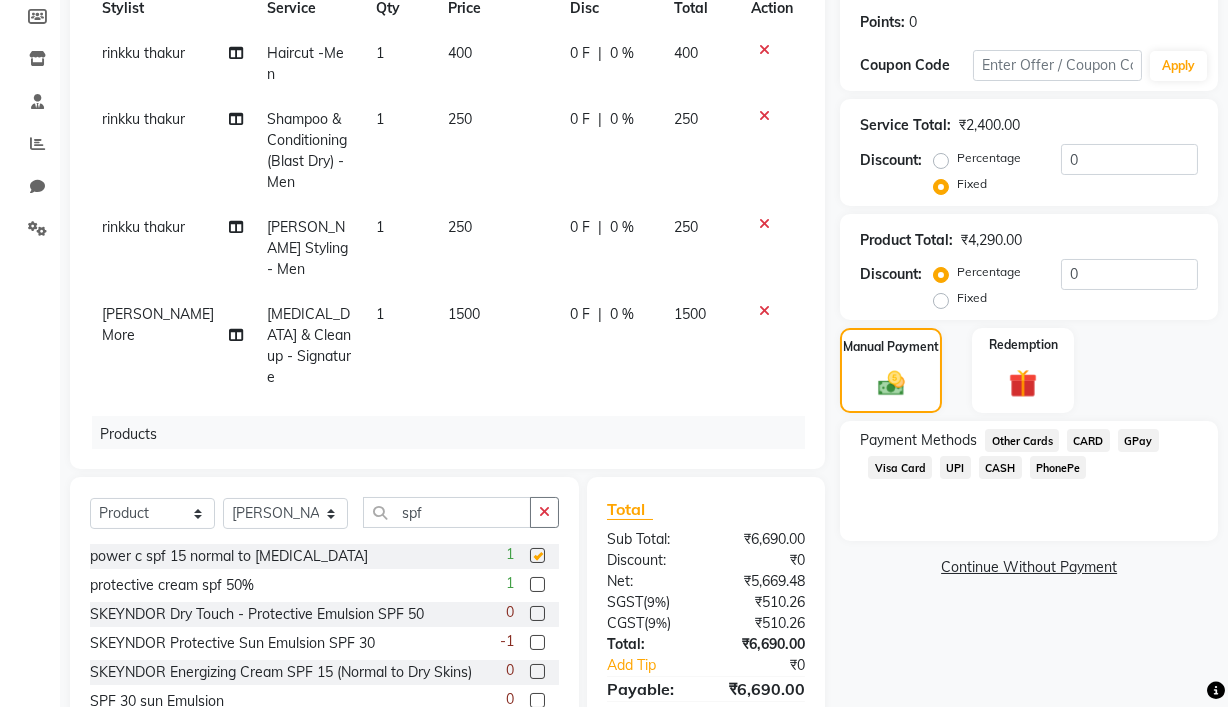 scroll, scrollTop: 321, scrollLeft: 0, axis: vertical 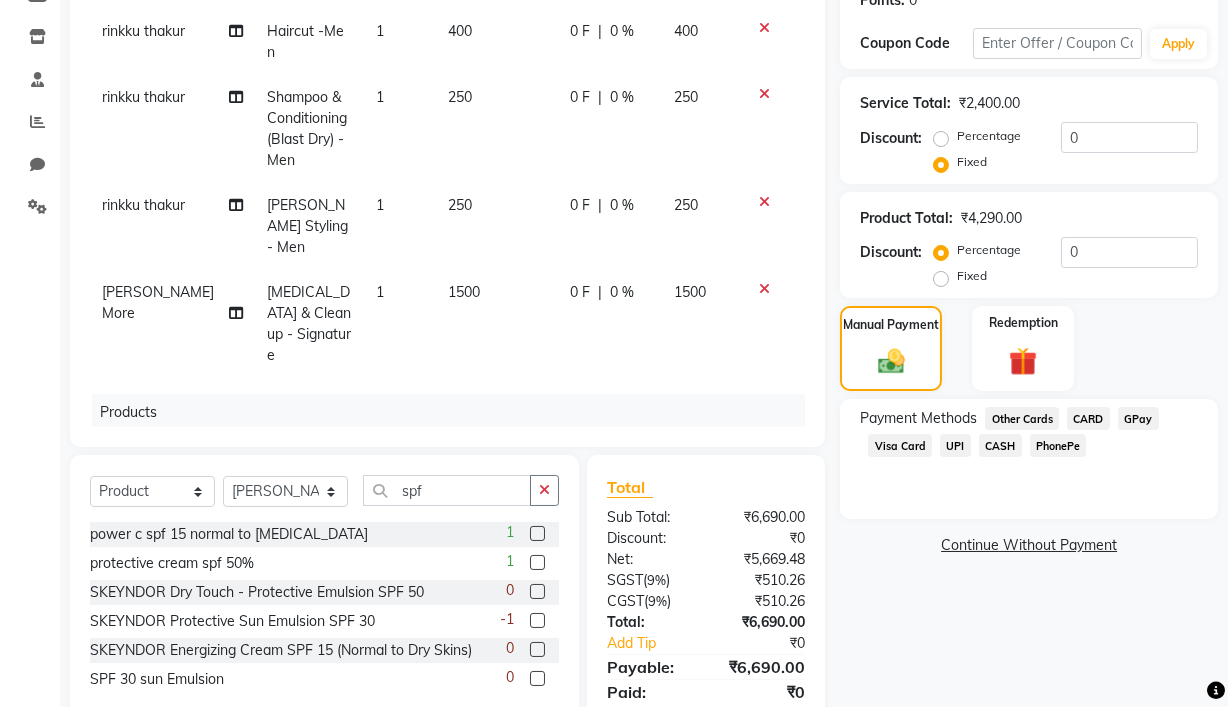 checkbox on "false" 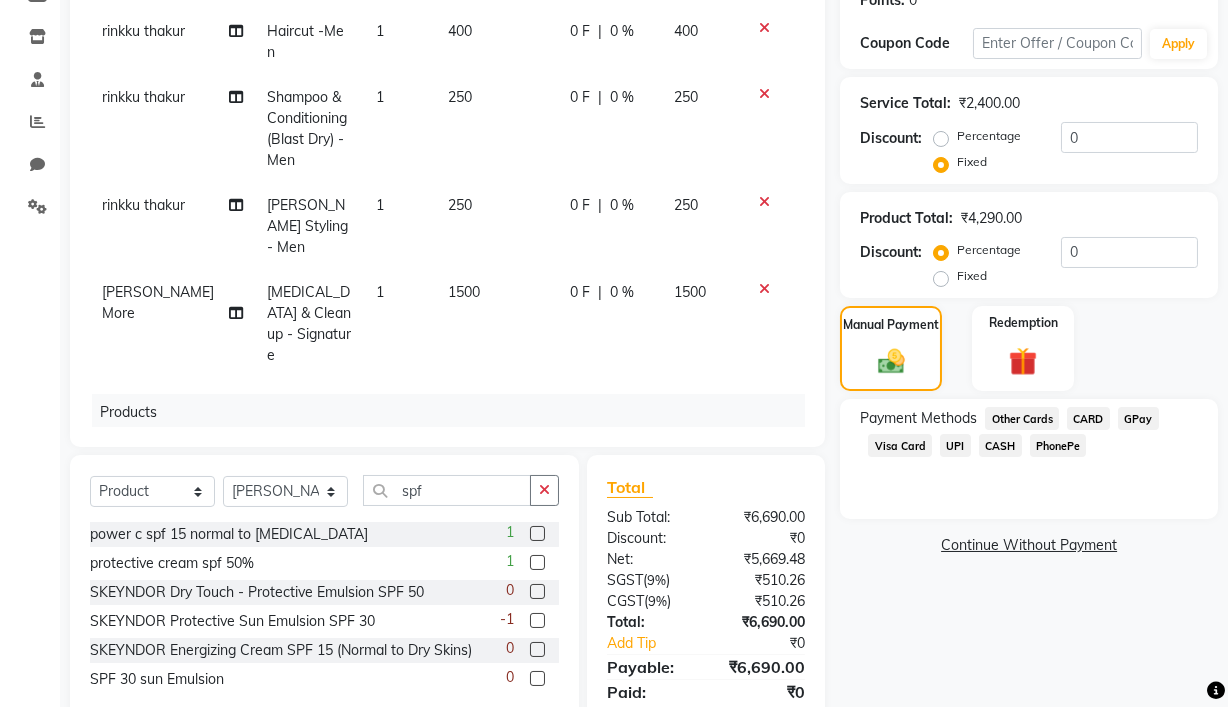 scroll, scrollTop: 89, scrollLeft: 0, axis: vertical 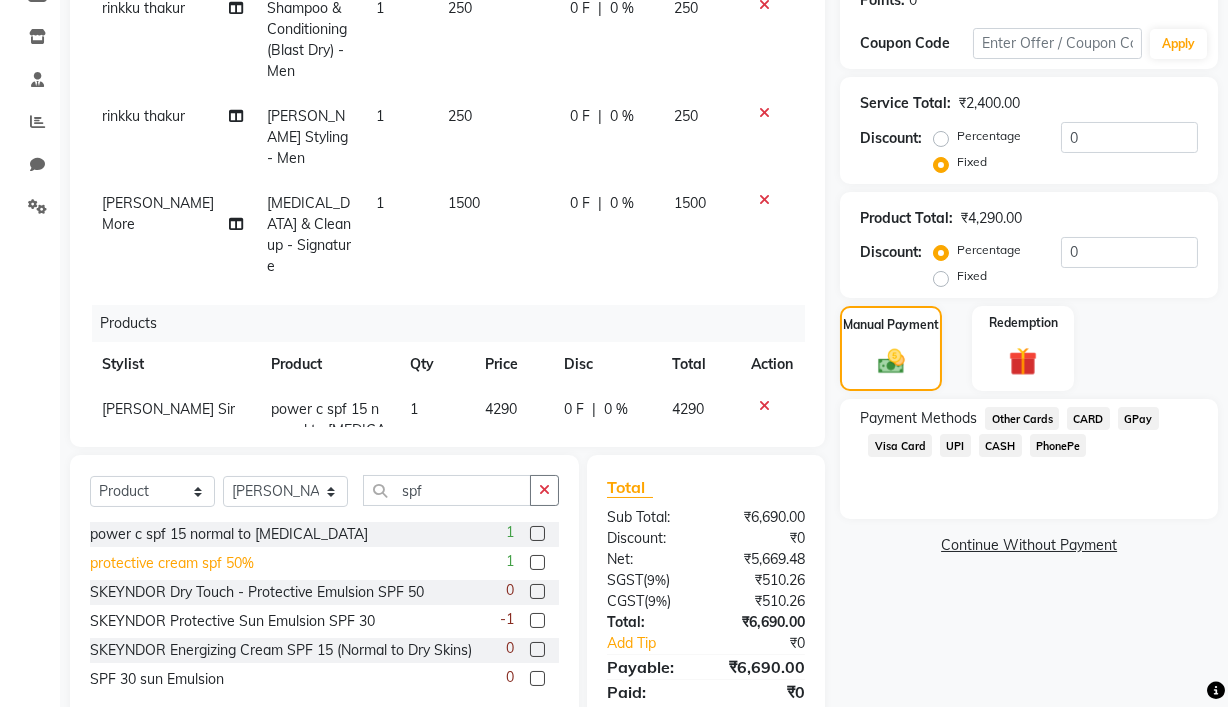 click on "protective cream spf 50%" 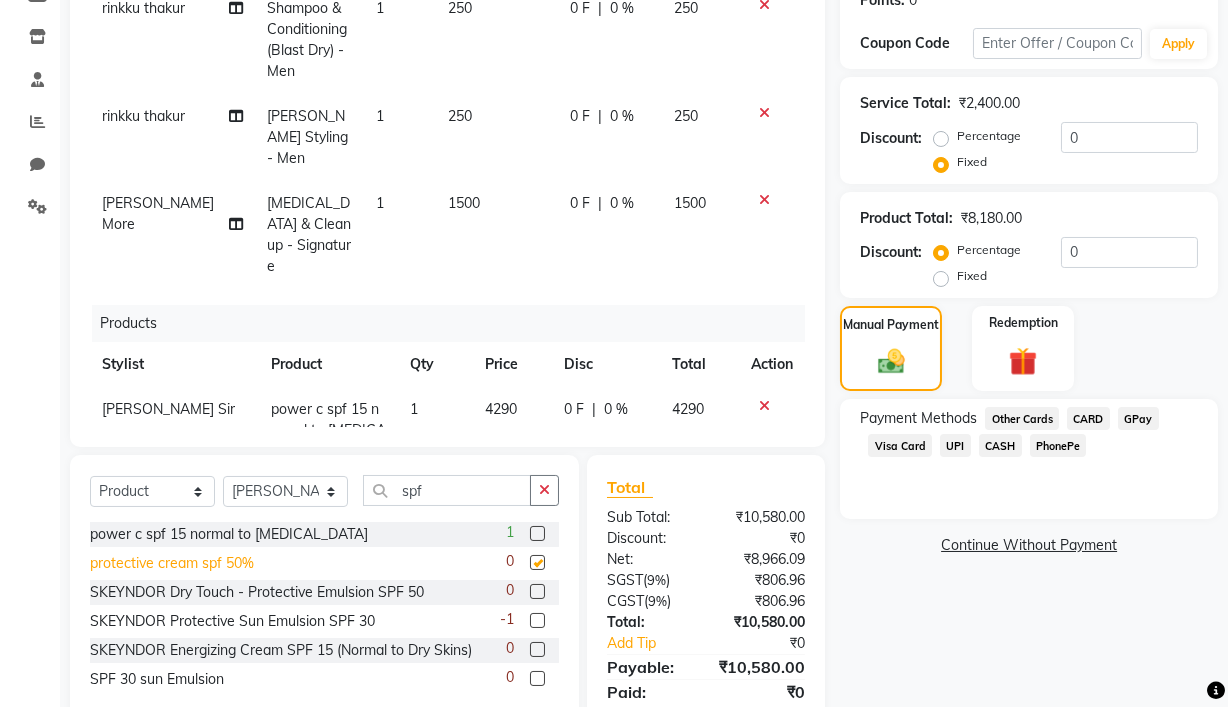 checkbox on "false" 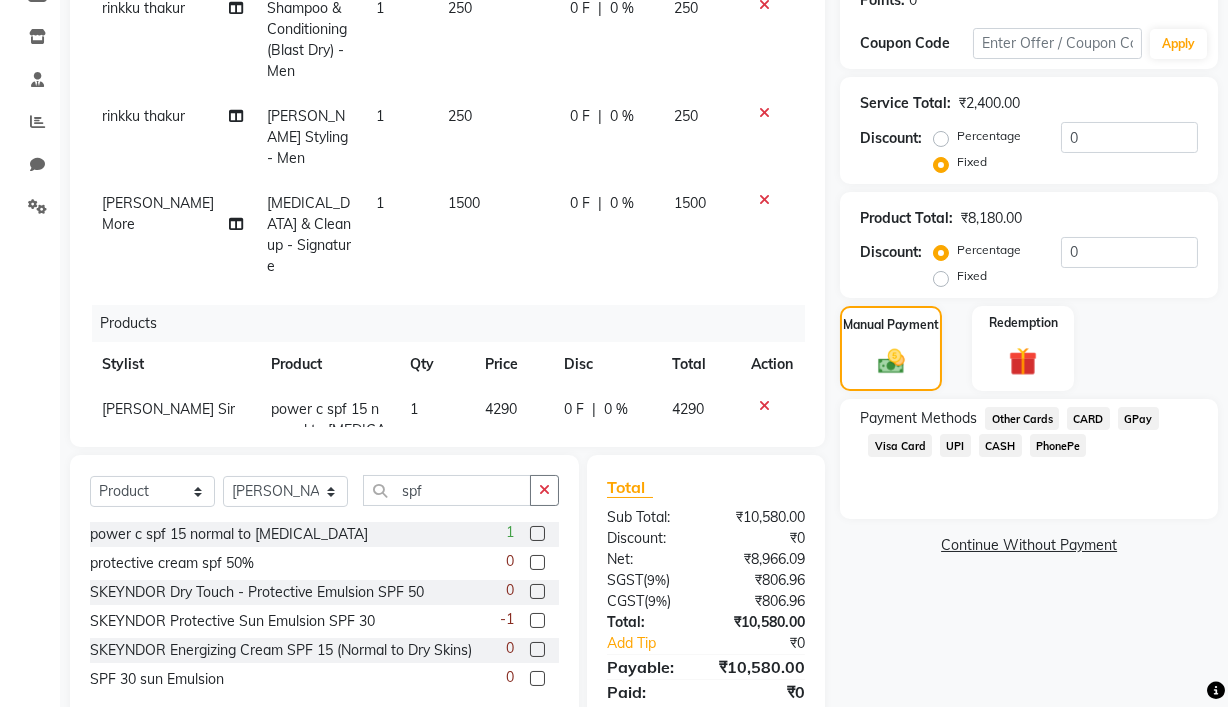 scroll, scrollTop: 156, scrollLeft: 0, axis: vertical 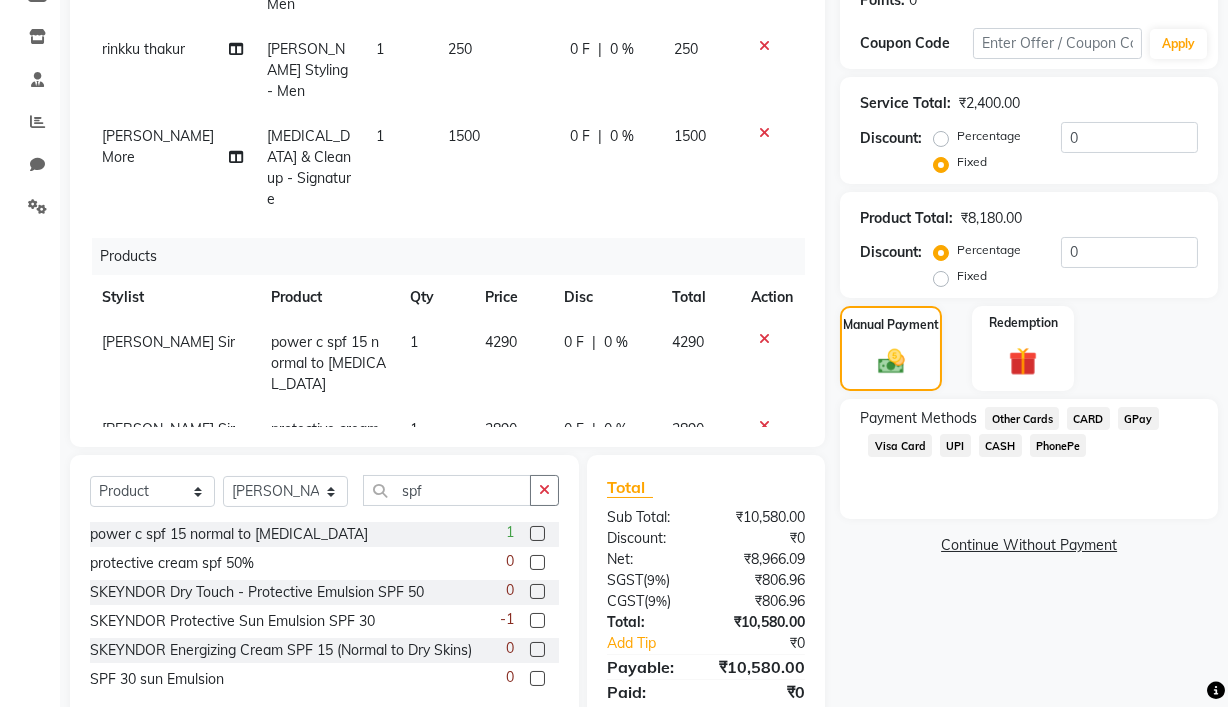 click 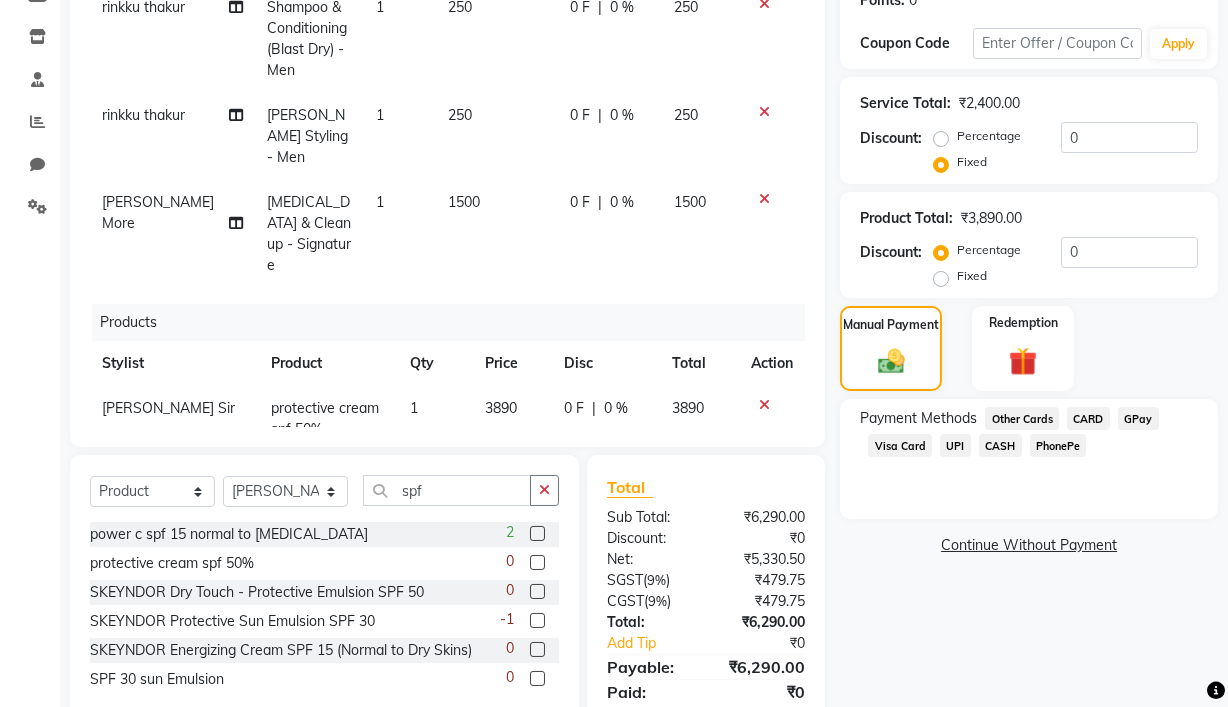 click on "0 %" 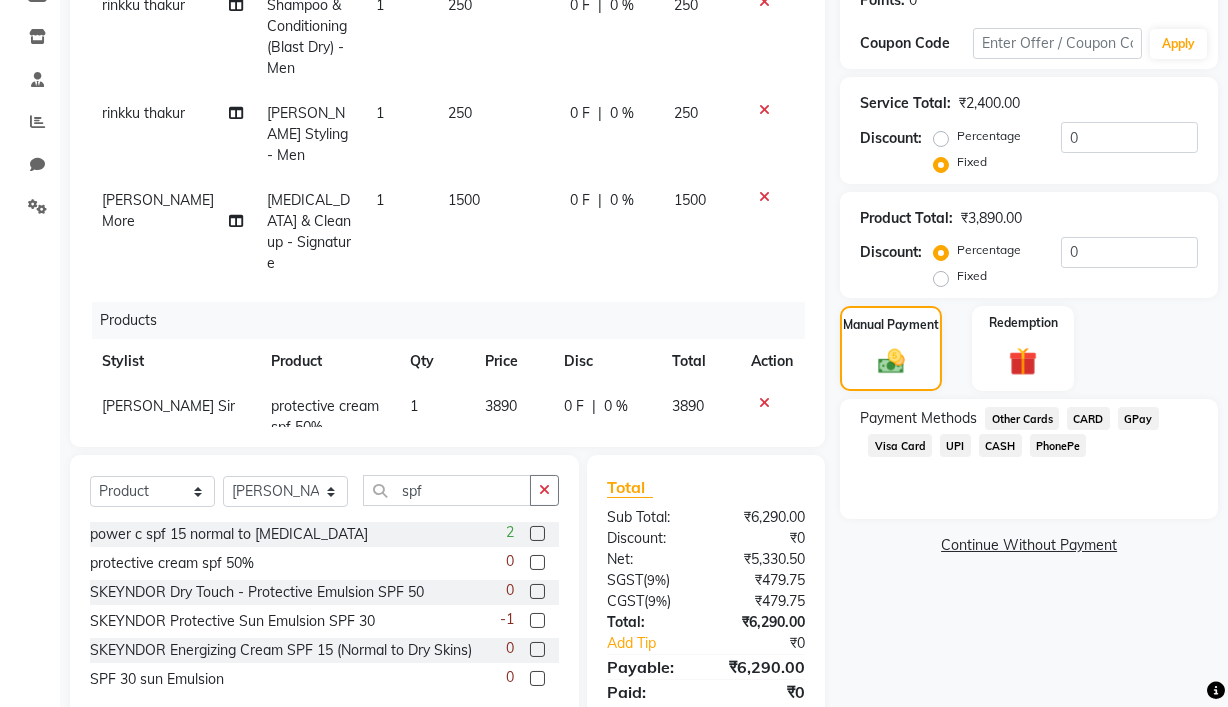 select on "67947" 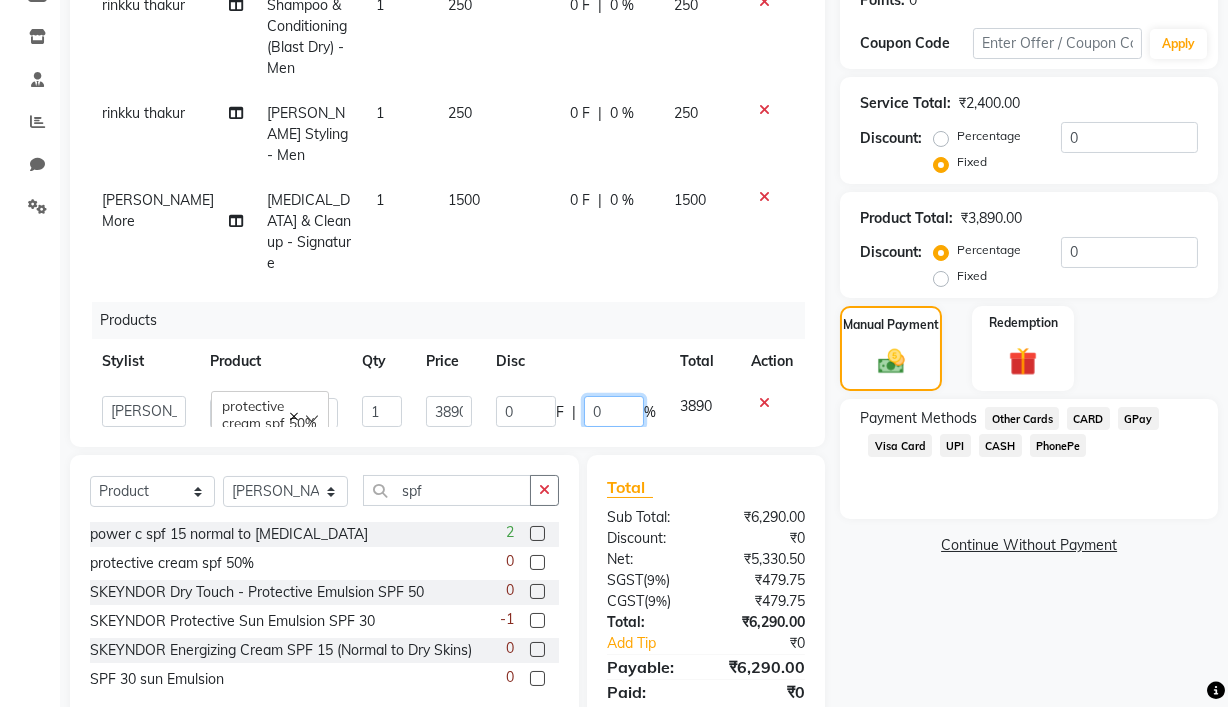 click on "0" 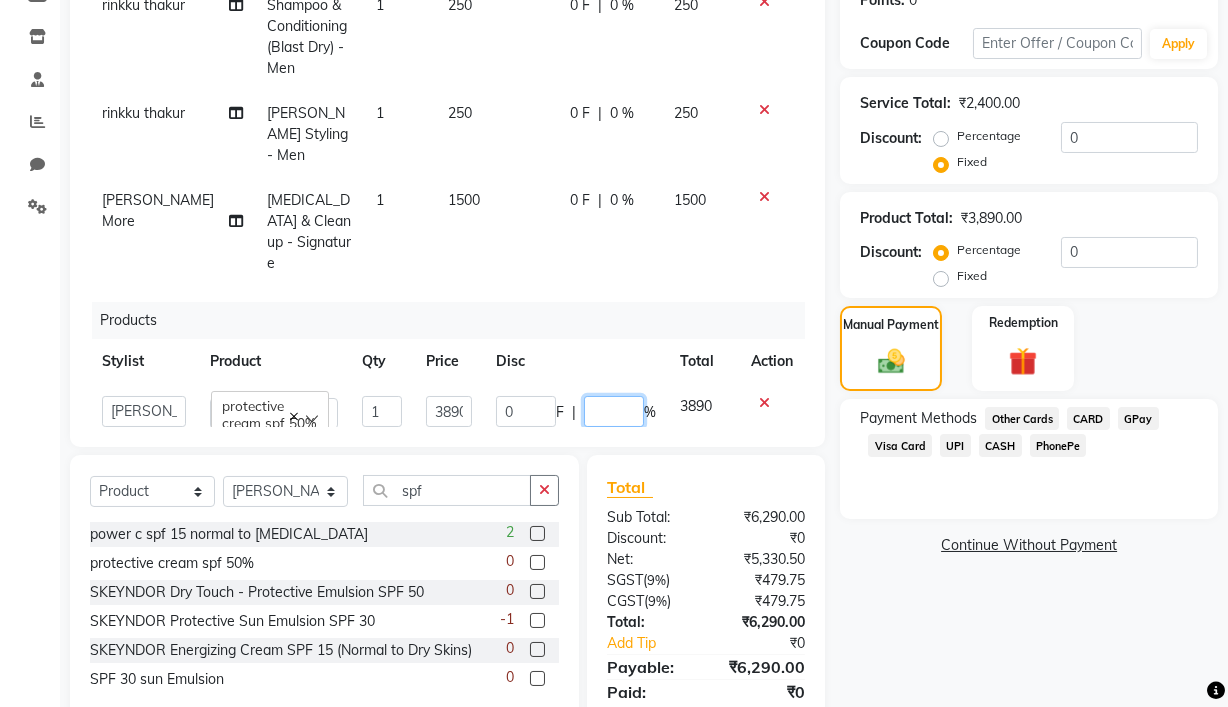 type on "0" 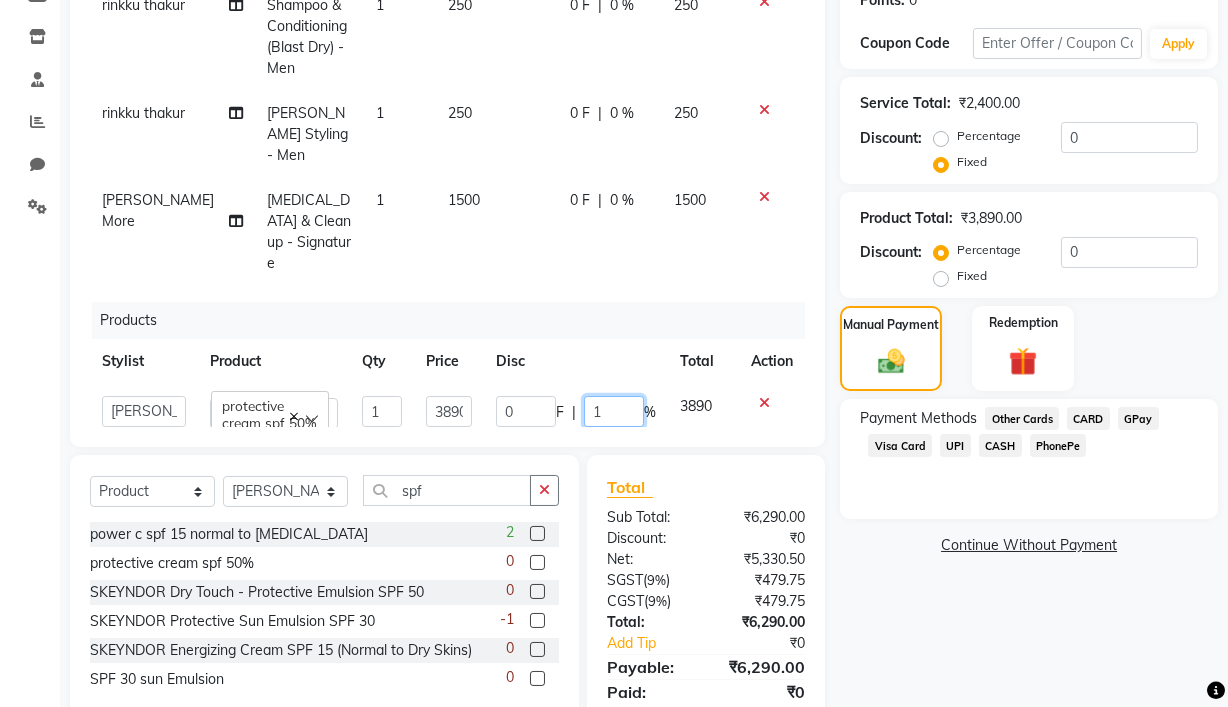 type on "10" 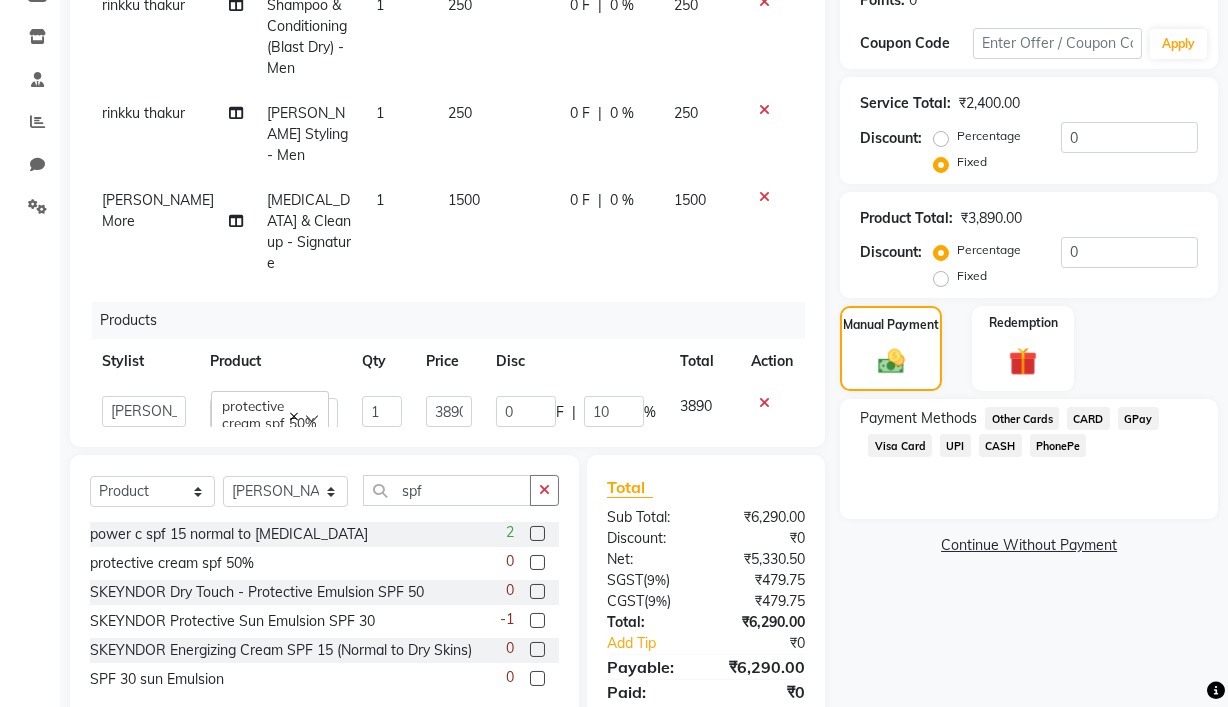 click on "Payment Methods  Other Cards   CARD   GPay   Visa Card   UPI   CASH   PhonePe" 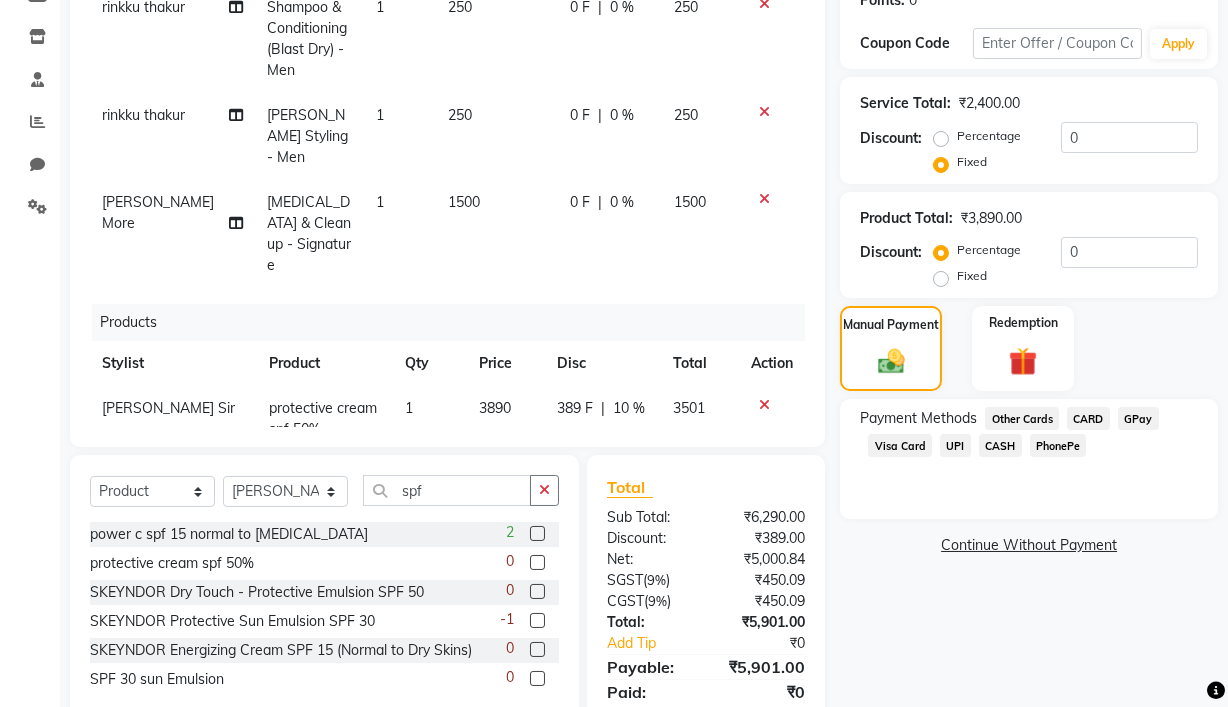 click on "UPI" 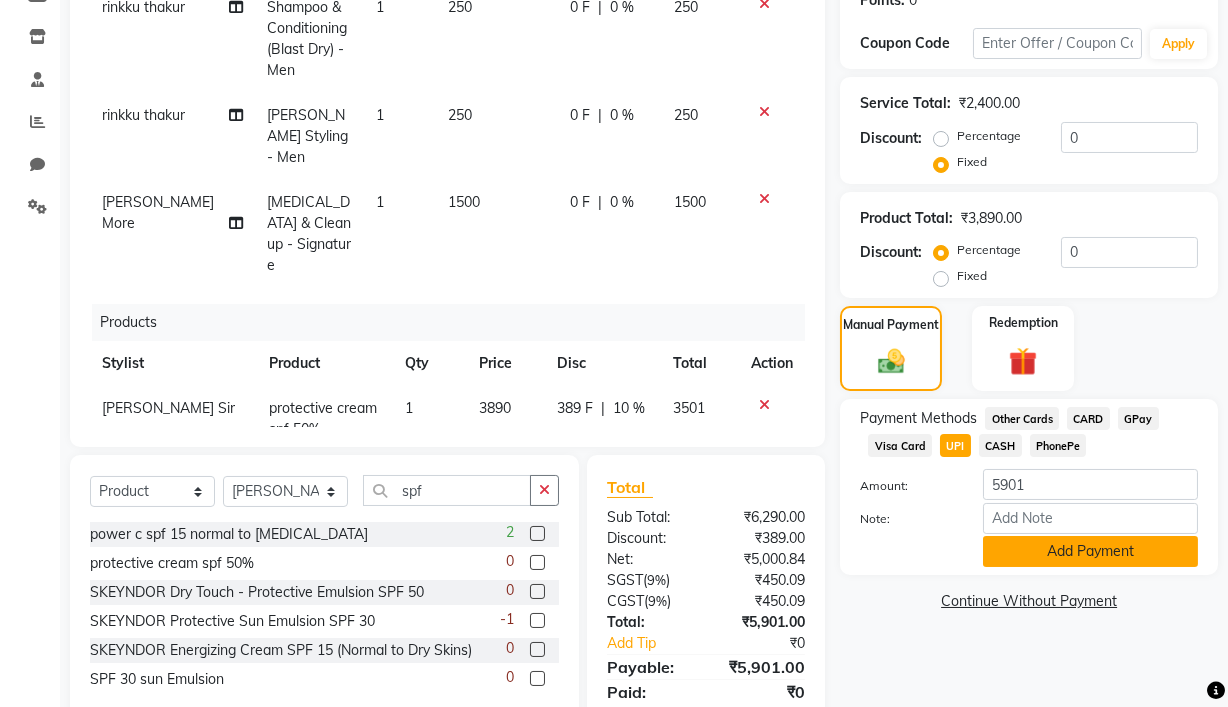 click on "Add Payment" 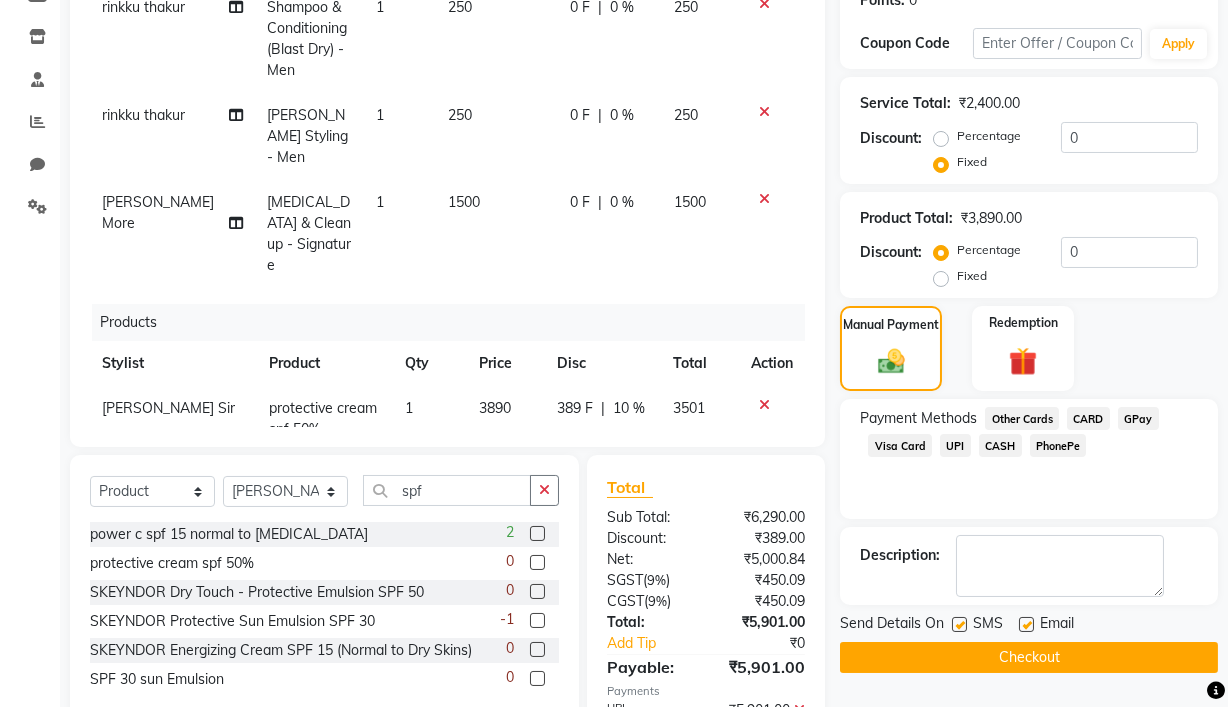 click 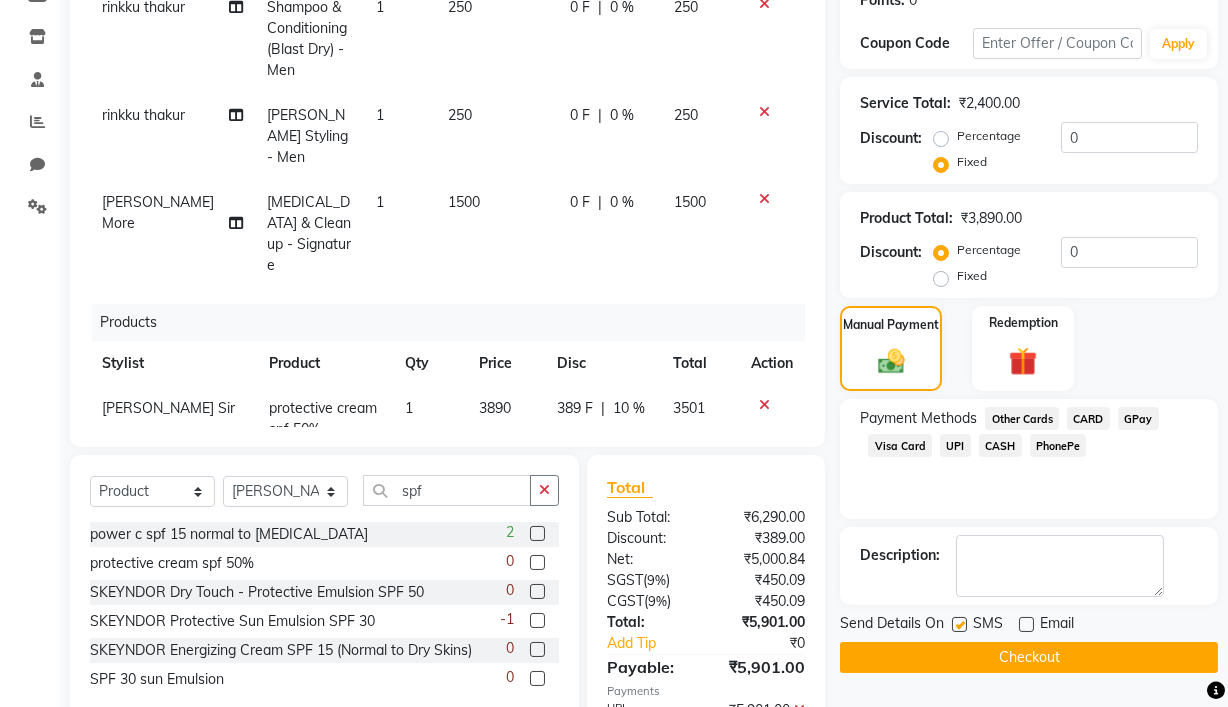 click 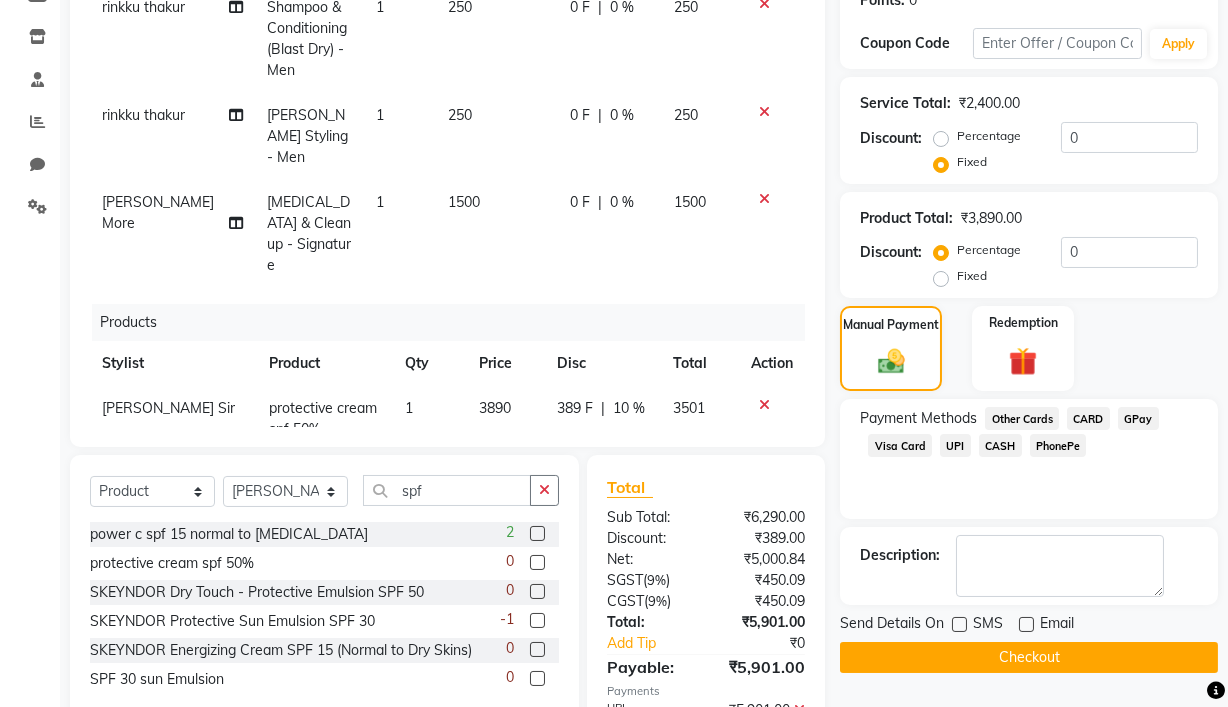 click on "Checkout" 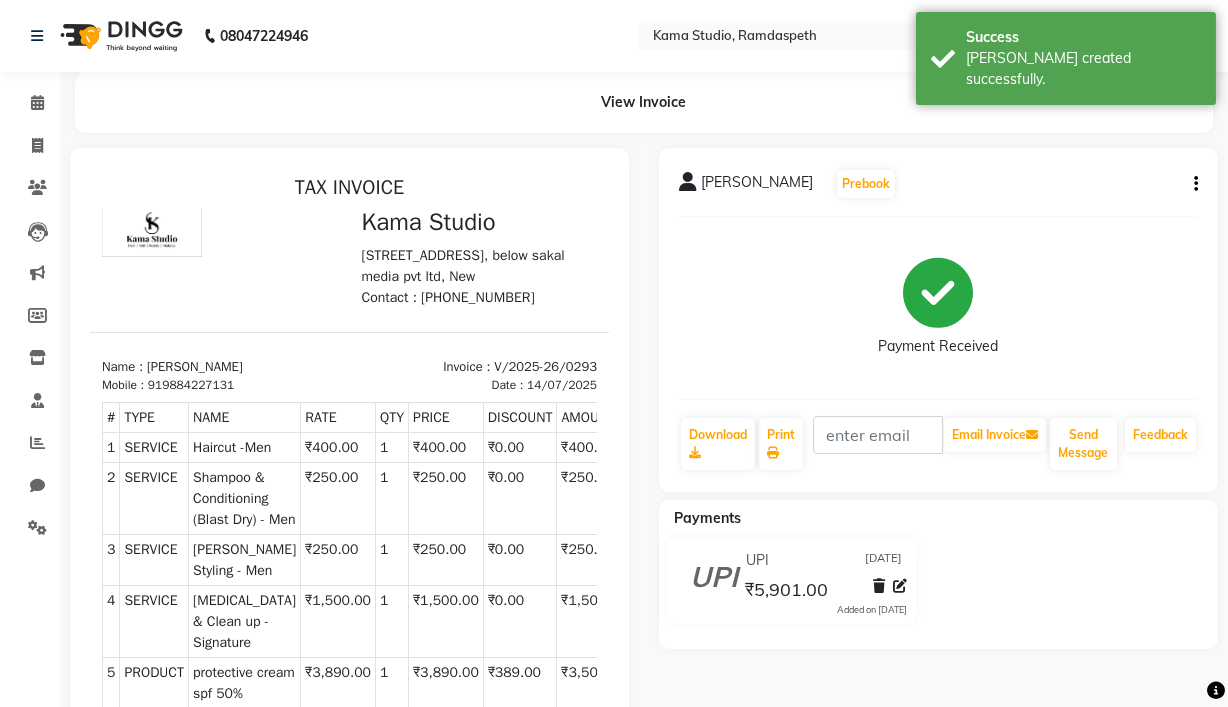 scroll, scrollTop: 0, scrollLeft: 0, axis: both 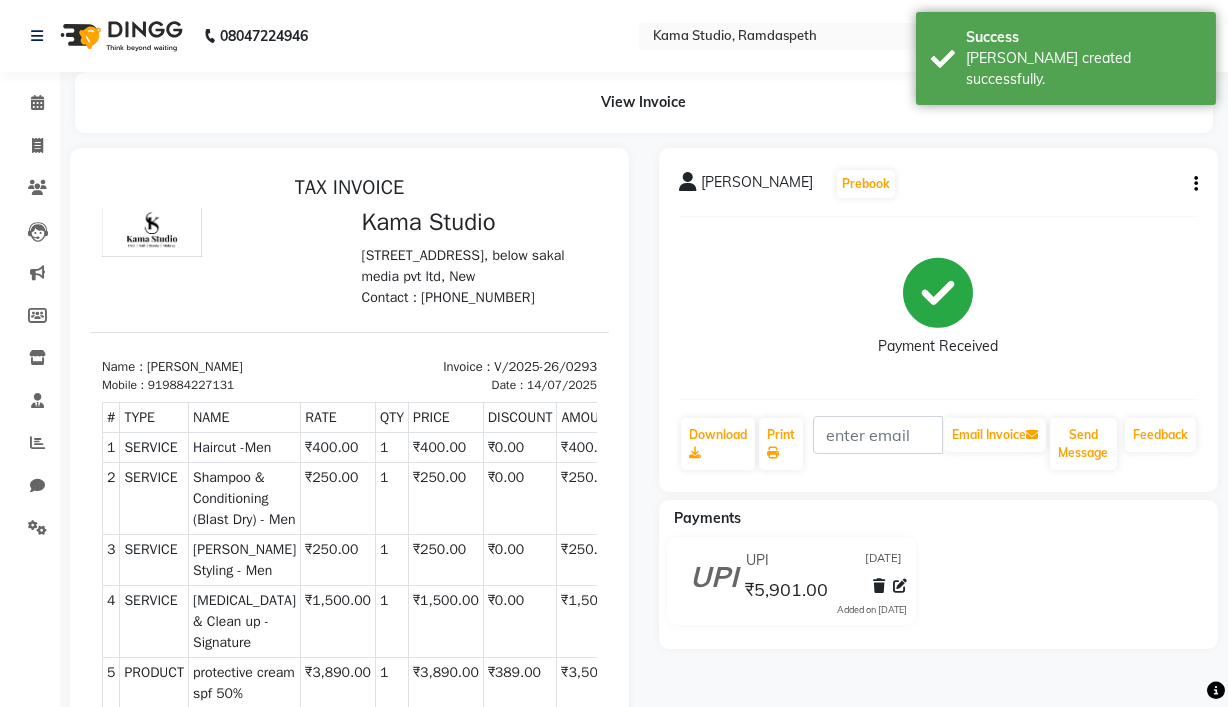 select on "service" 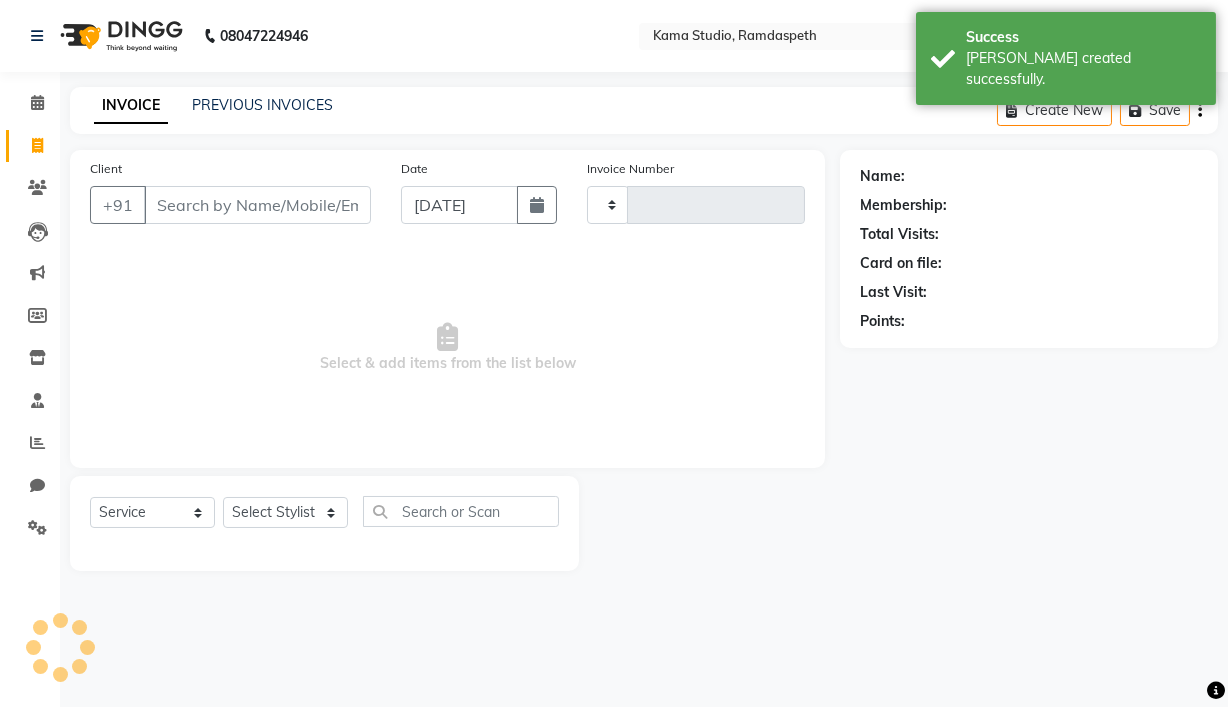 type on "0294" 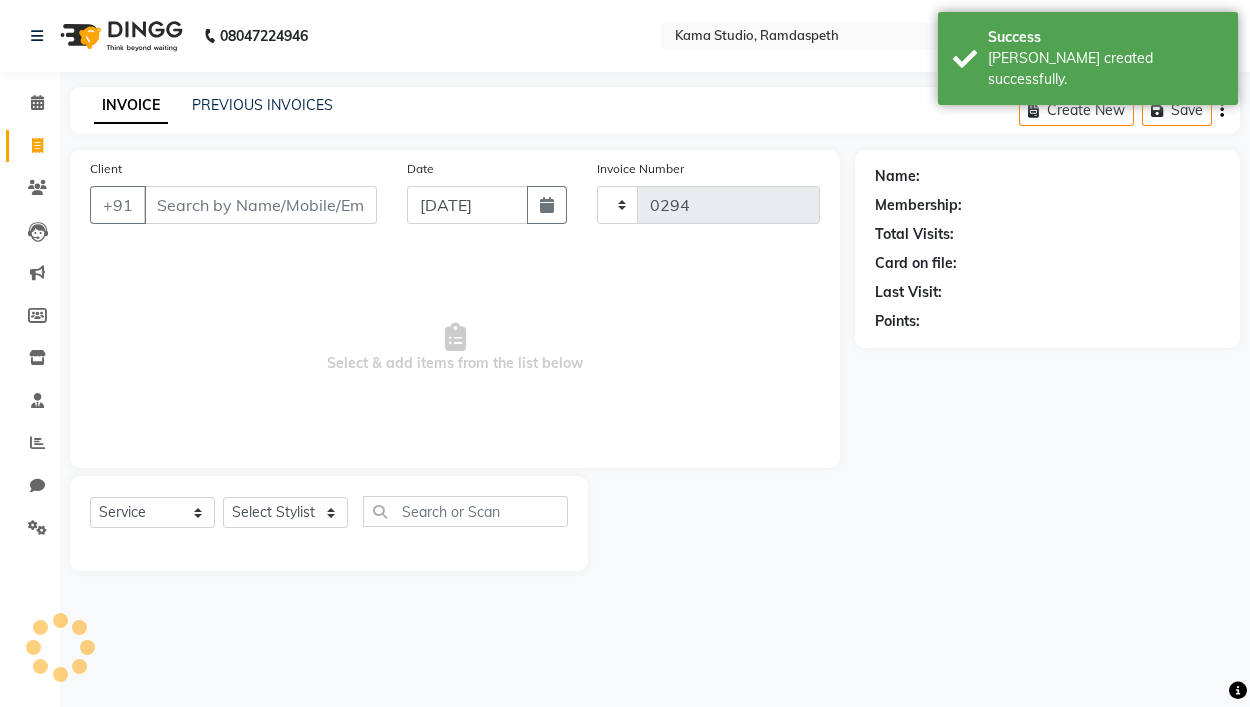 select on "7582" 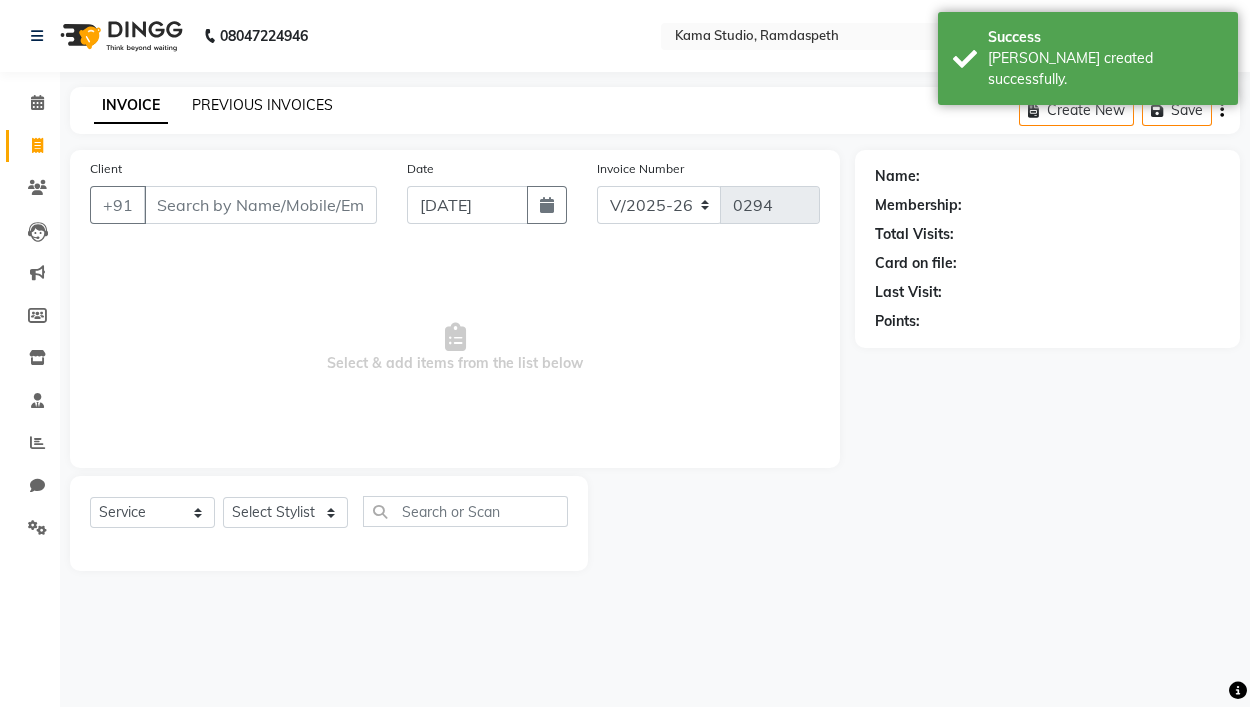 click on "PREVIOUS INVOICES" 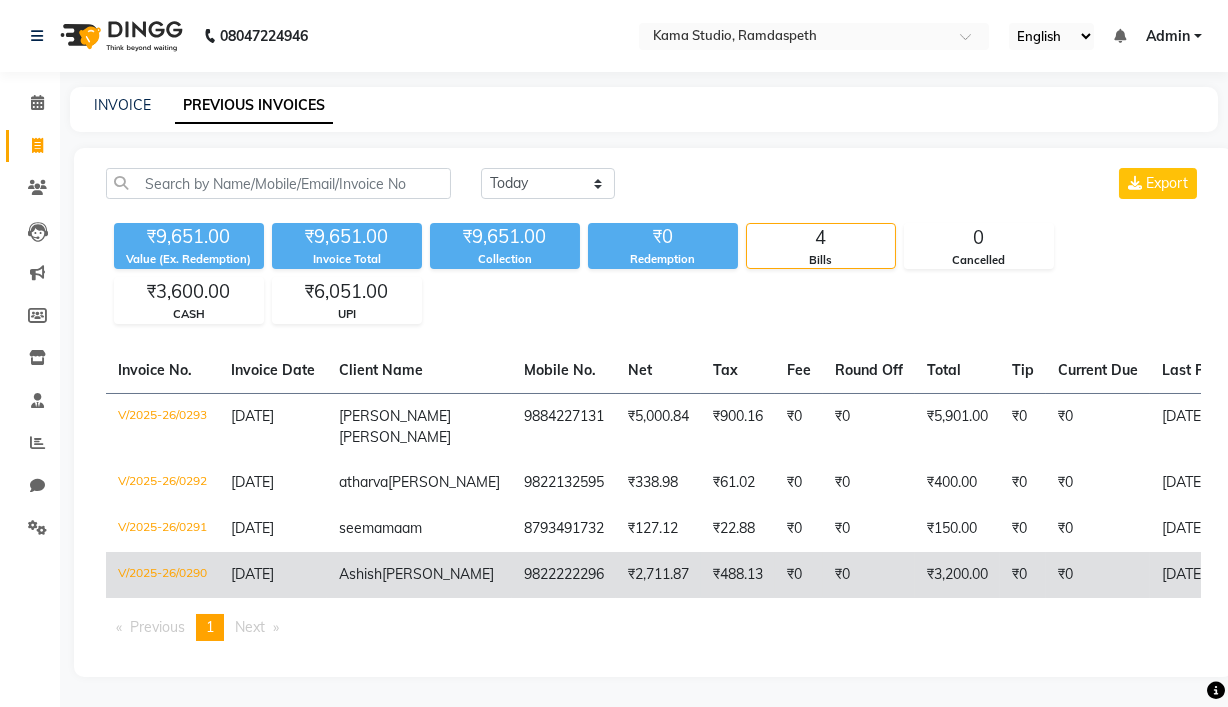 scroll, scrollTop: 81, scrollLeft: 0, axis: vertical 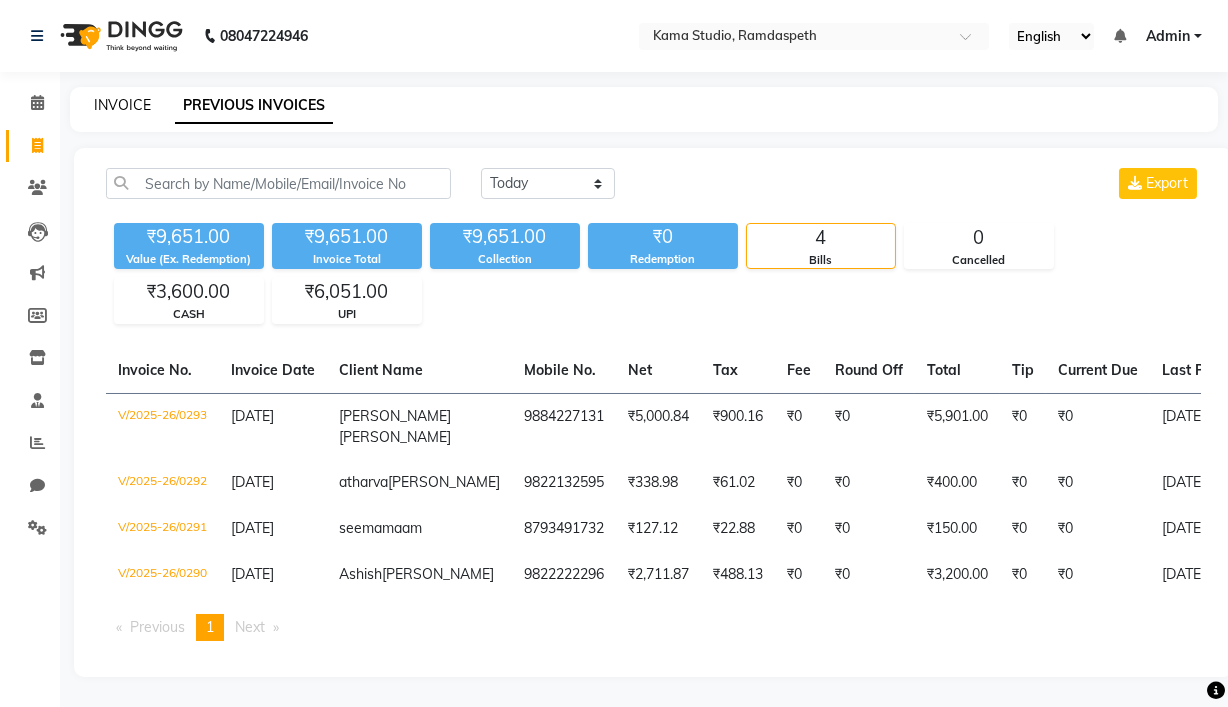 click on "INVOICE" 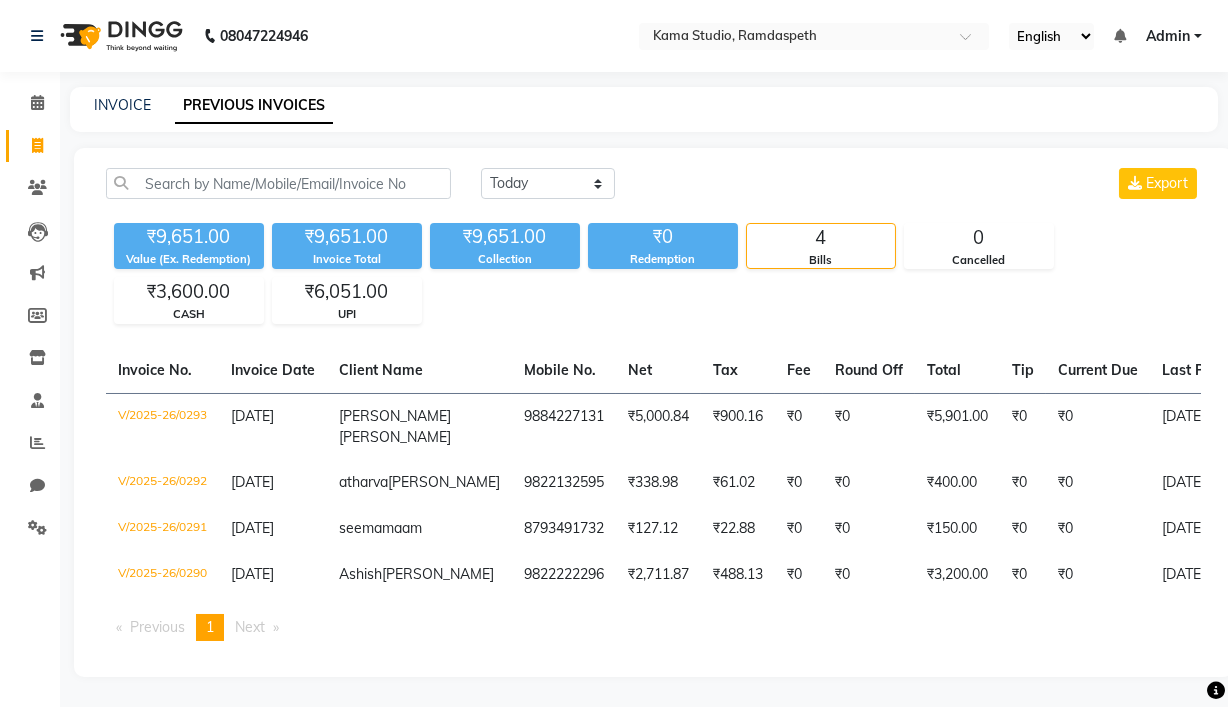 select on "service" 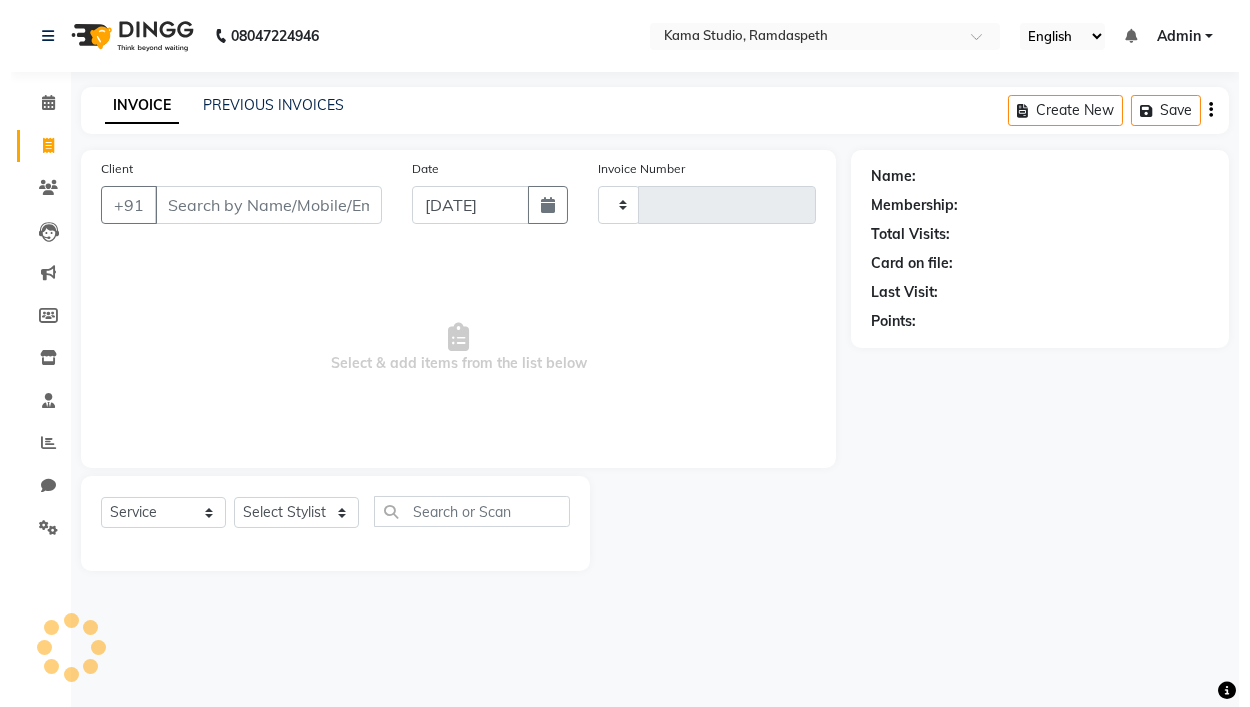 scroll, scrollTop: 0, scrollLeft: 0, axis: both 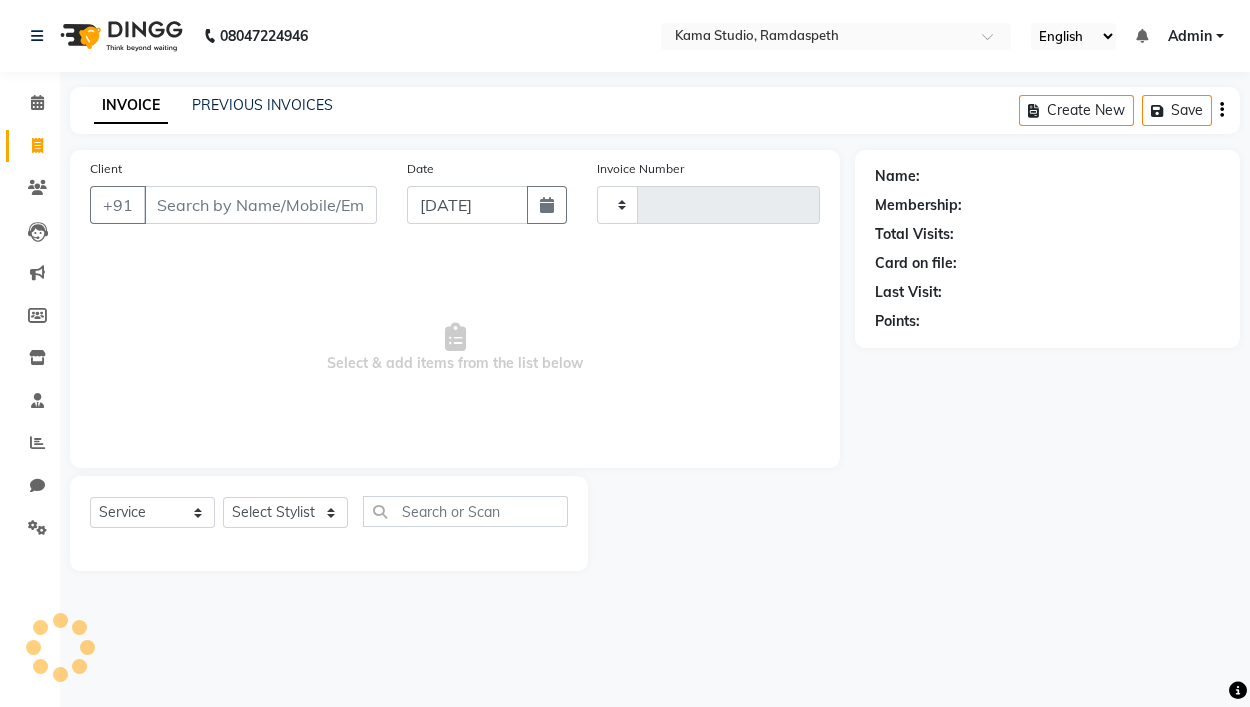 type on "0294" 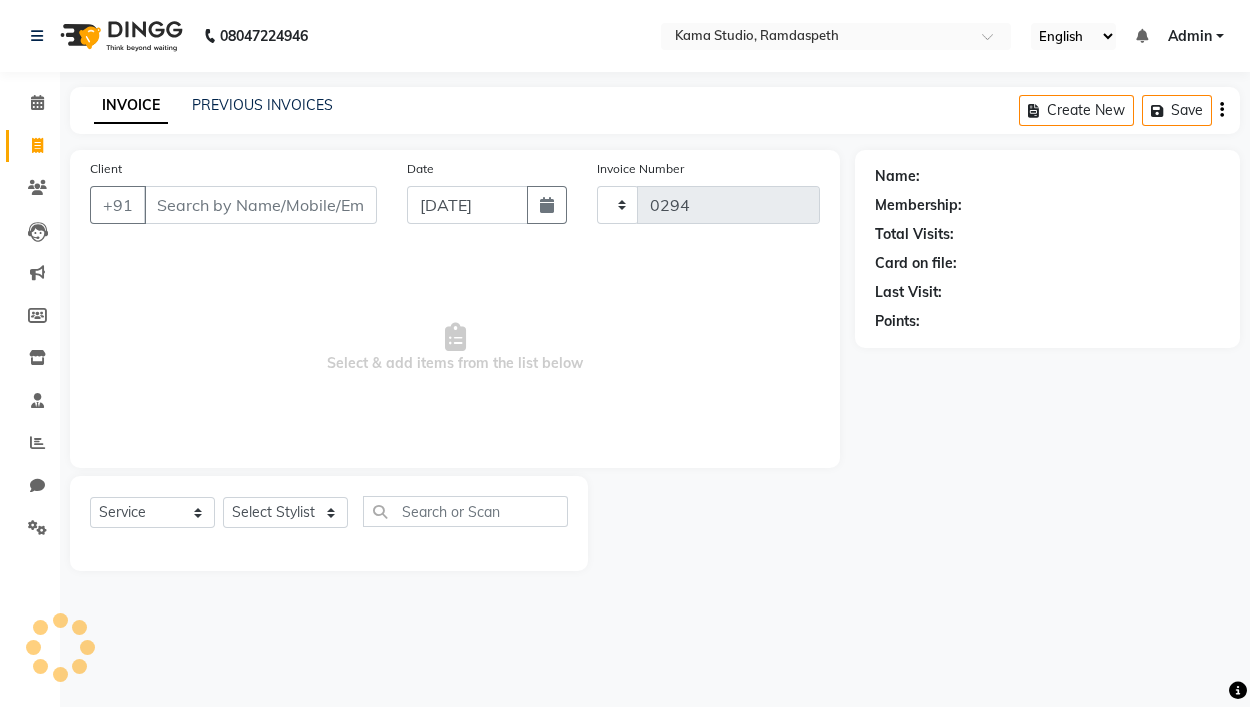 select on "7582" 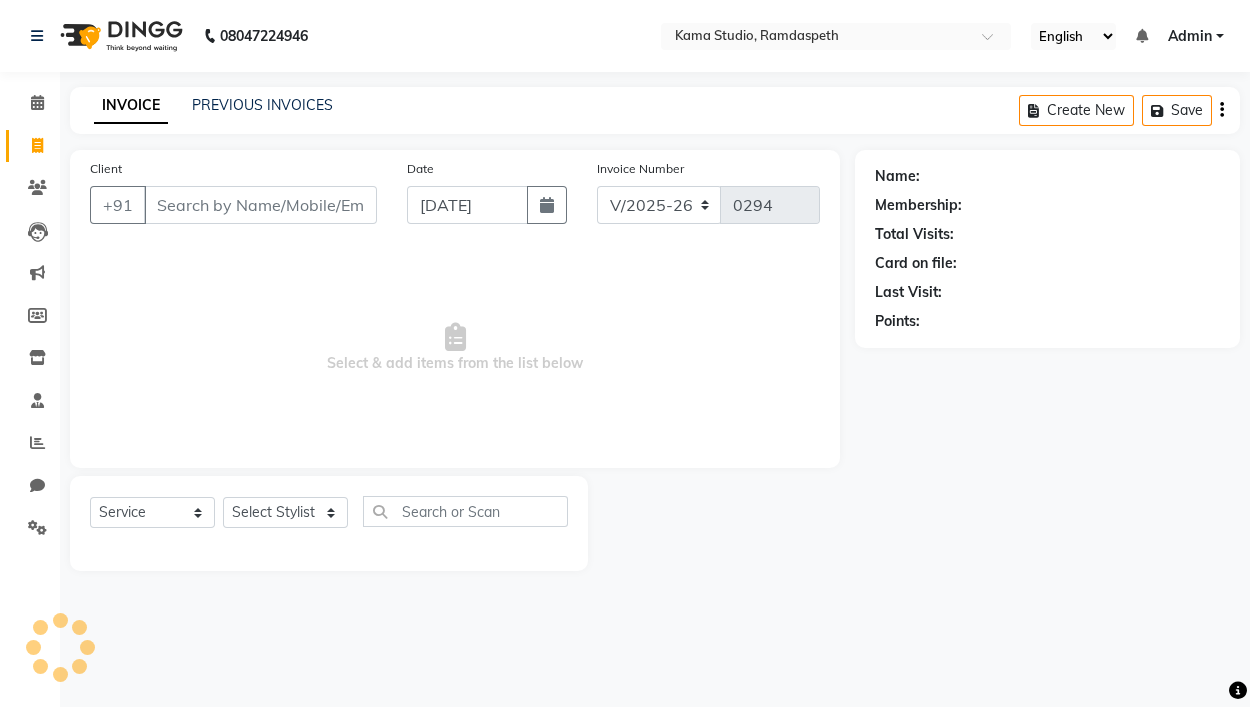 click on "Client" at bounding box center (260, 205) 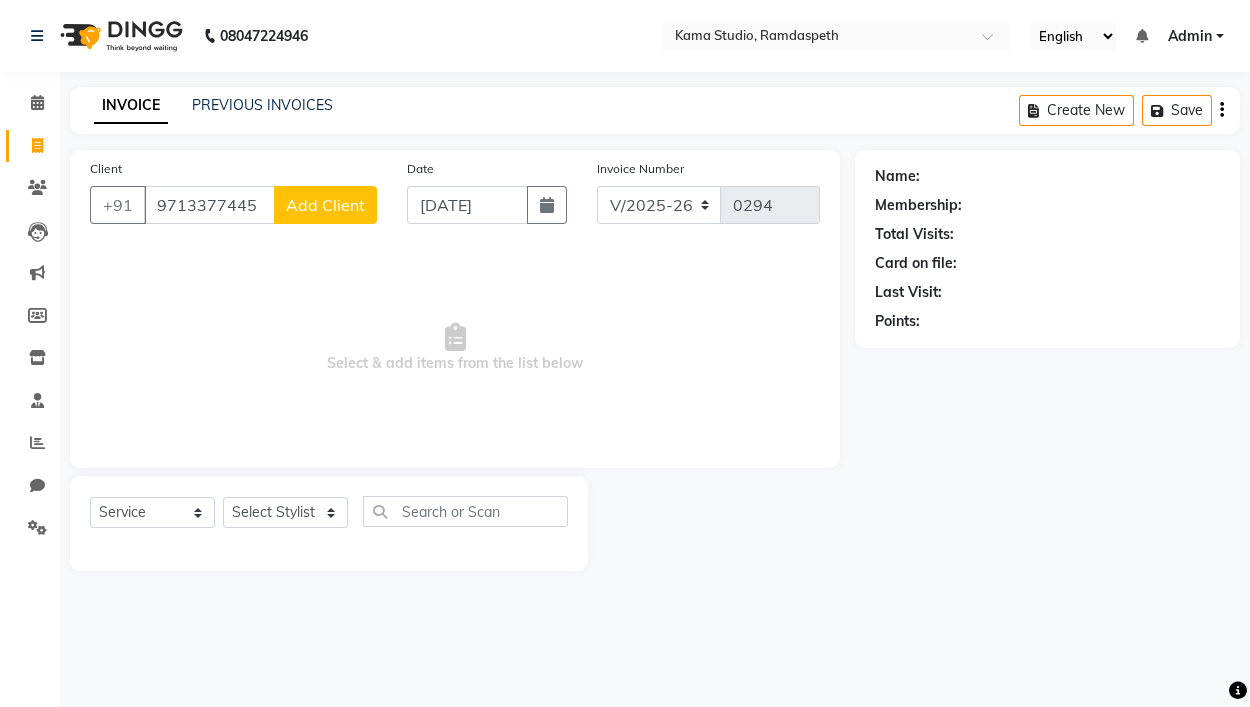 type on "9713377445" 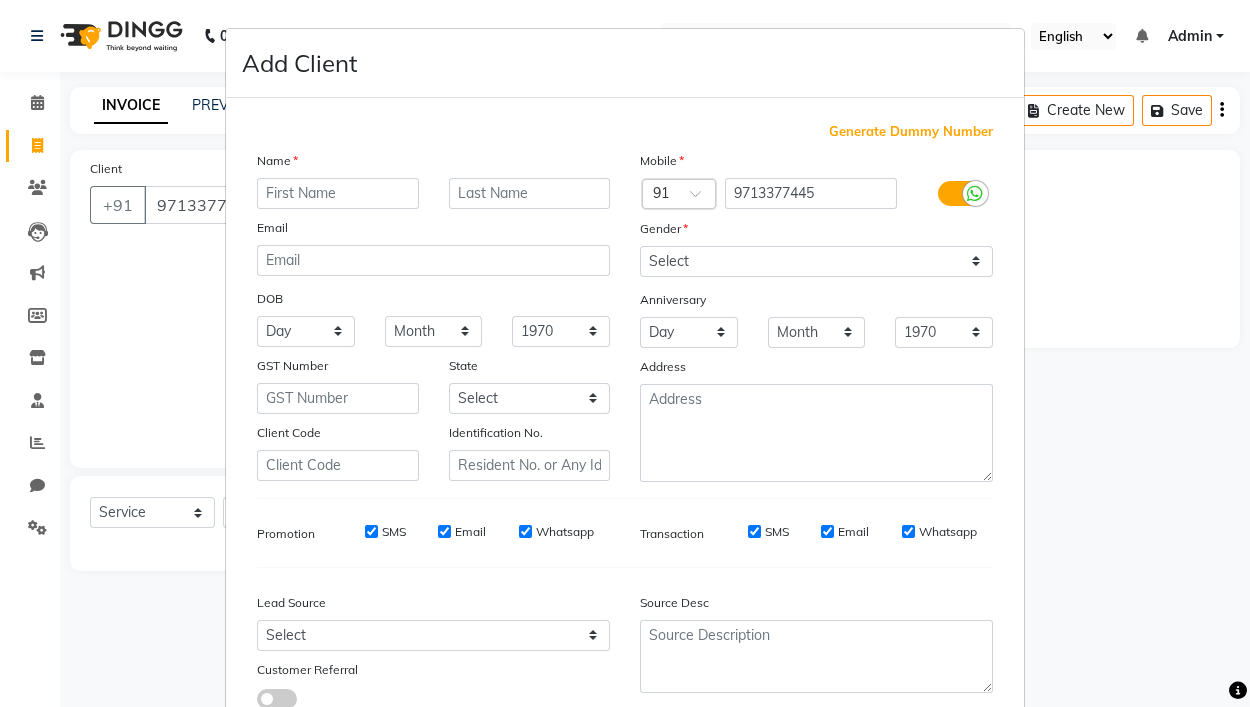 click at bounding box center [338, 193] 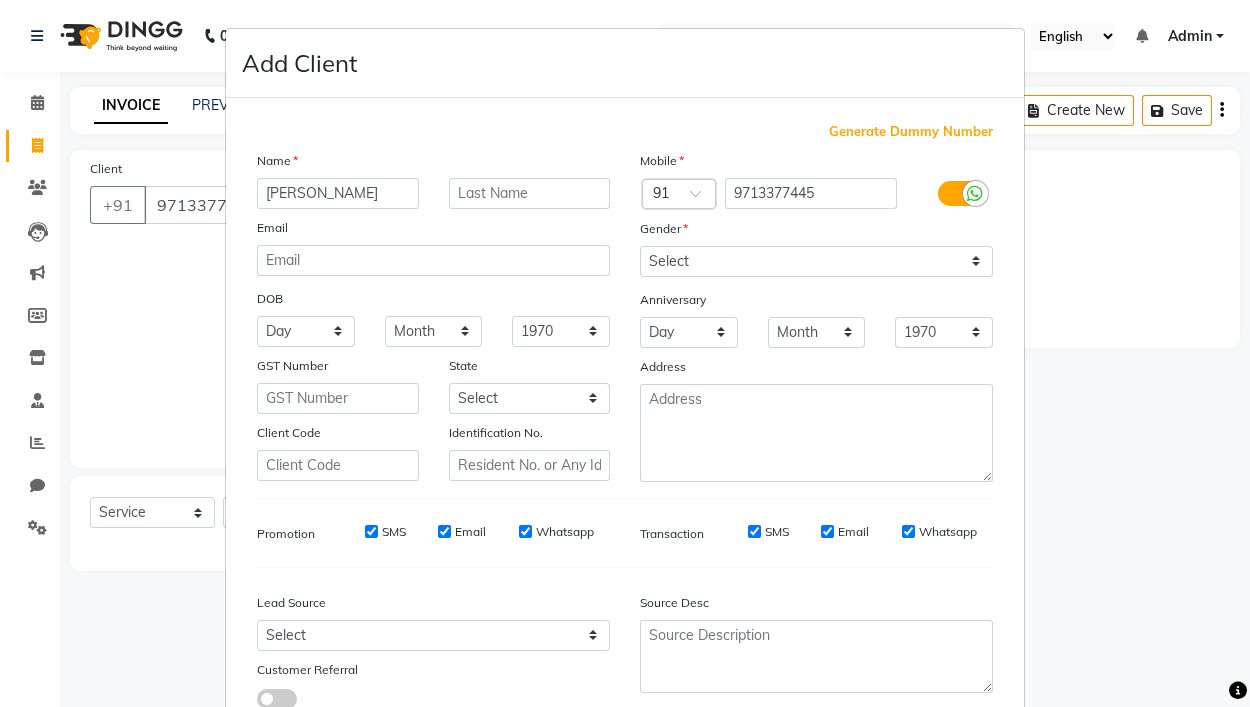 type on "[PERSON_NAME]" 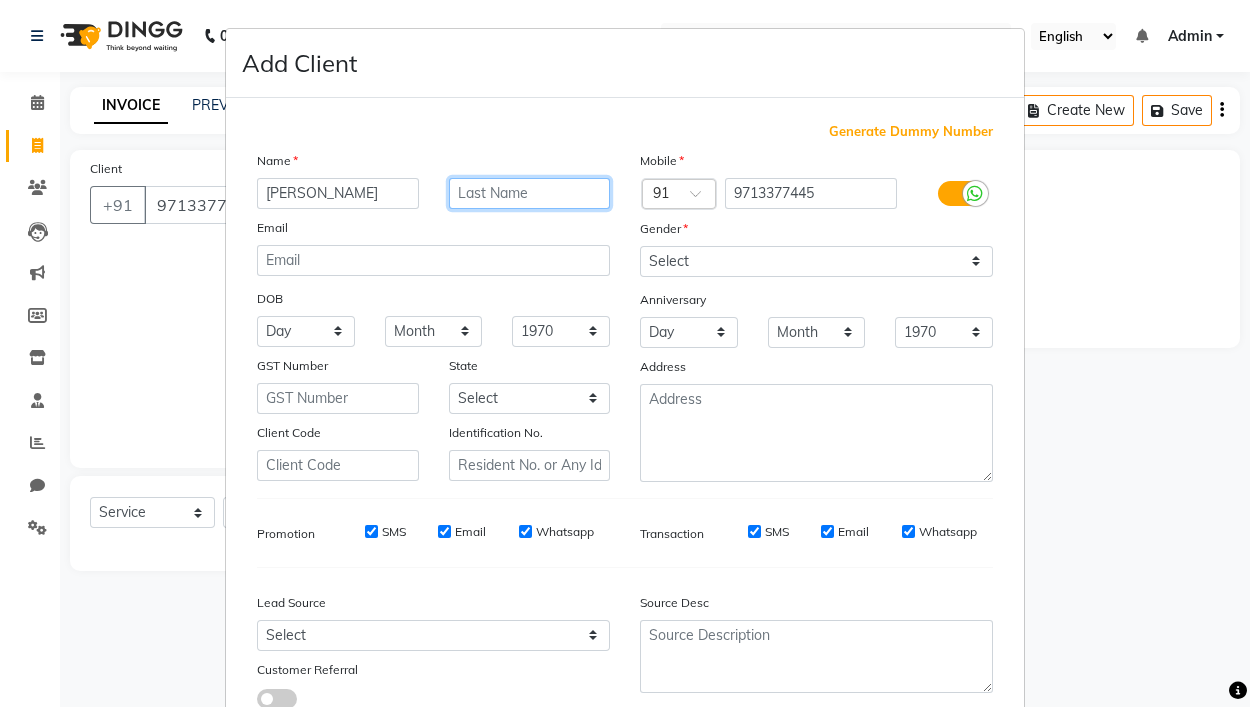 click at bounding box center [530, 193] 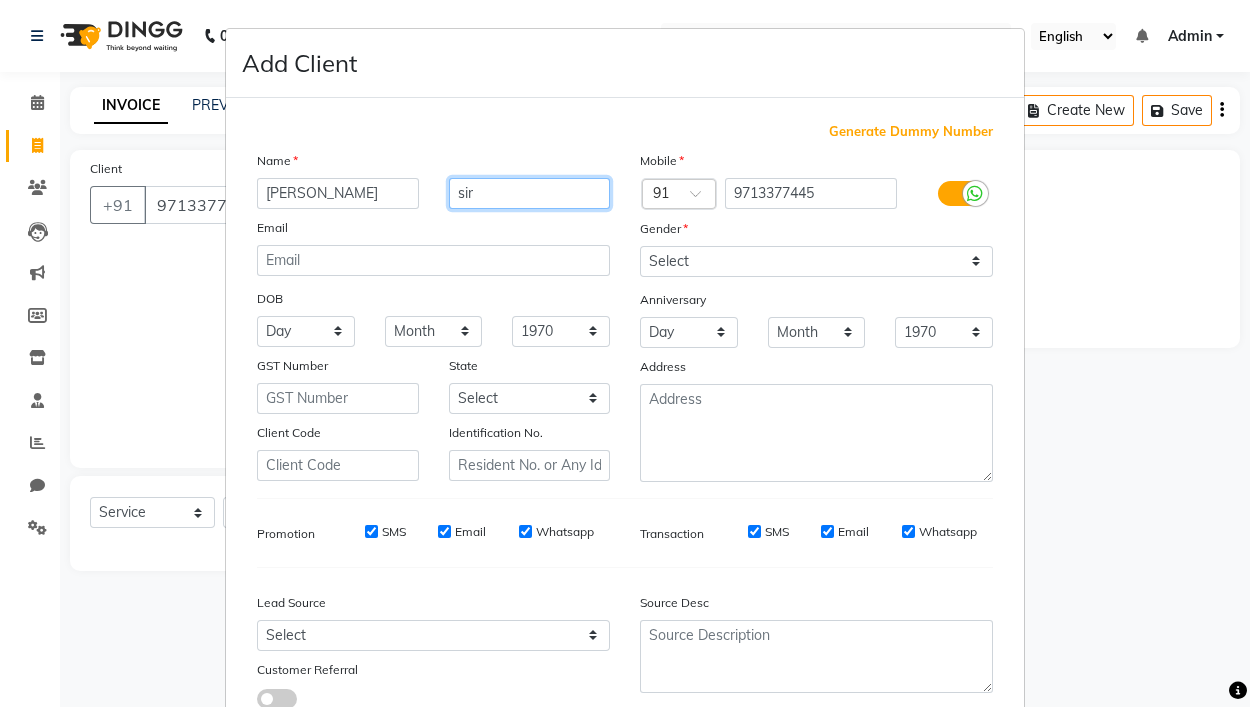 type on "sir" 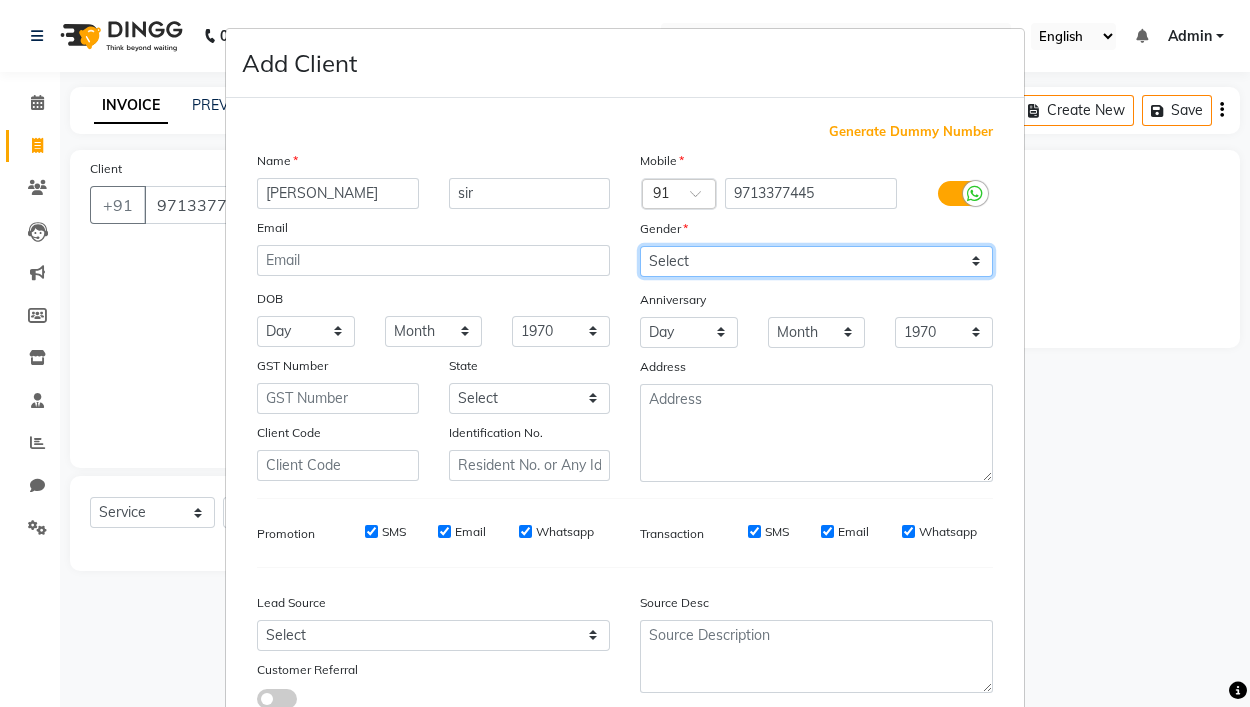 click on "Select [DEMOGRAPHIC_DATA] [DEMOGRAPHIC_DATA] Other Prefer Not To Say" at bounding box center [816, 261] 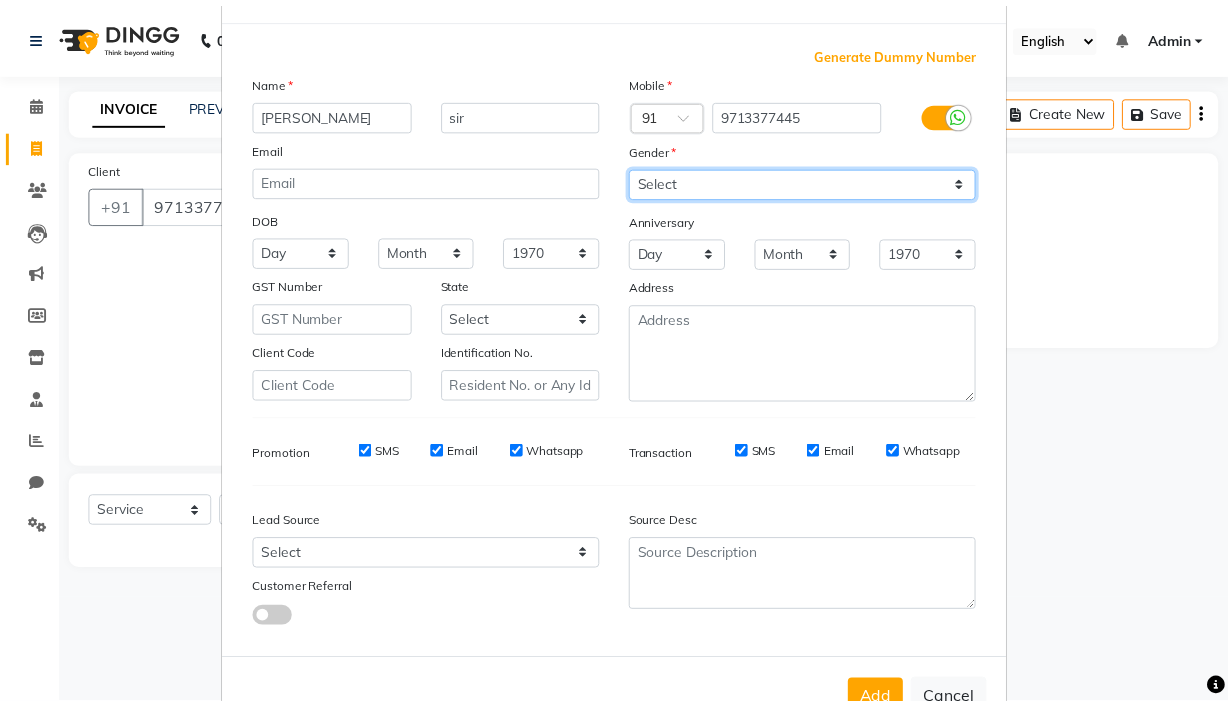 scroll, scrollTop: 146, scrollLeft: 0, axis: vertical 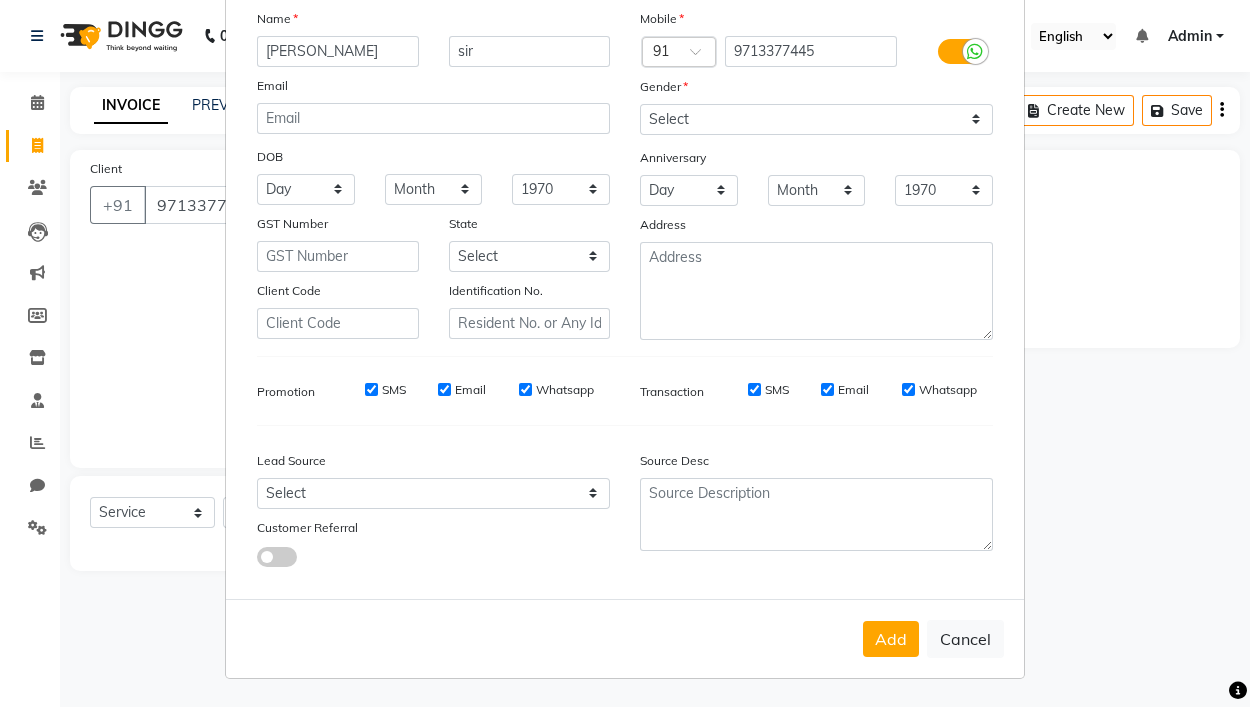 click on "Add   Cancel" at bounding box center [625, 638] 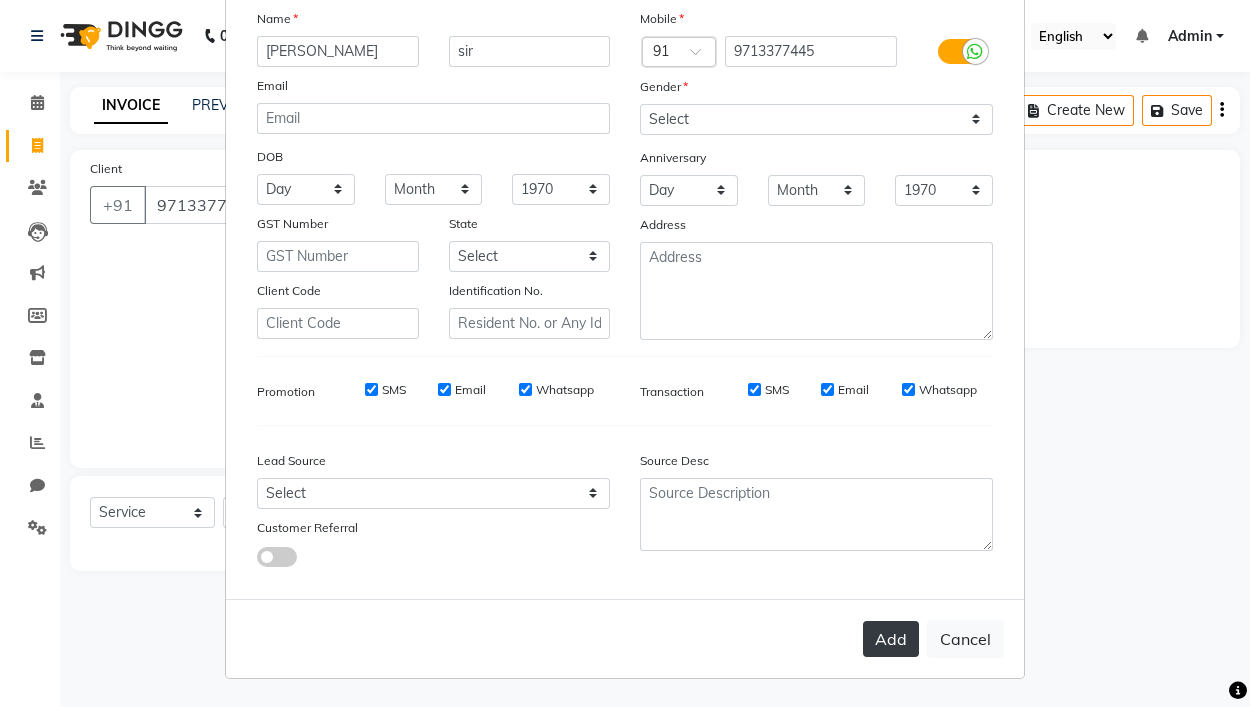 click on "Add" at bounding box center (891, 639) 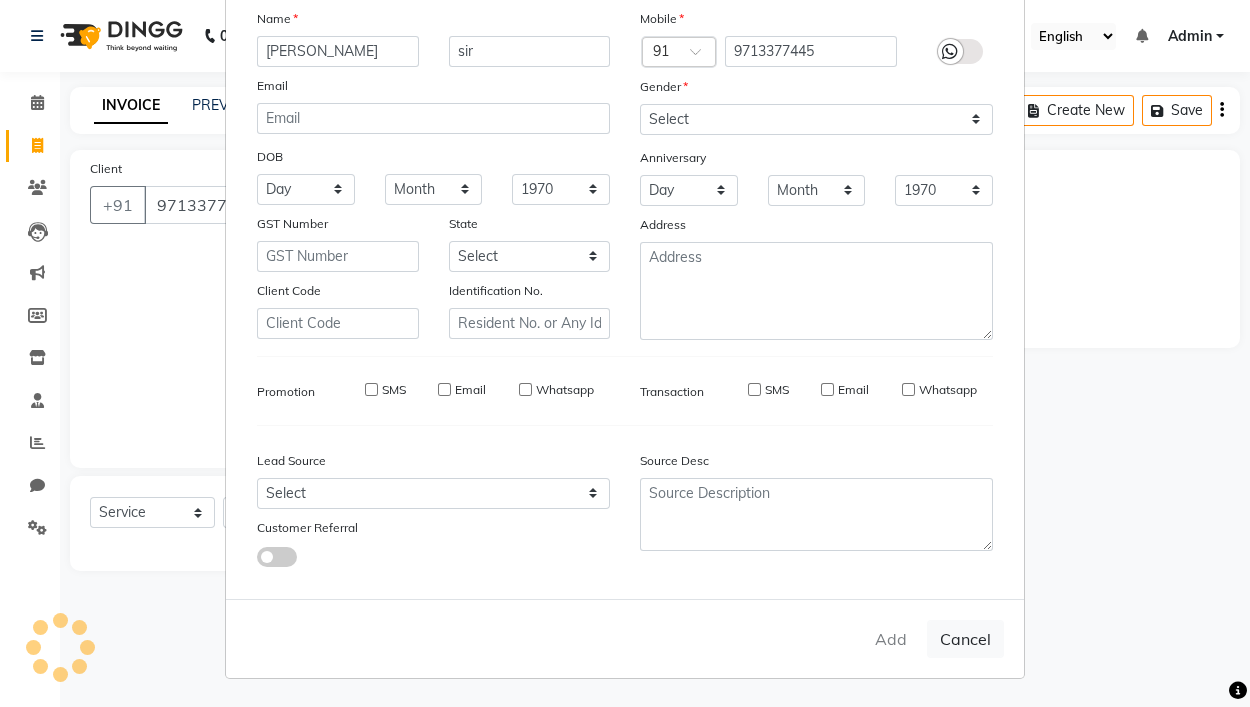type 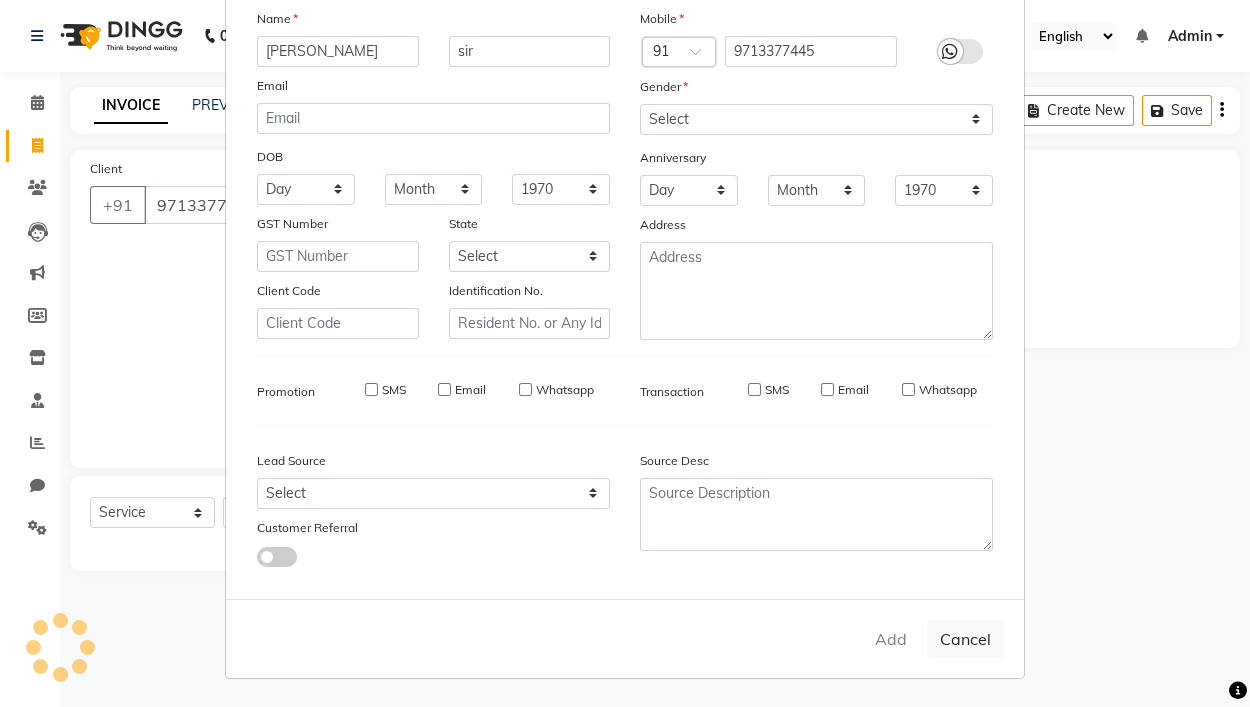 type 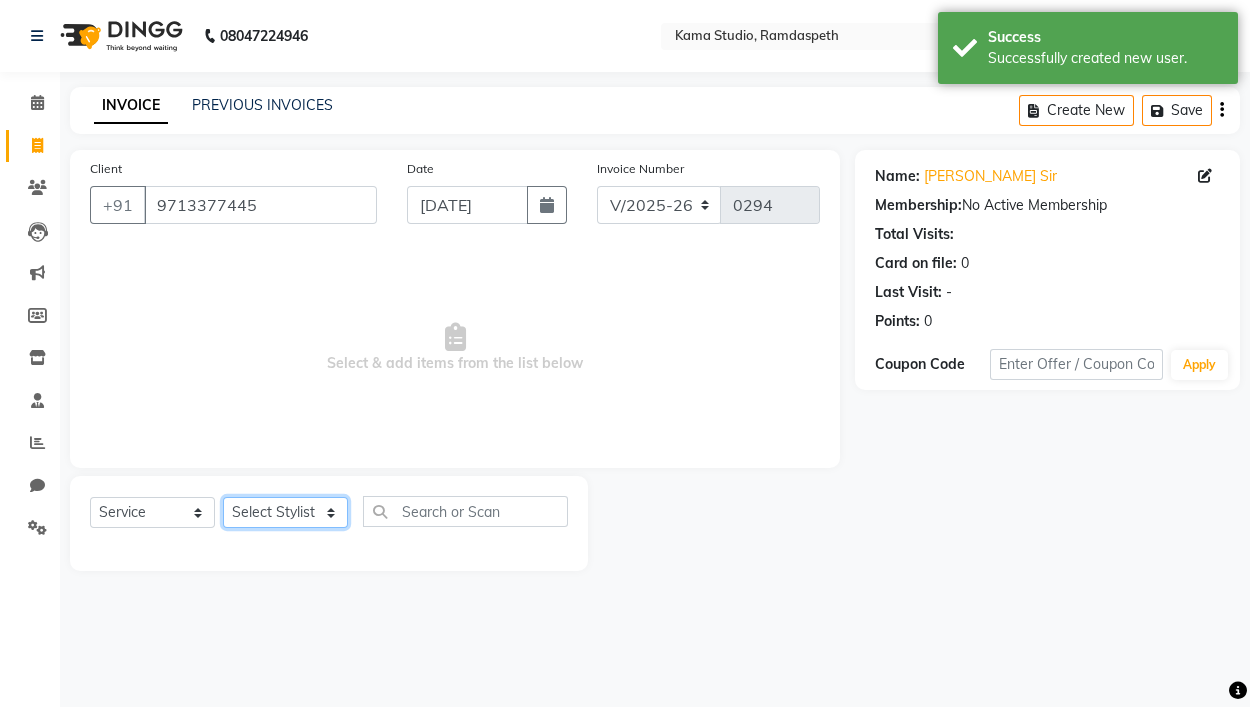 click on "Select Stylist [PERSON_NAME] [PERSON_NAME] Ankit Dhawariya [PERSON_NAME] Devendra Dhawariya Sir [PERSON_NAME] [PERSON_NAME] [PERSON_NAME] [PERSON_NAME] Ujjenkar [PERSON_NAME] rinkku [PERSON_NAME] [PERSON_NAME] Didi [PERSON_NAME] [PERSON_NAME] More [PERSON_NAME] guru" 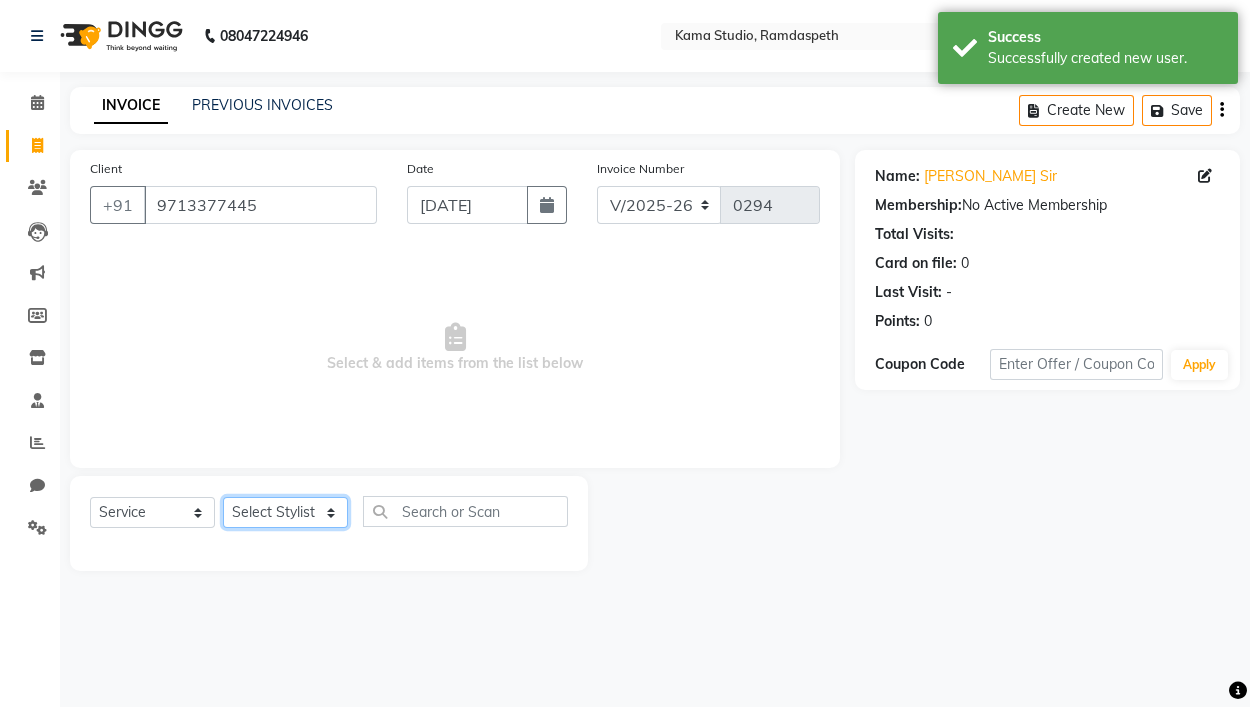 select on "86112" 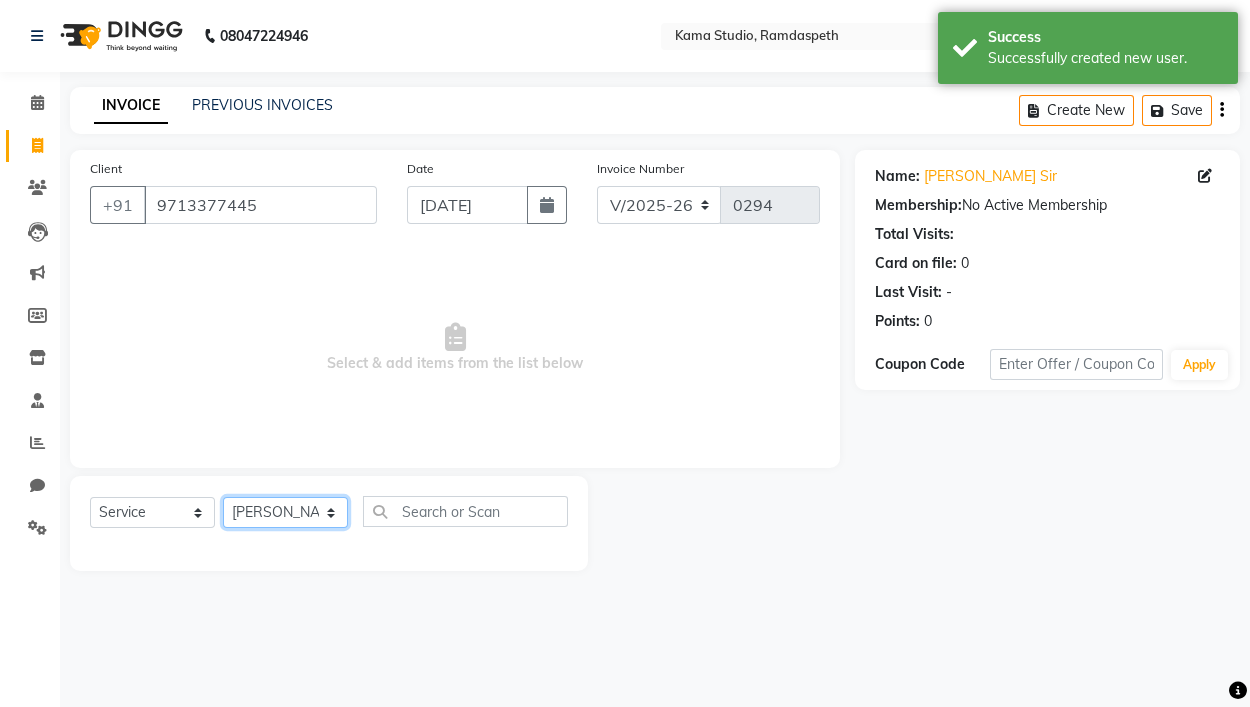 click on "Select Stylist [PERSON_NAME] [PERSON_NAME] Ankit Dhawariya [PERSON_NAME] Devendra Dhawariya Sir [PERSON_NAME] [PERSON_NAME] [PERSON_NAME] [PERSON_NAME] Ujjenkar [PERSON_NAME] rinkku [PERSON_NAME] [PERSON_NAME] Didi [PERSON_NAME] [PERSON_NAME] More [PERSON_NAME] guru" 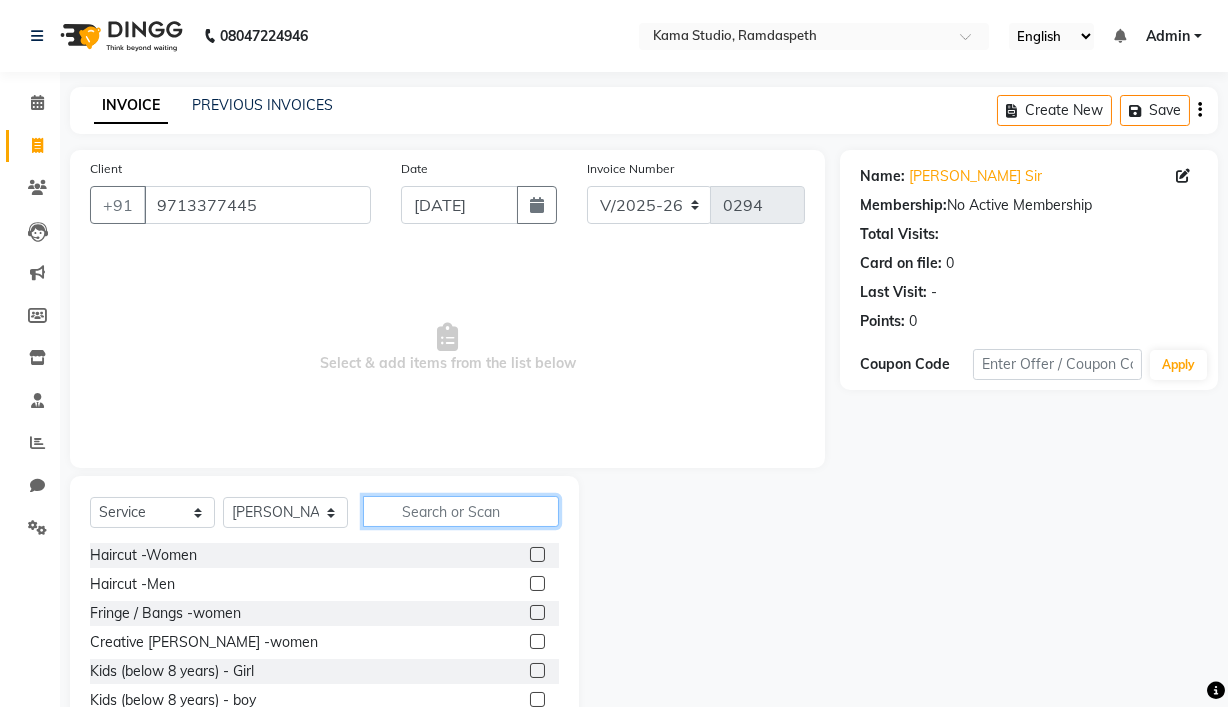 click 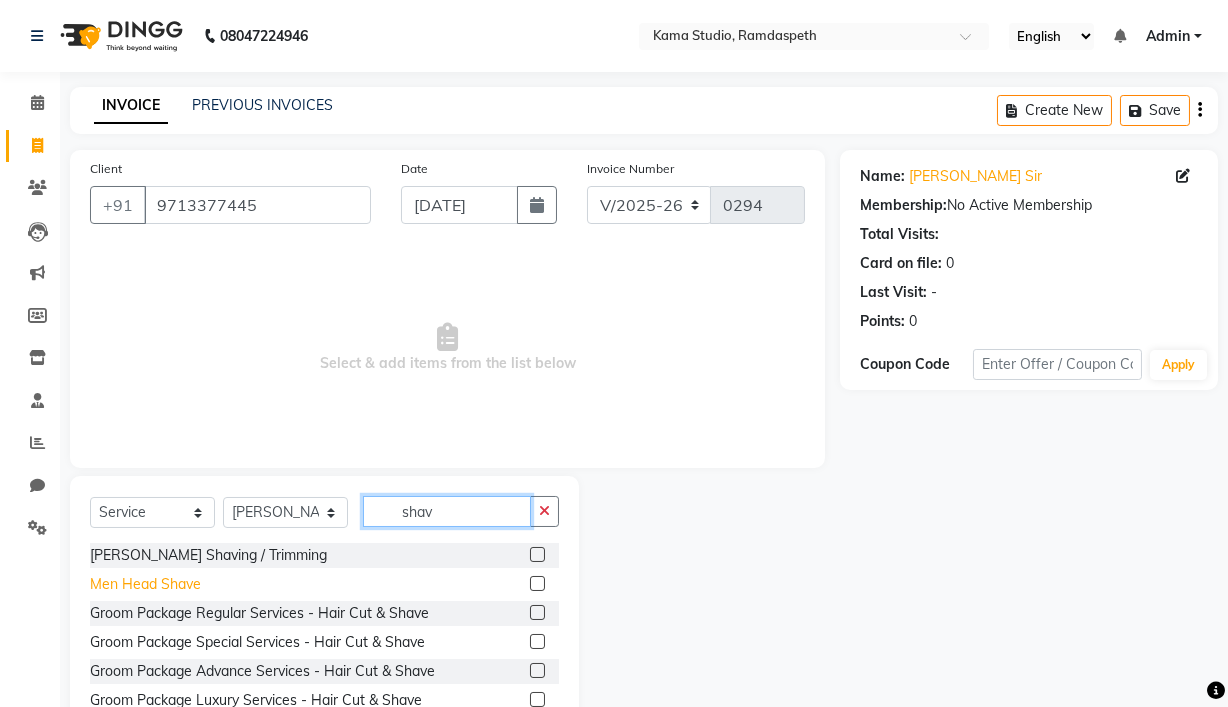 type on "shav" 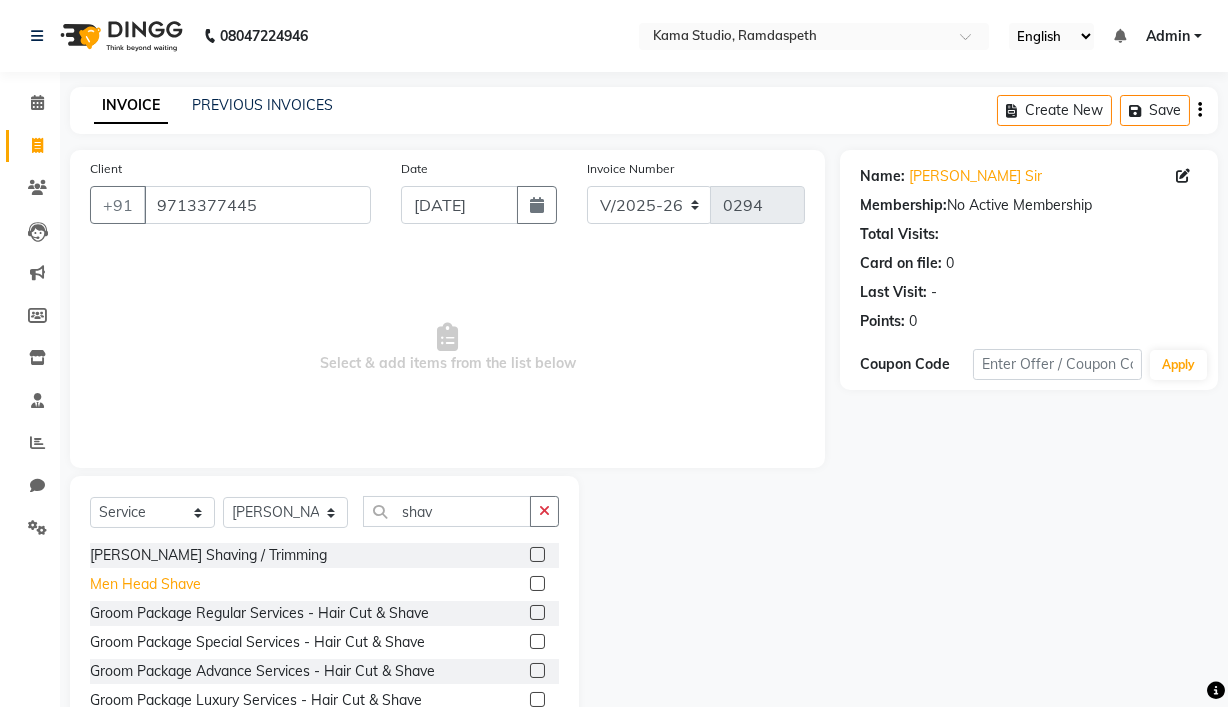 click on "Men Head Shave" 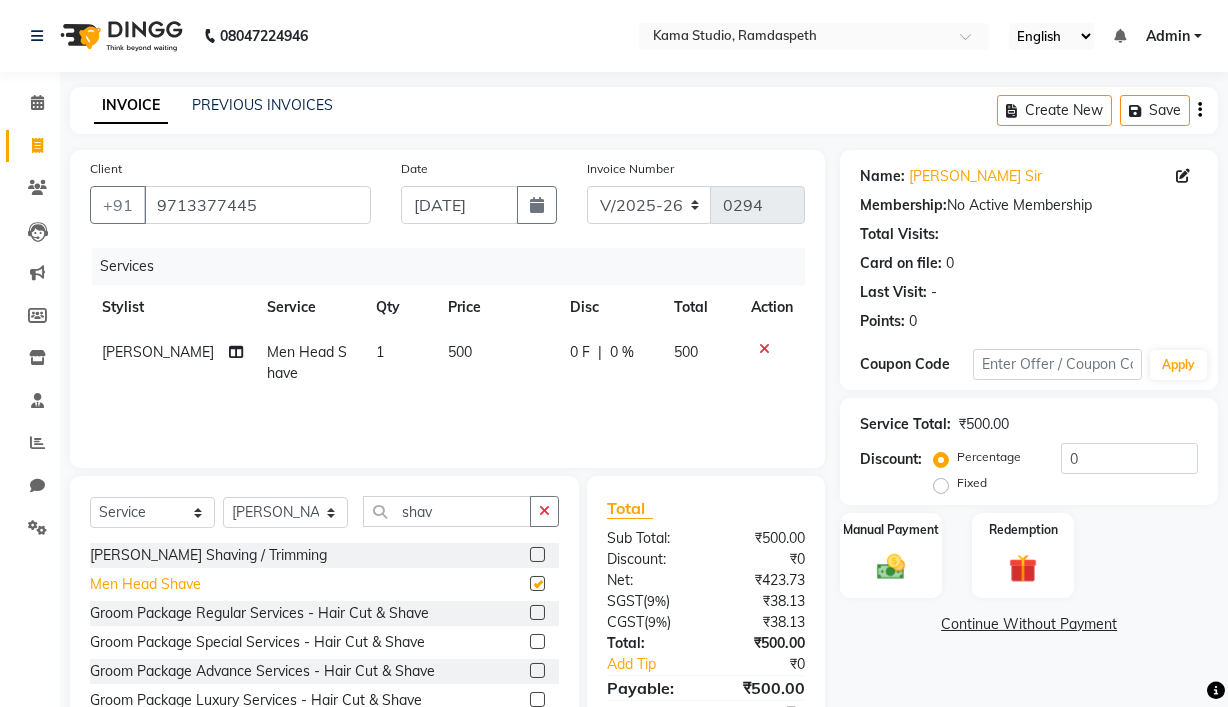 checkbox on "false" 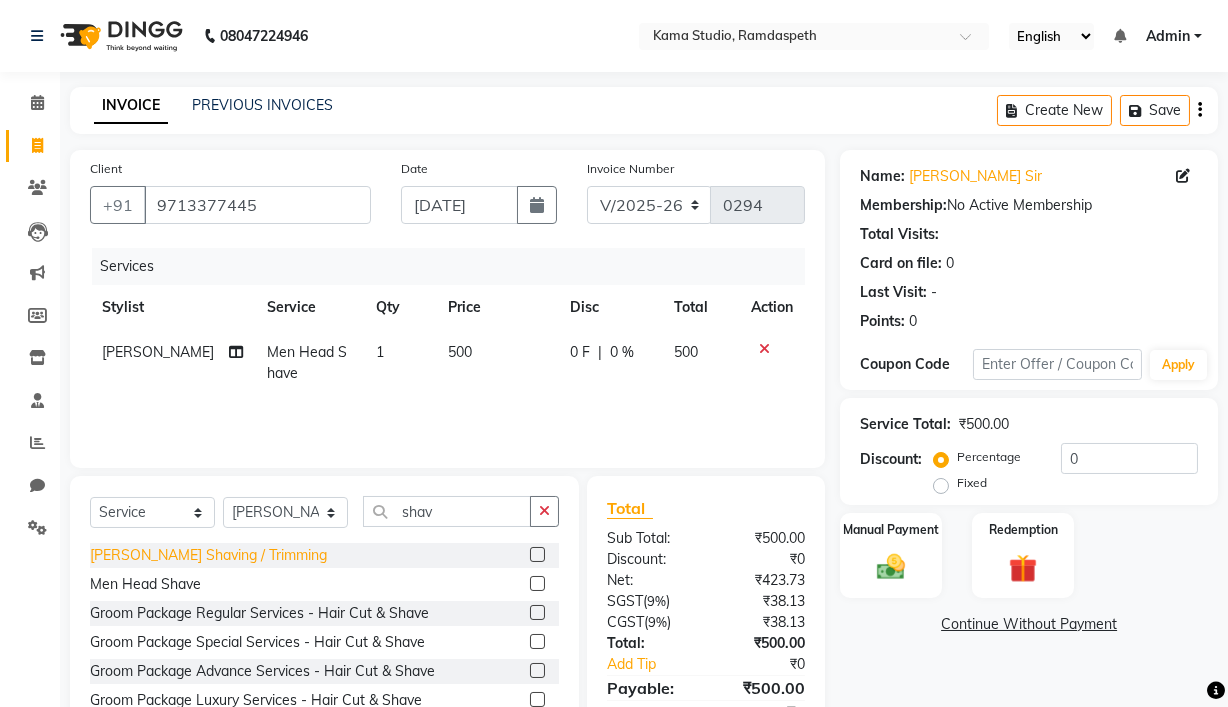 click on "[PERSON_NAME] Shaving / Trimming" 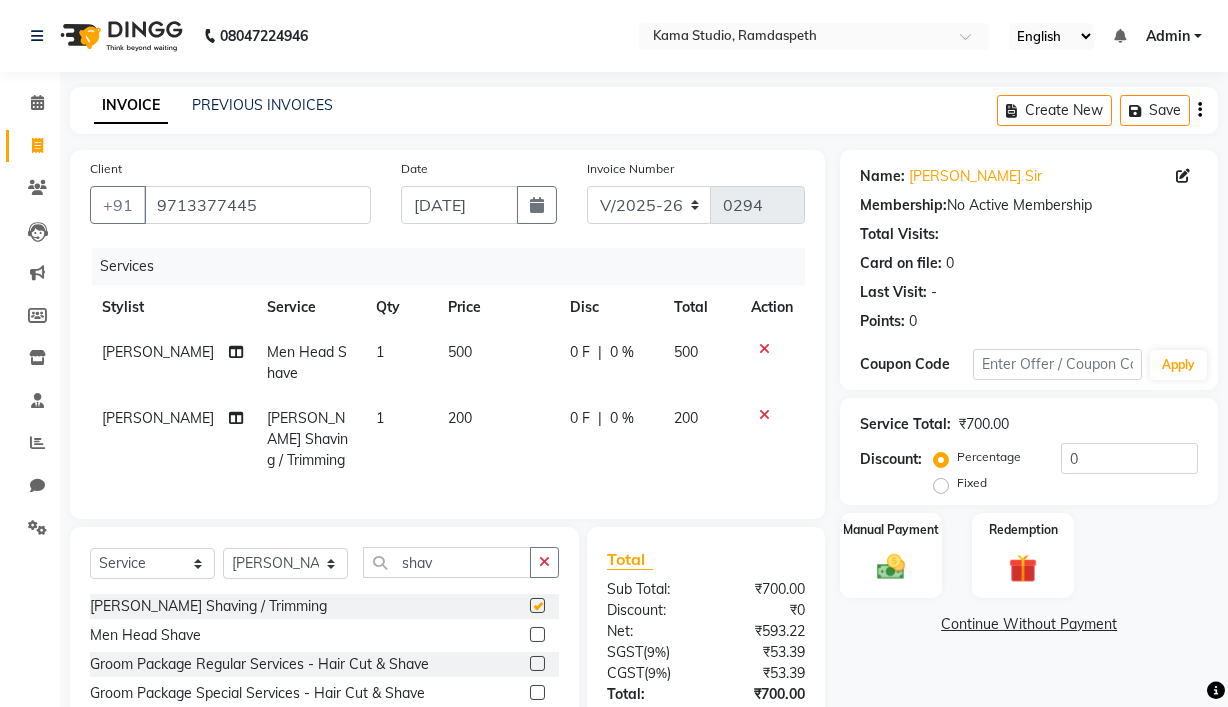 checkbox on "false" 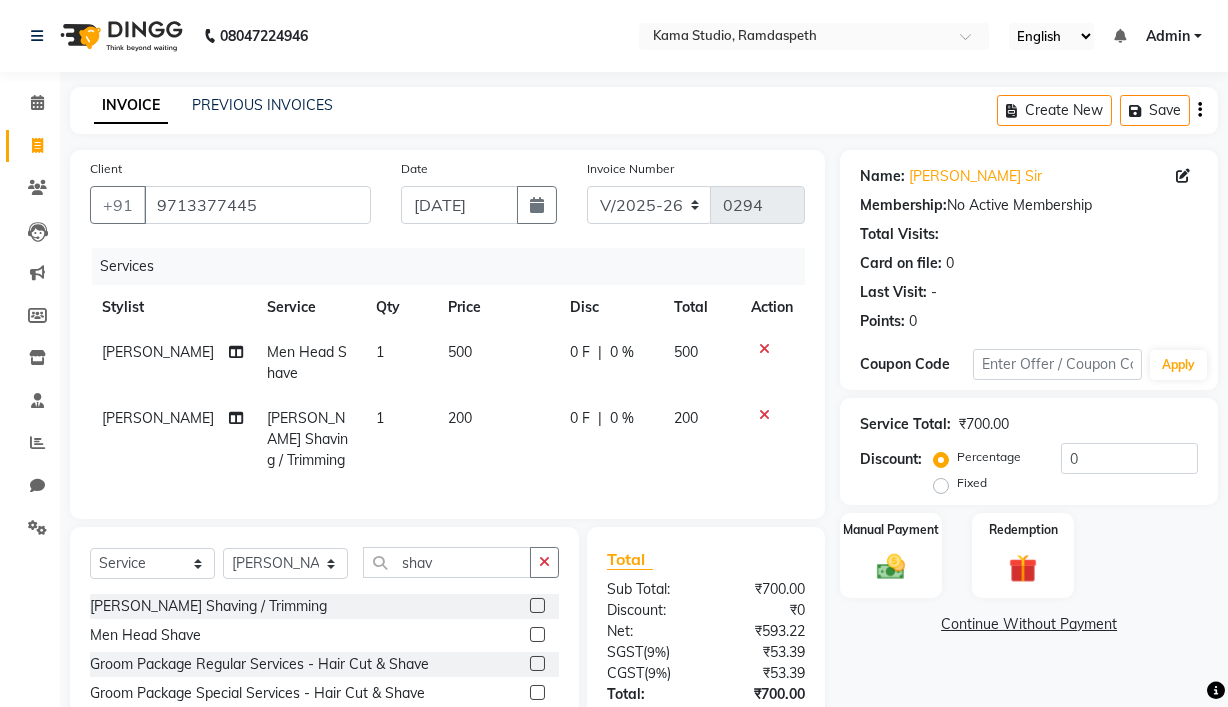 click 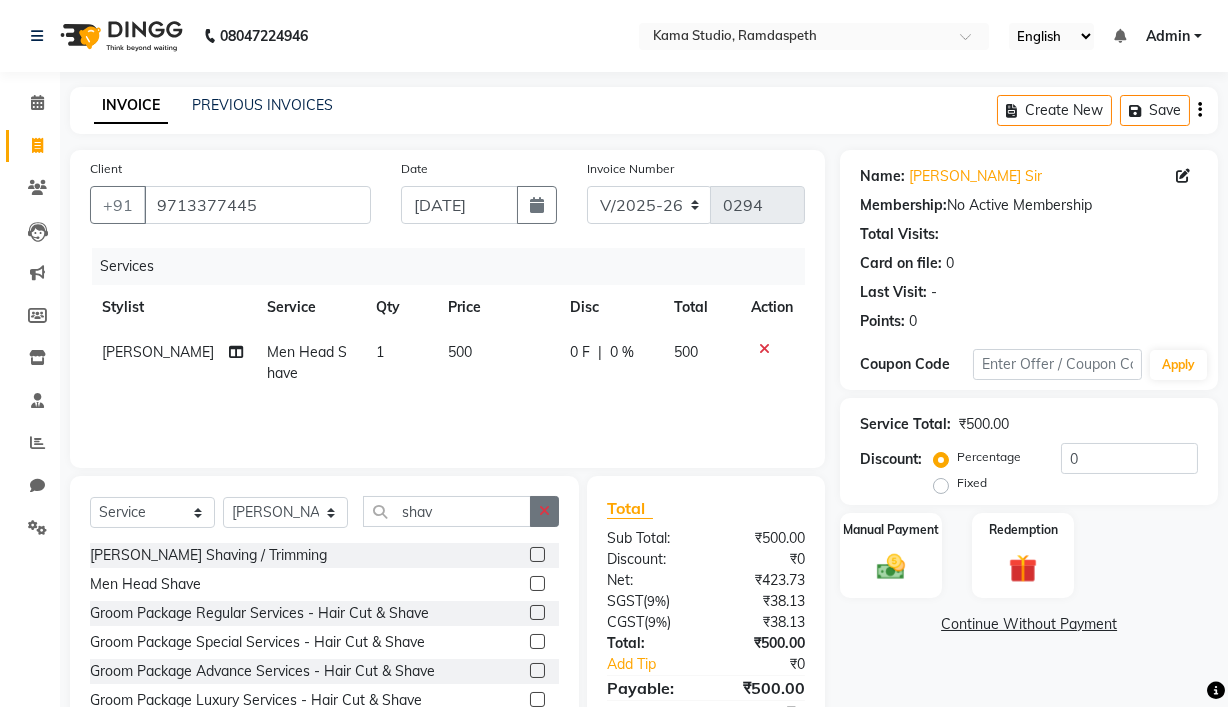 click 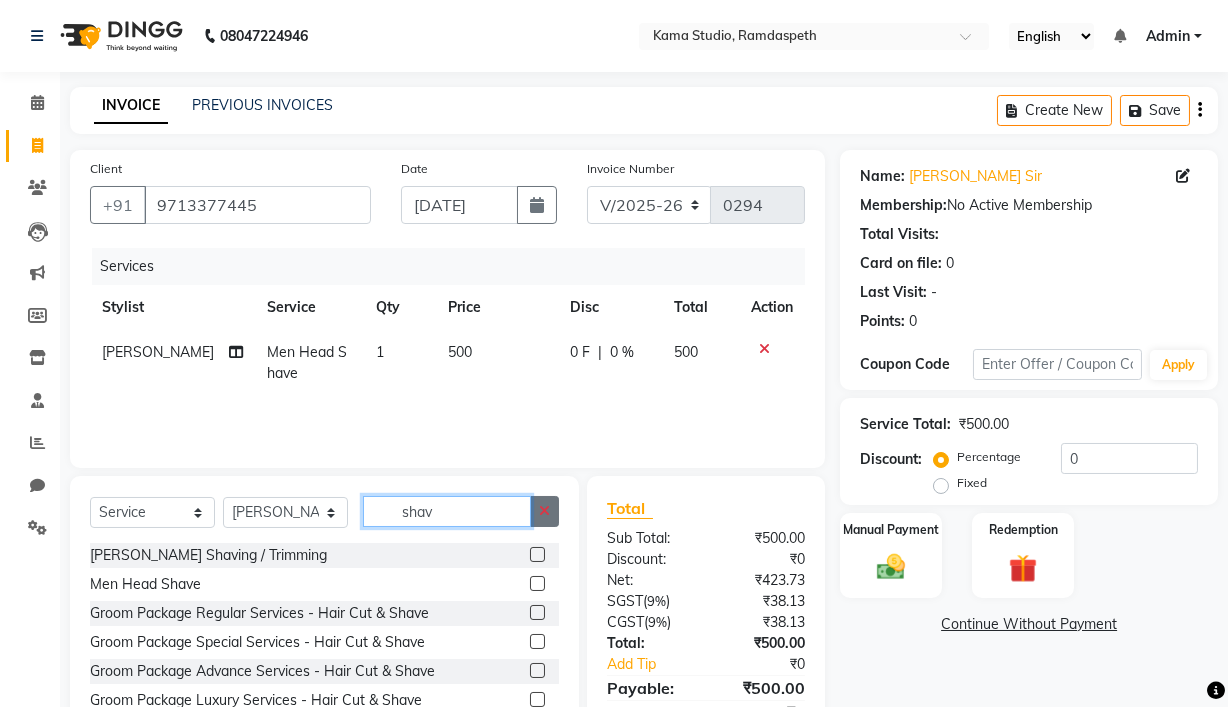 type 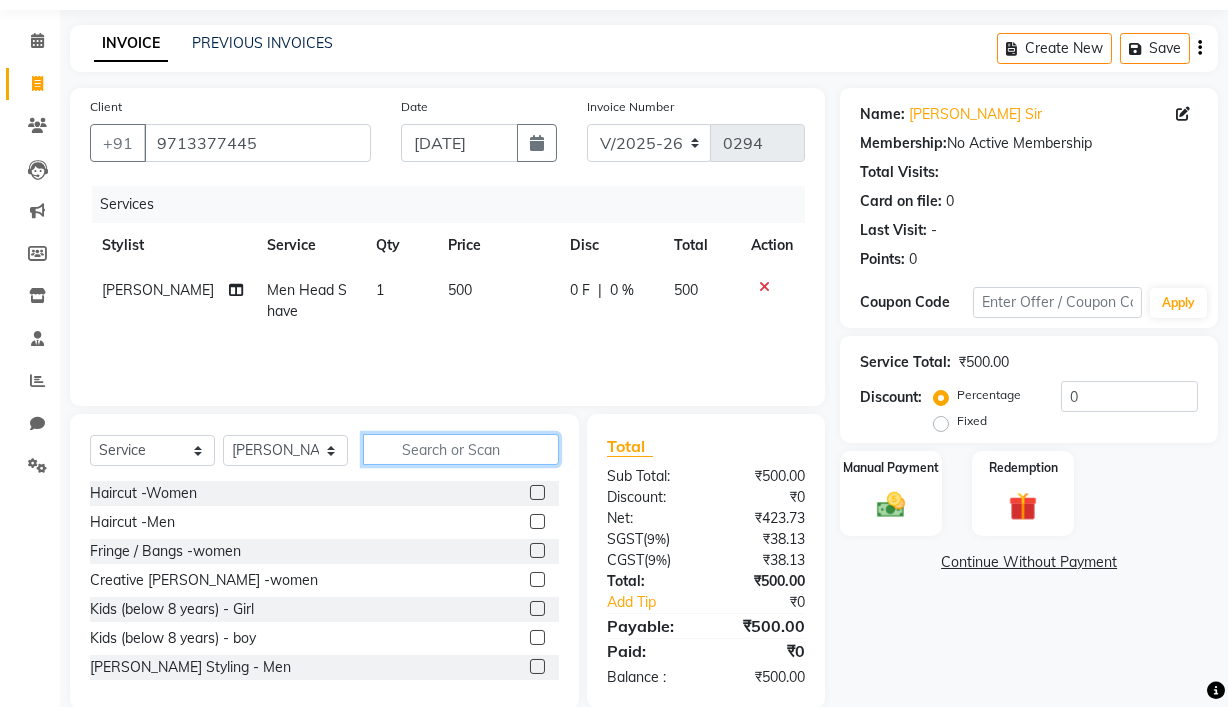 scroll, scrollTop: 95, scrollLeft: 0, axis: vertical 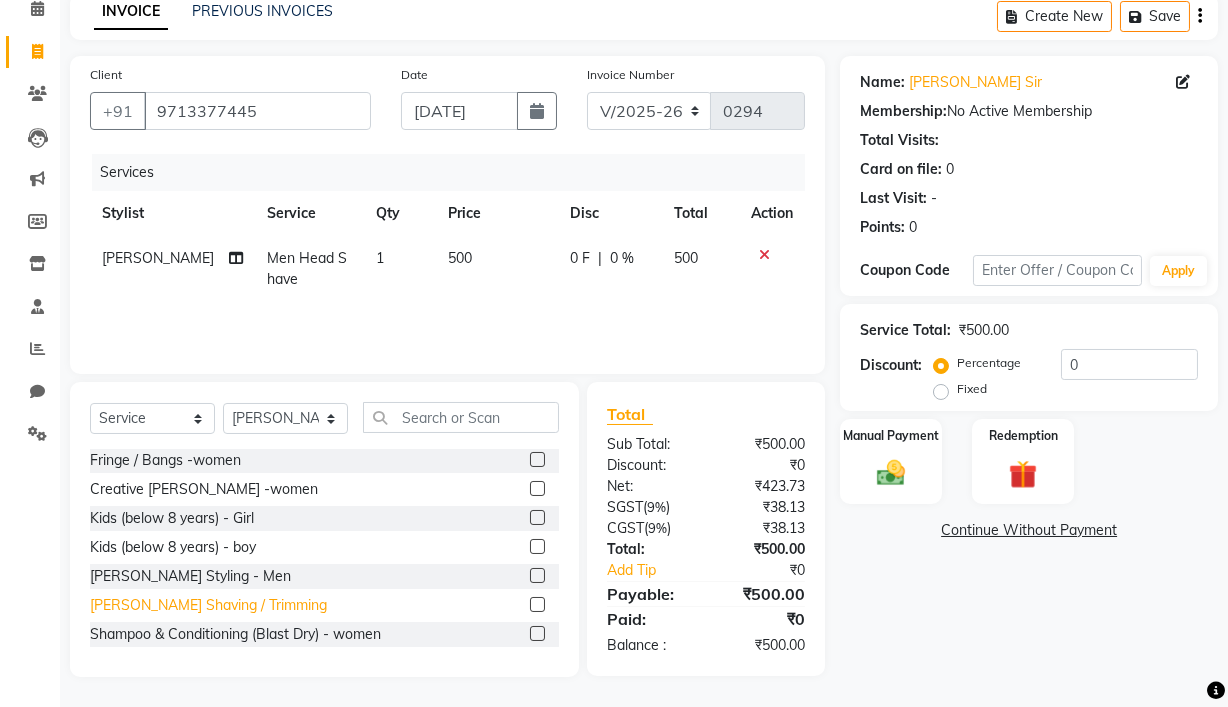 click on "[PERSON_NAME] Shaving / Trimming" 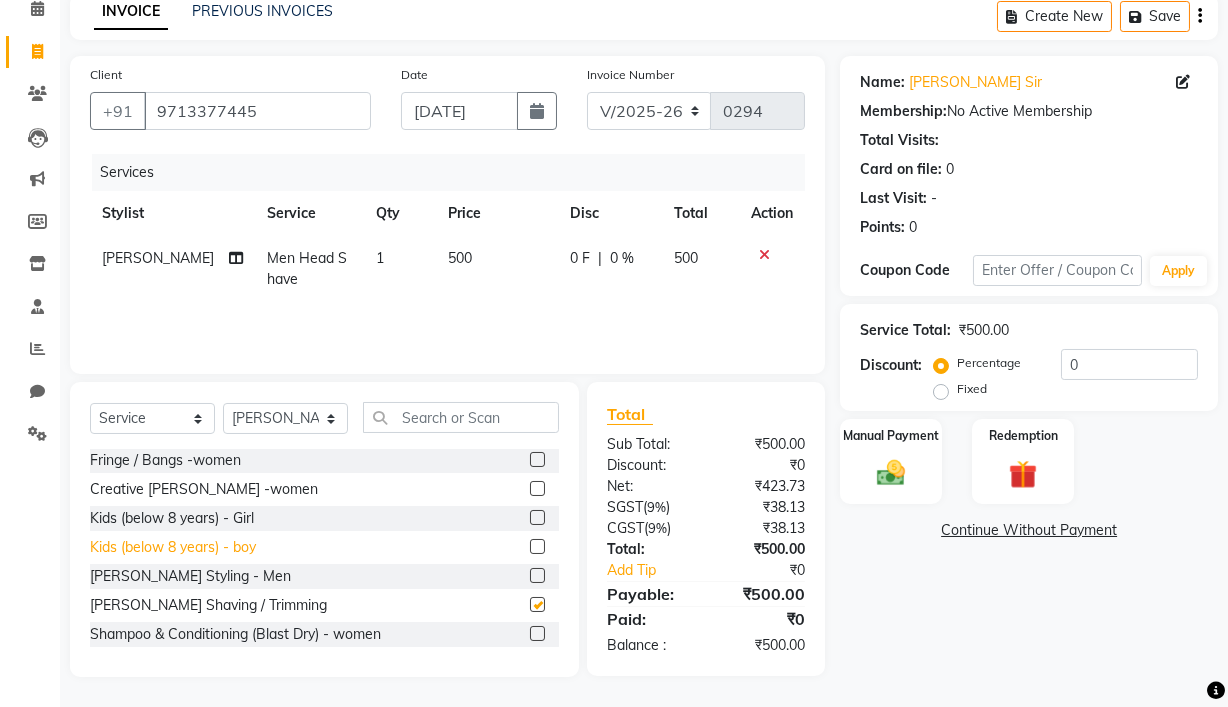 checkbox on "false" 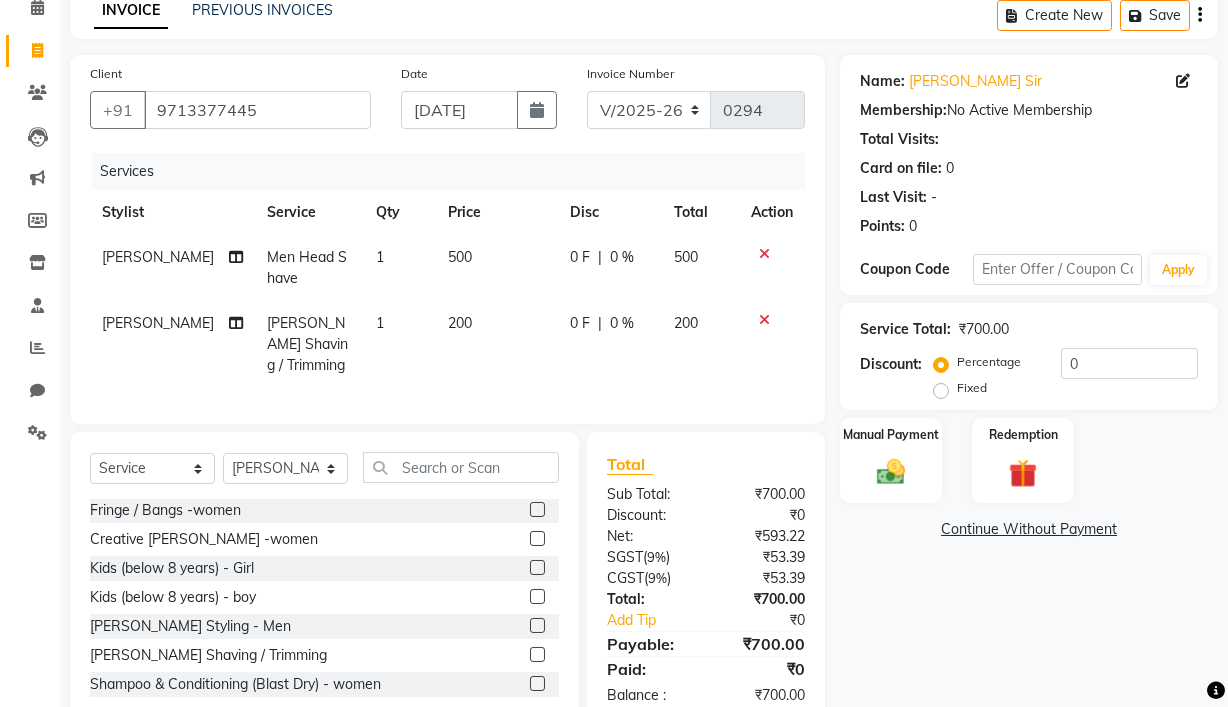 click 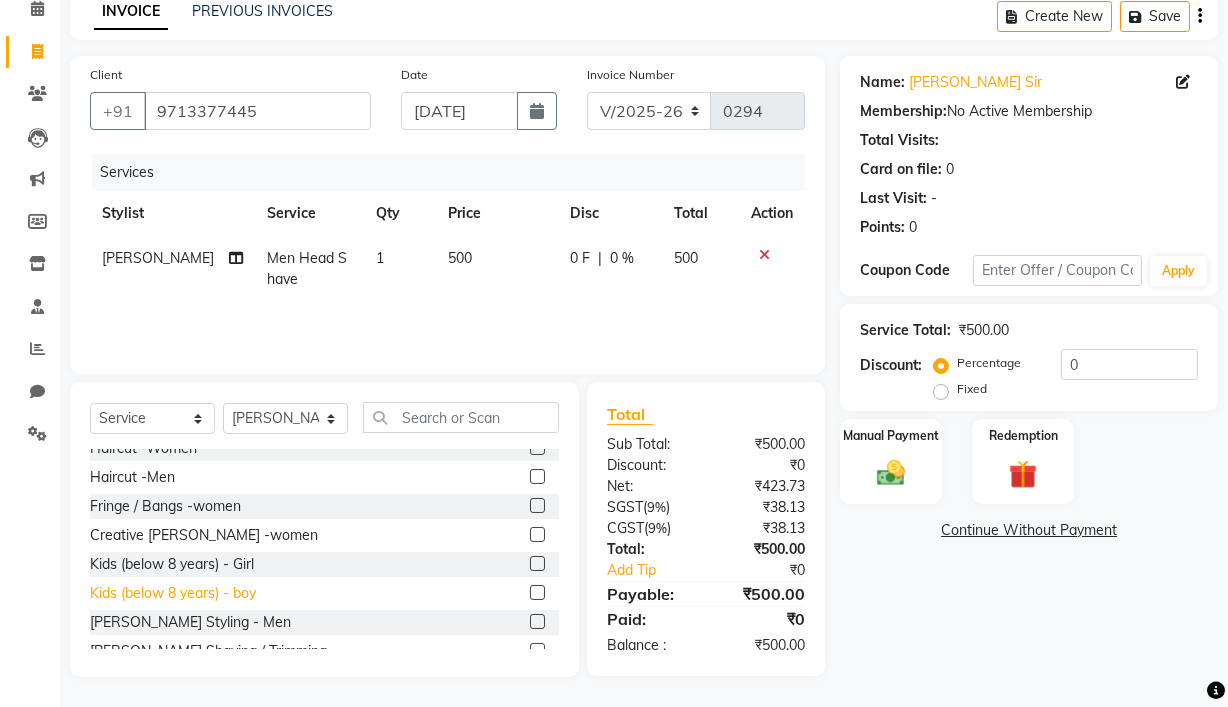 scroll, scrollTop: 0, scrollLeft: 0, axis: both 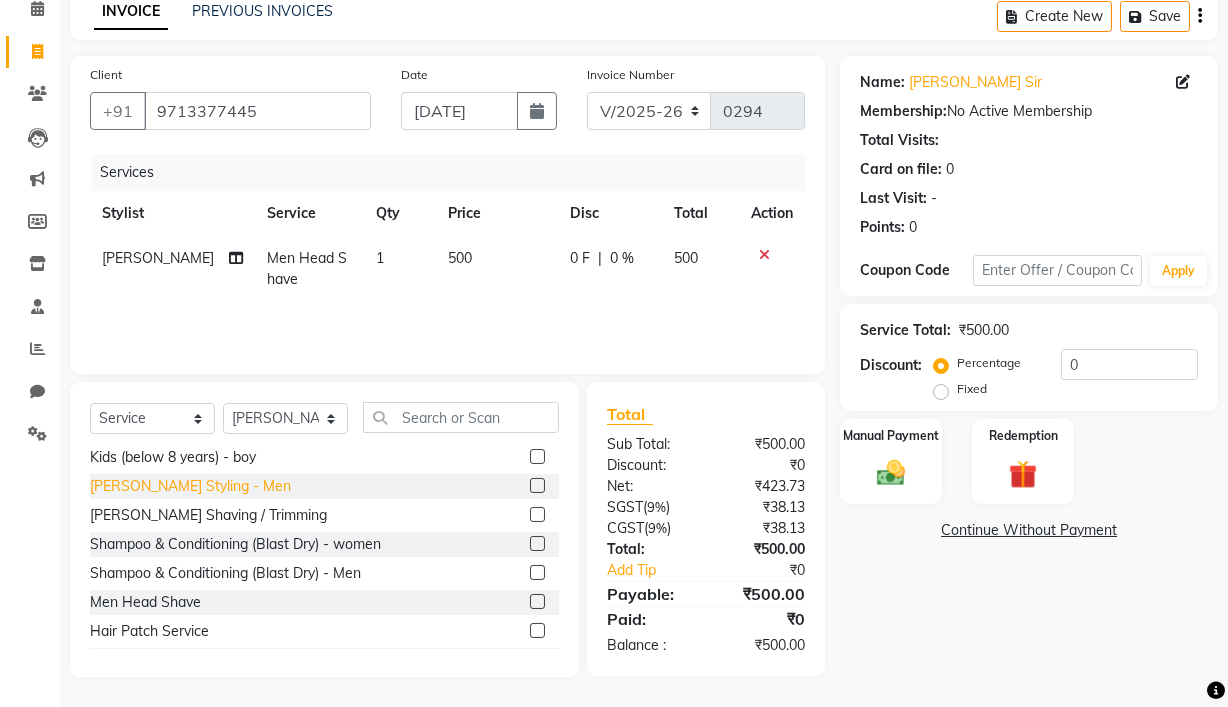 click on "[PERSON_NAME] Styling - Men" 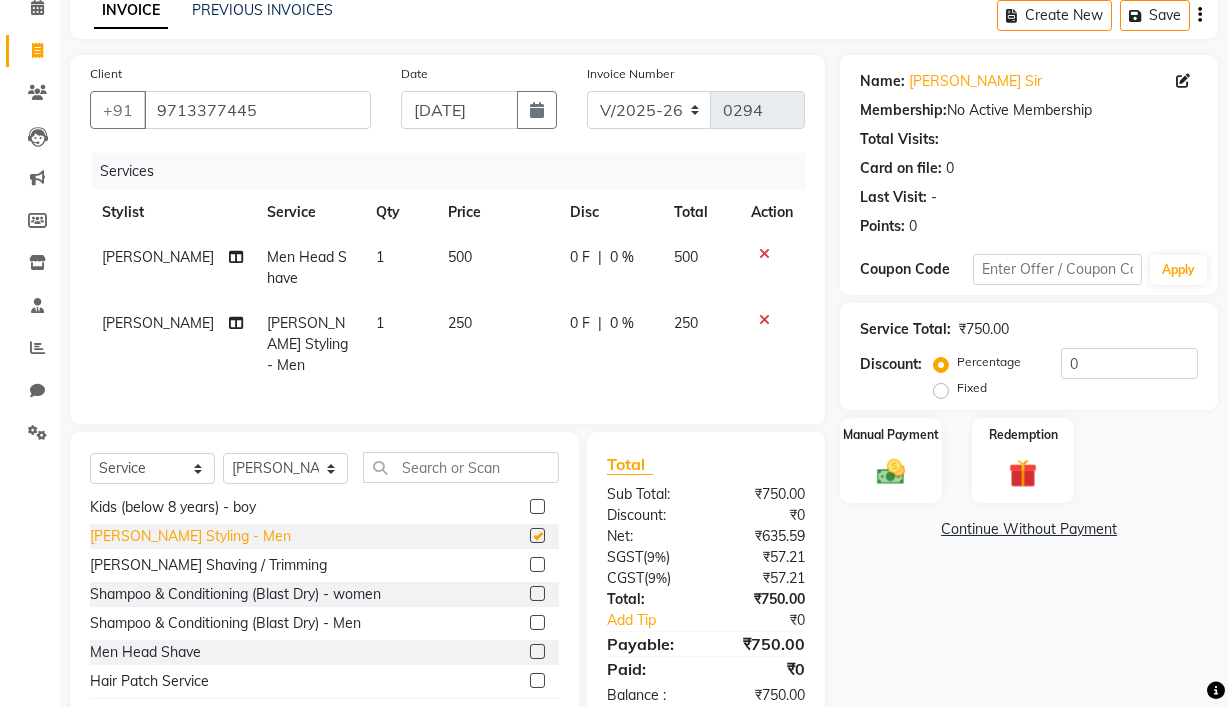 checkbox on "false" 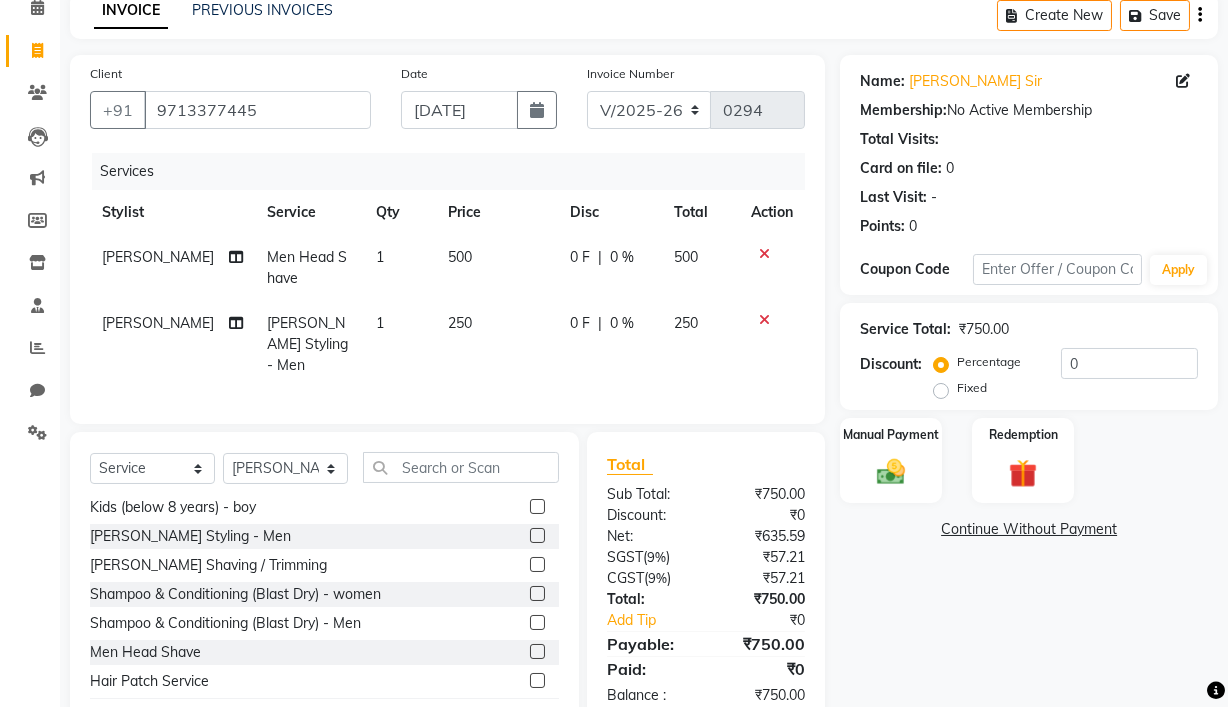 click on "Discount:  Percentage   Fixed  0" 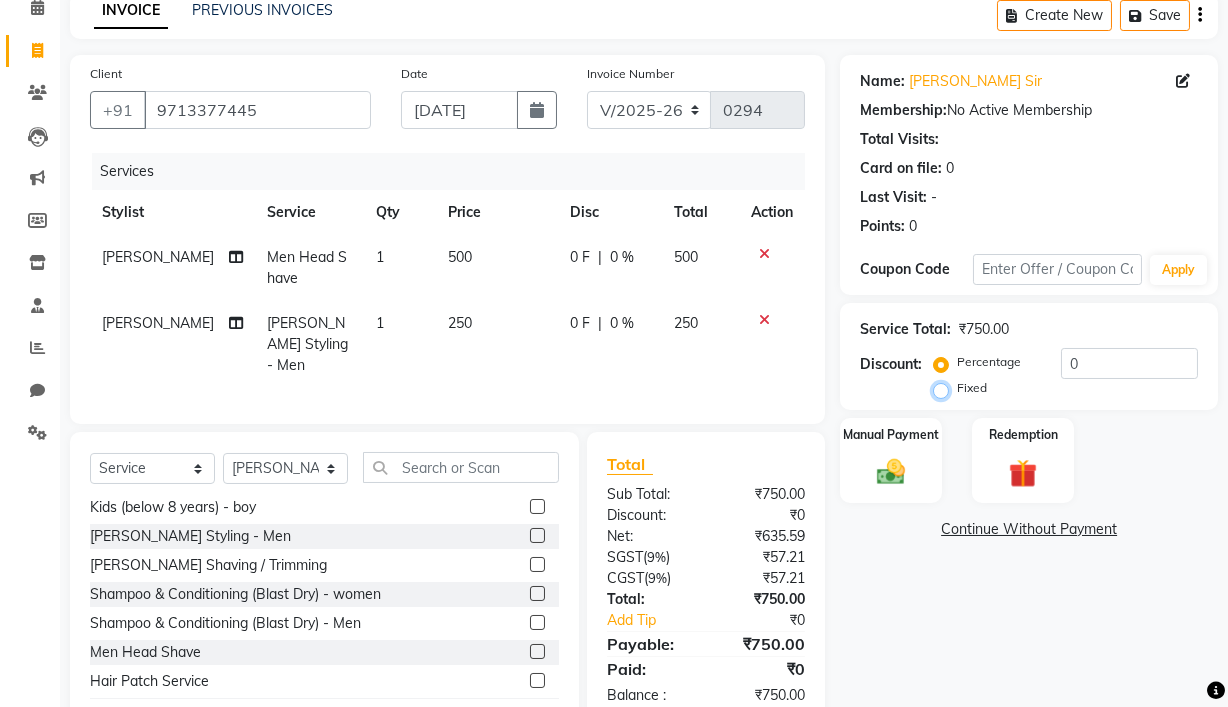 click on "Fixed" at bounding box center (945, 388) 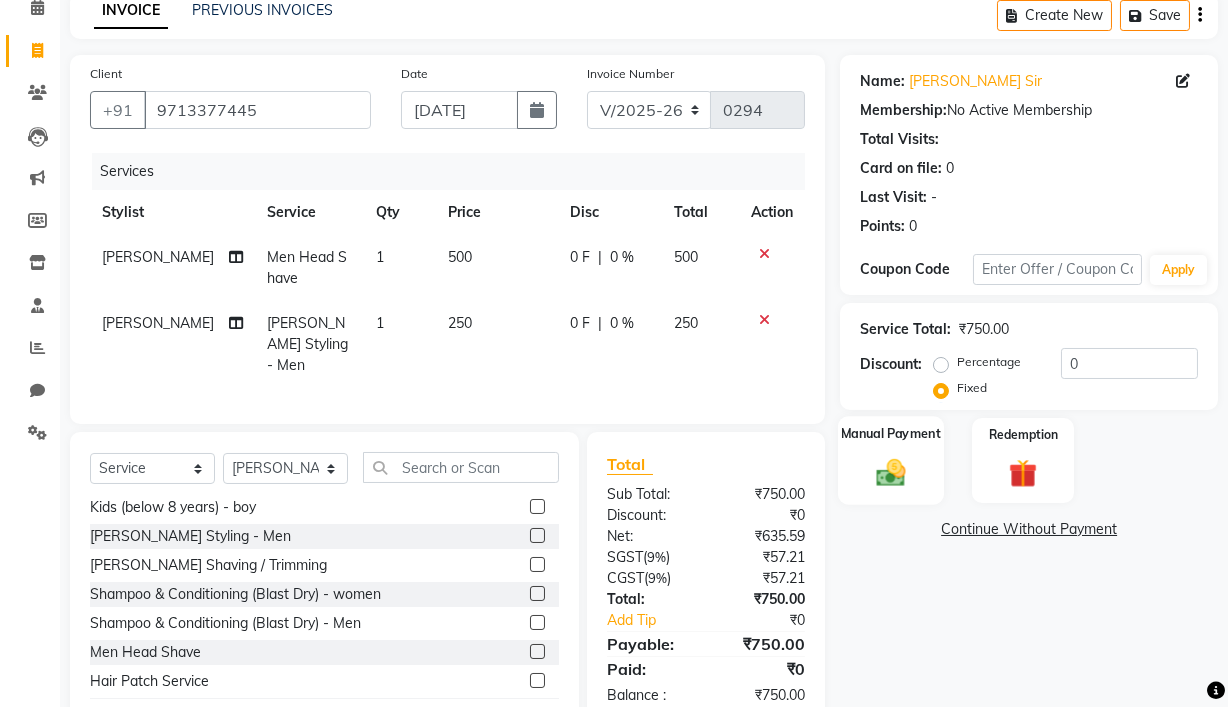 click on "Manual Payment" 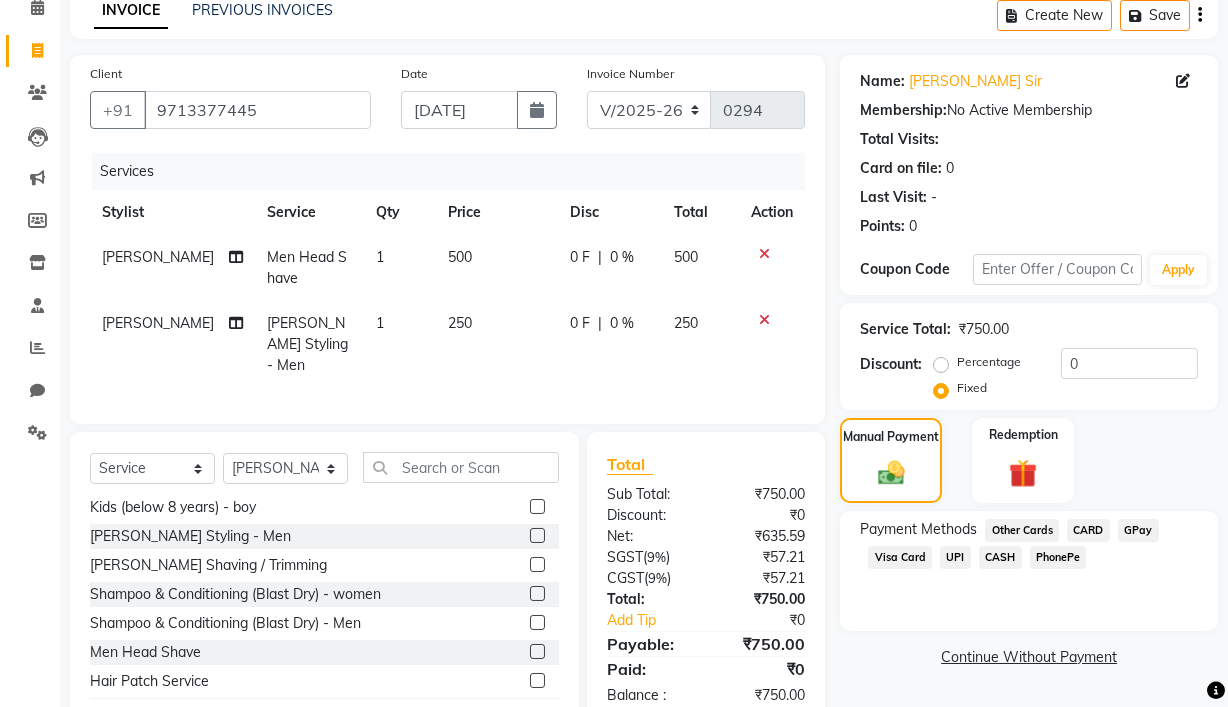 click on "UPI" 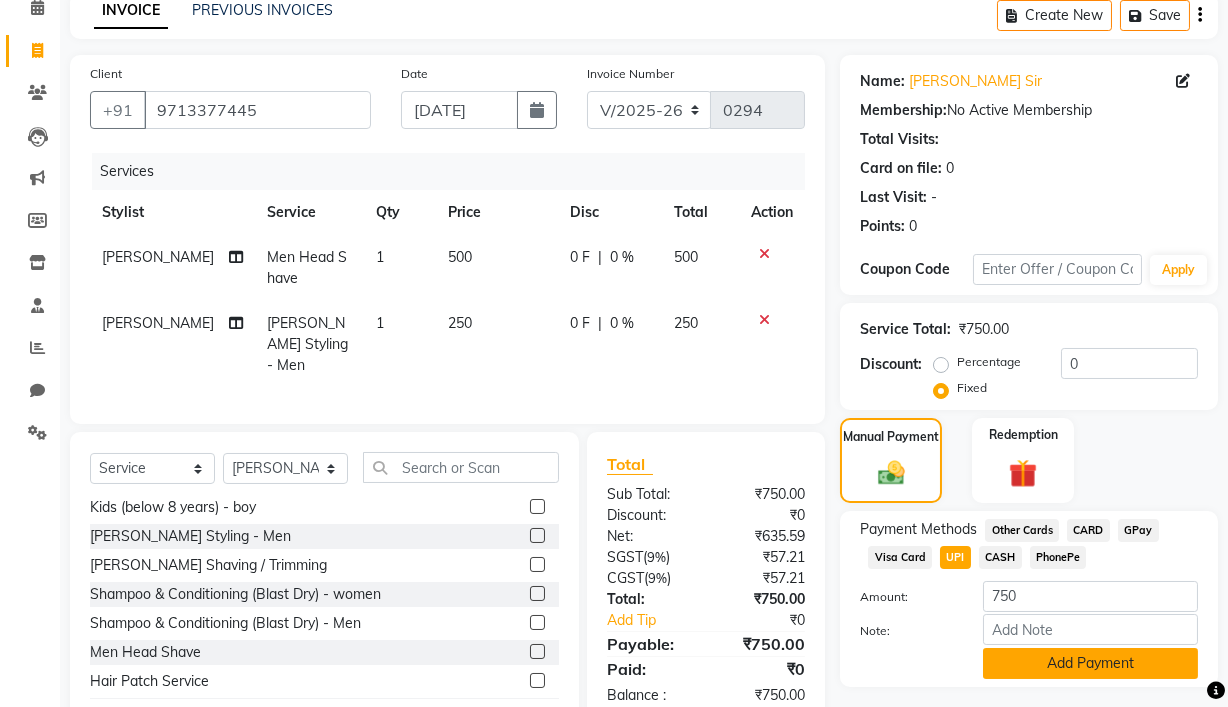 click on "Add Payment" 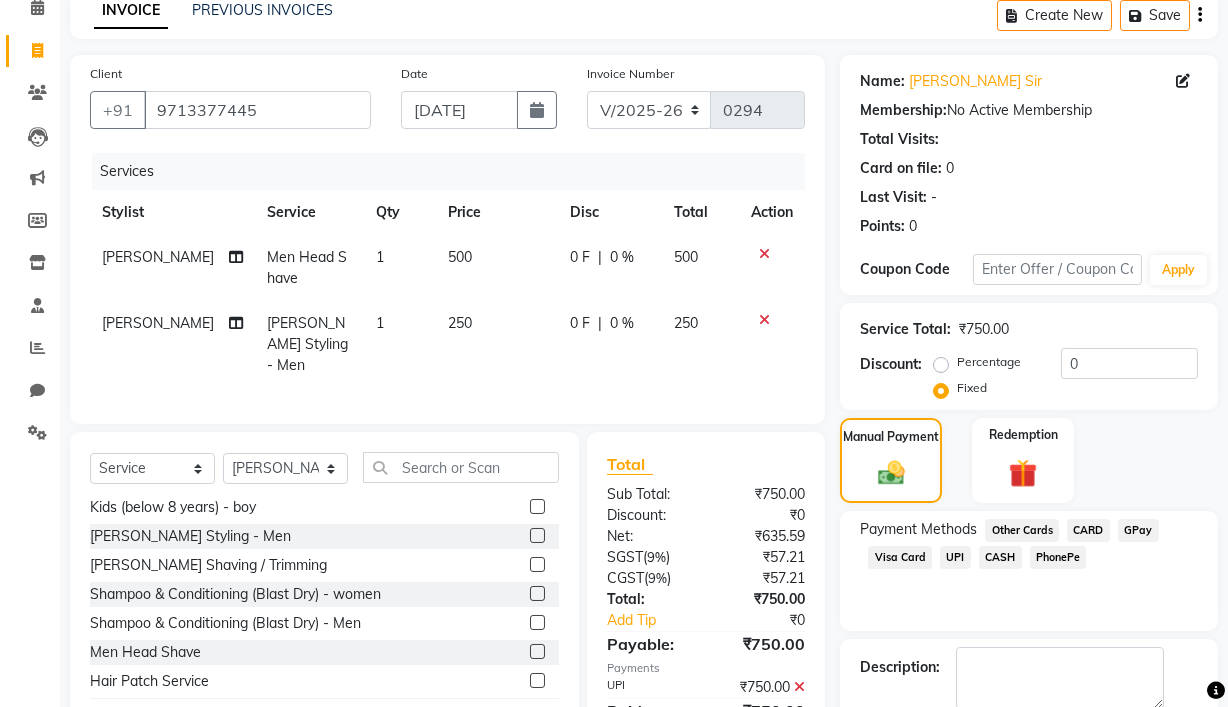 scroll, scrollTop: 203, scrollLeft: 0, axis: vertical 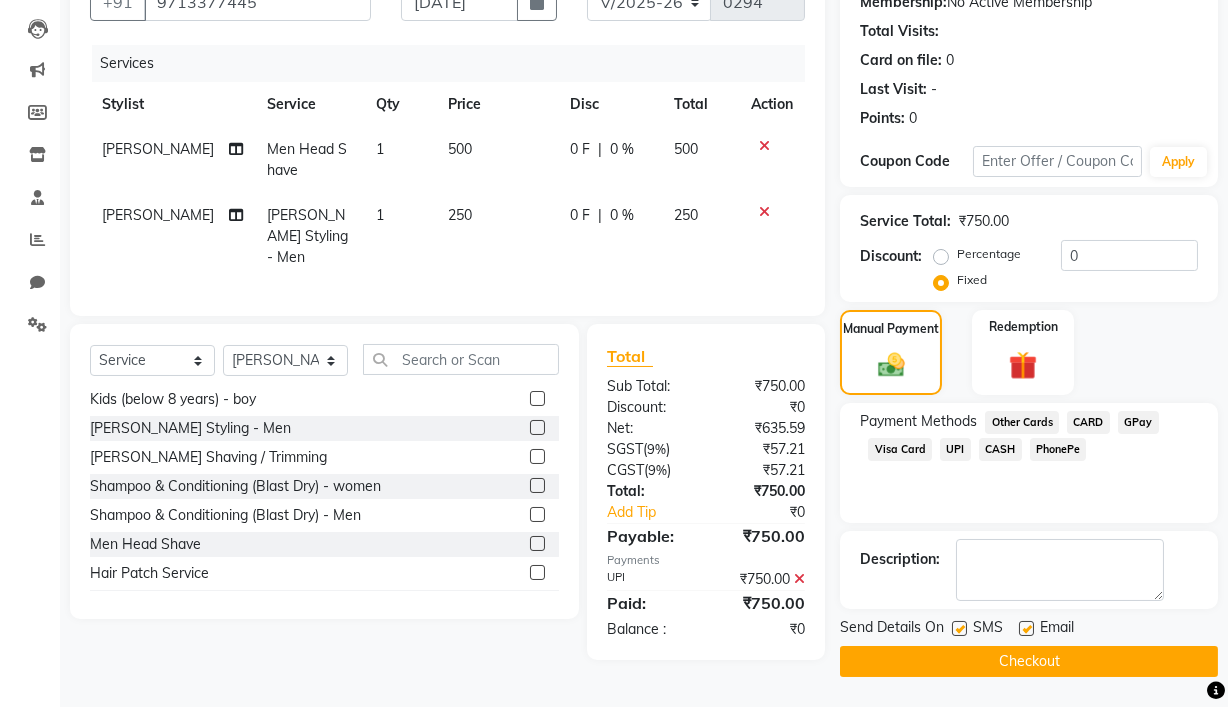 click 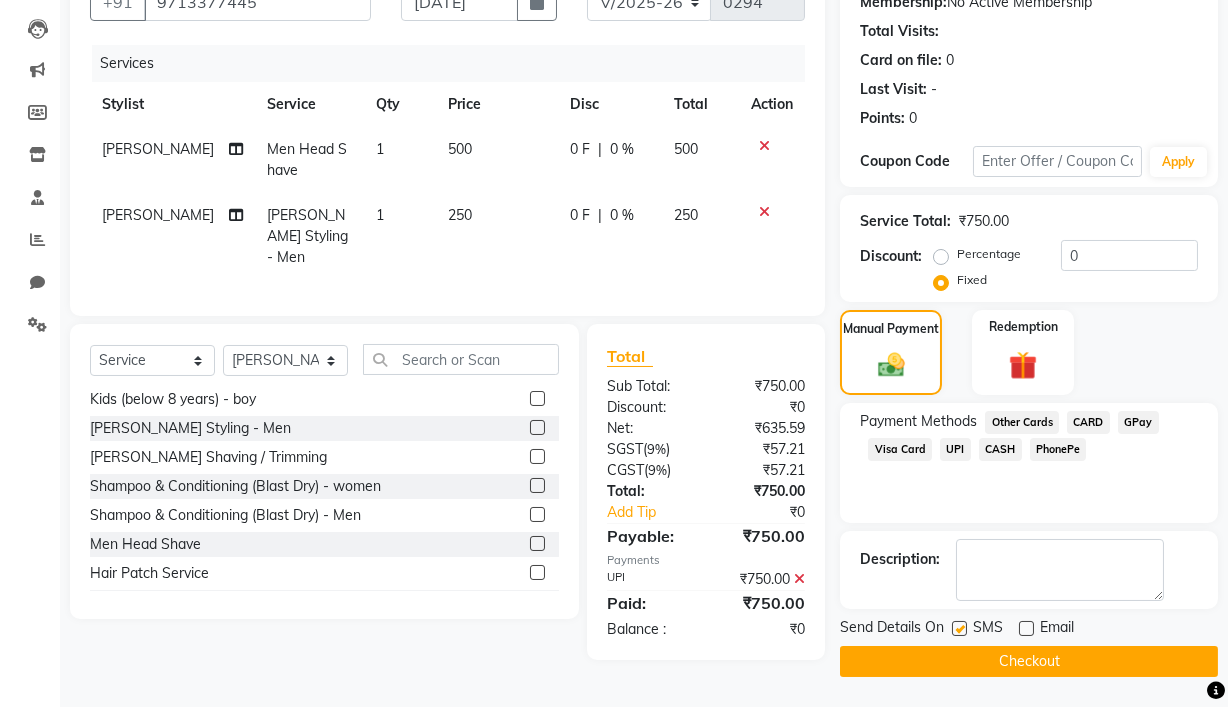 click 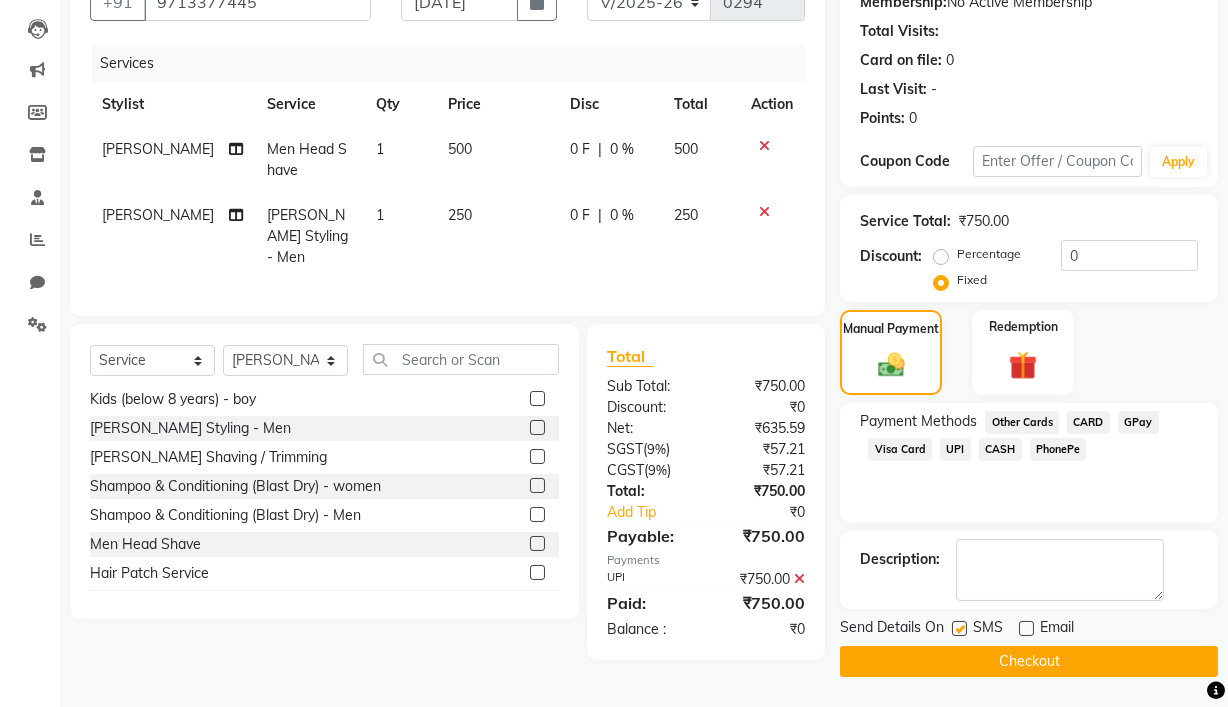 click at bounding box center [958, 629] 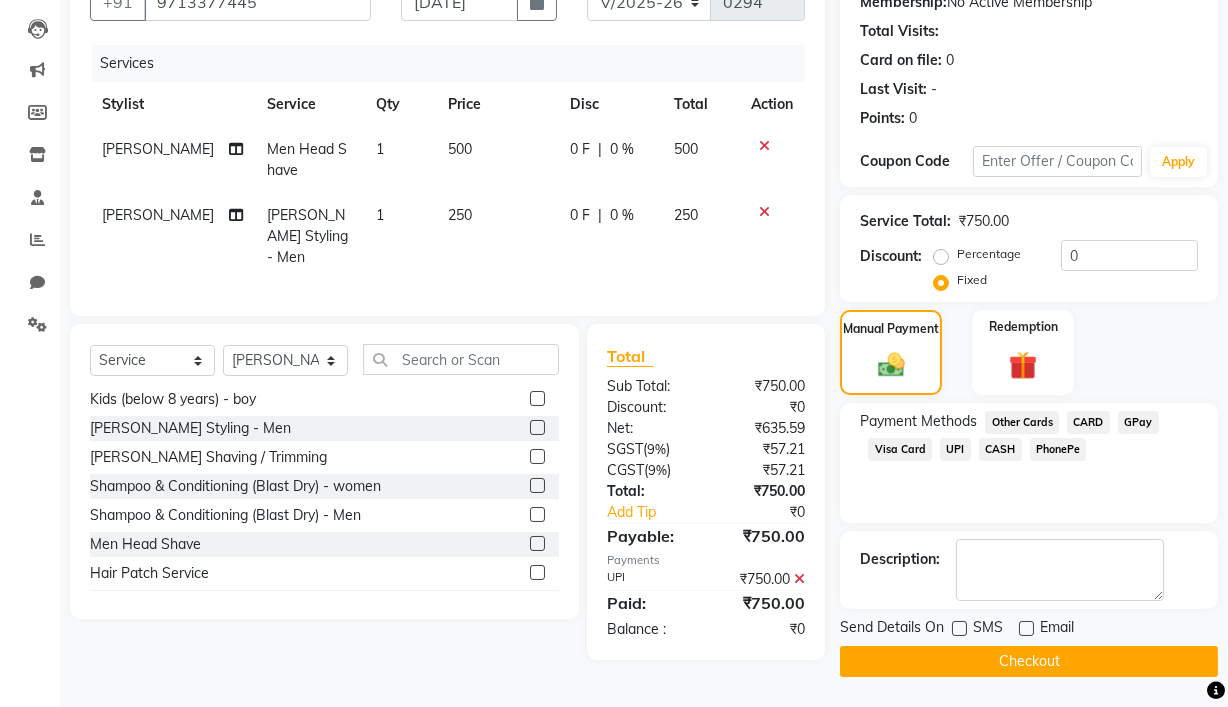 click on "Checkout" 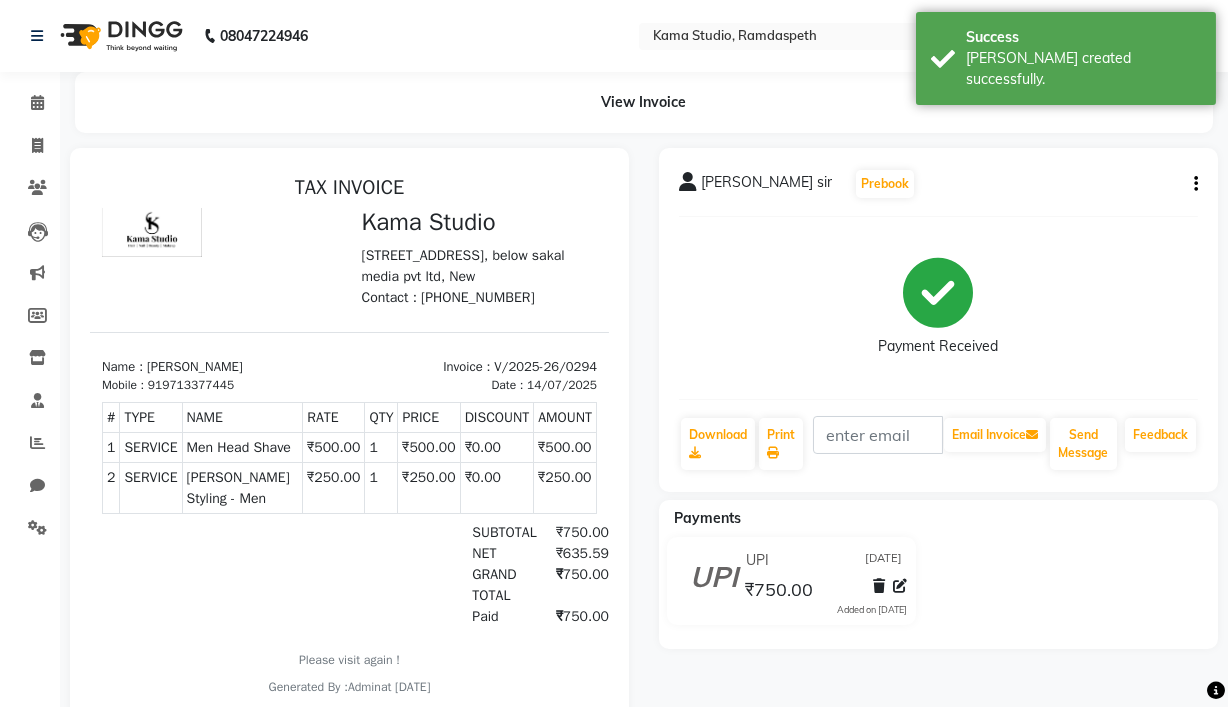 scroll, scrollTop: 0, scrollLeft: 0, axis: both 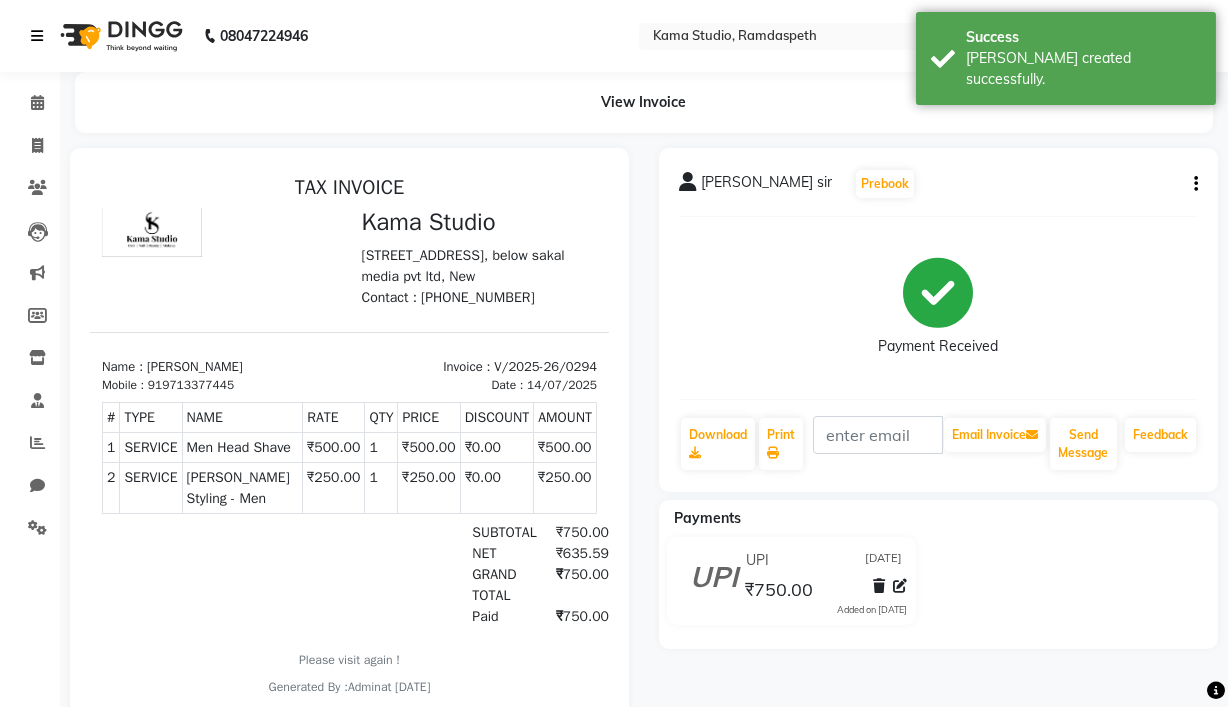 select on "7582" 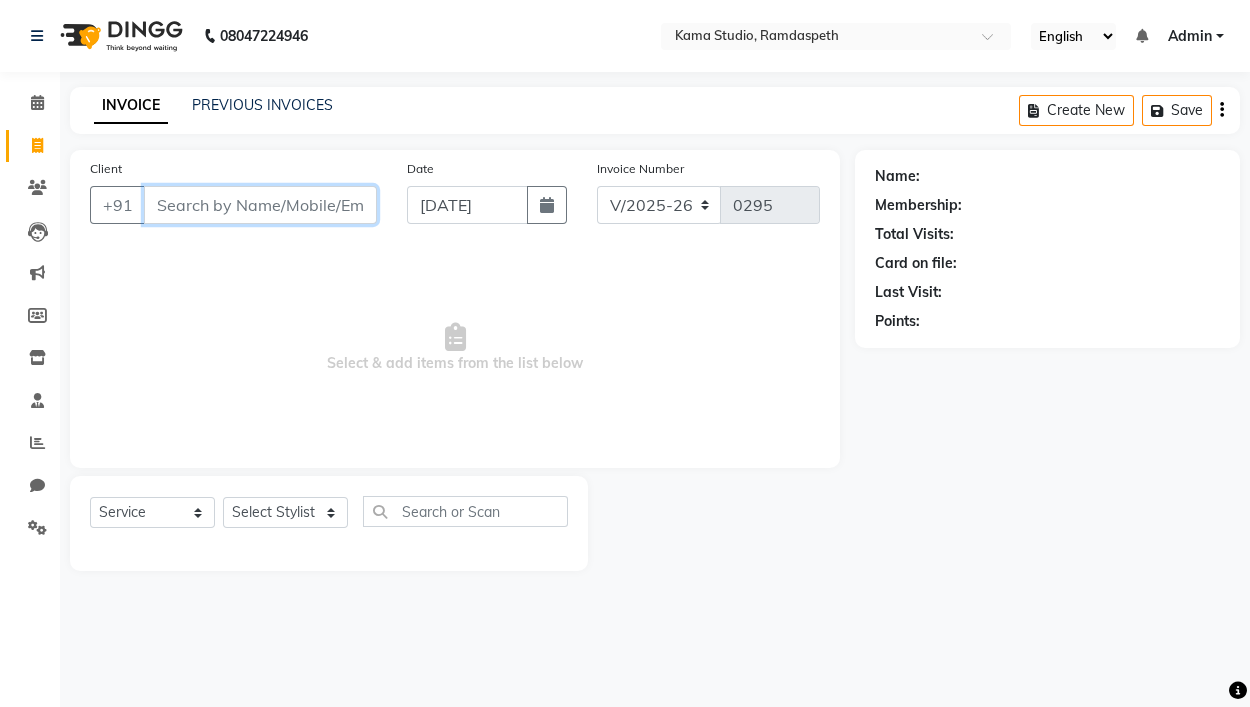 click on "Client" at bounding box center [260, 205] 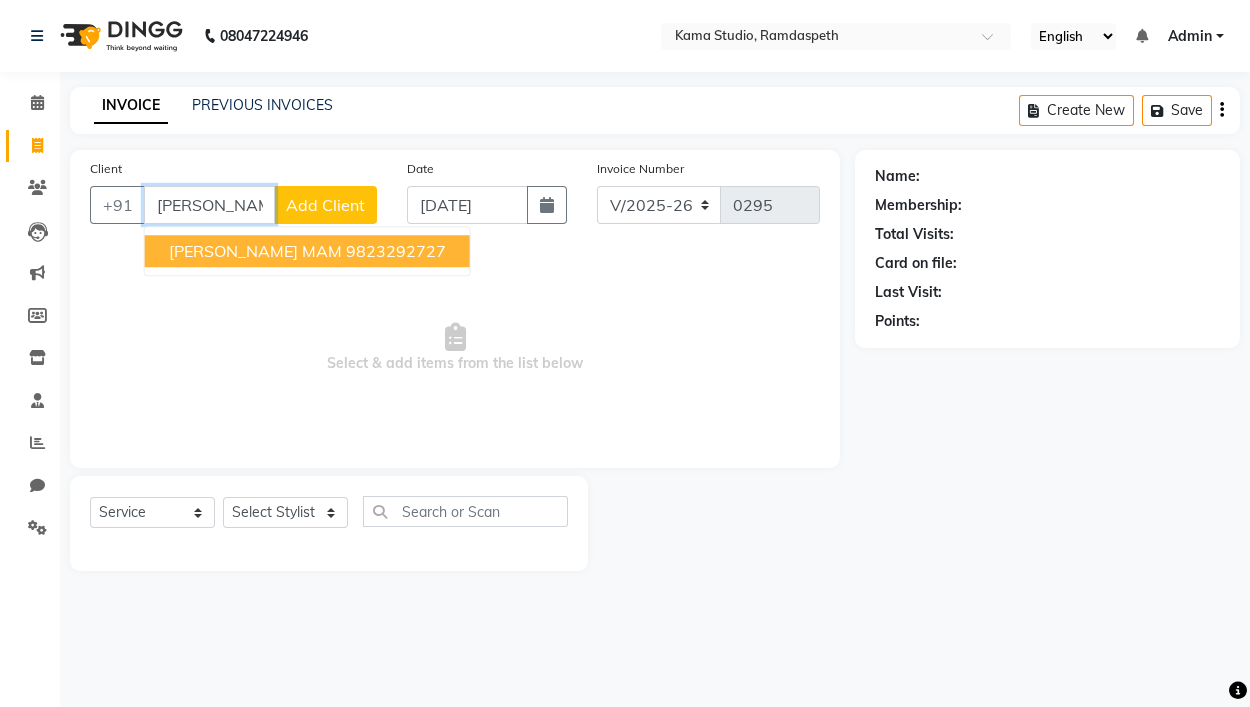click on "[PERSON_NAME] MAM" at bounding box center [255, 251] 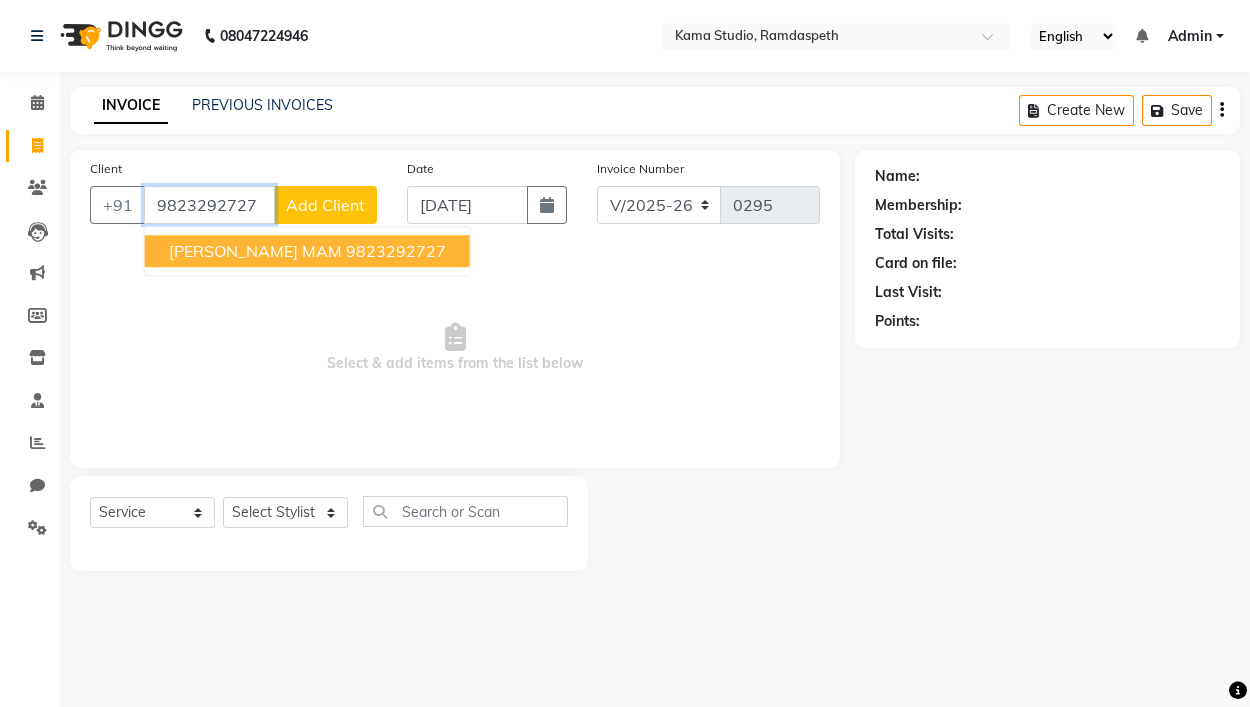 type on "9823292727" 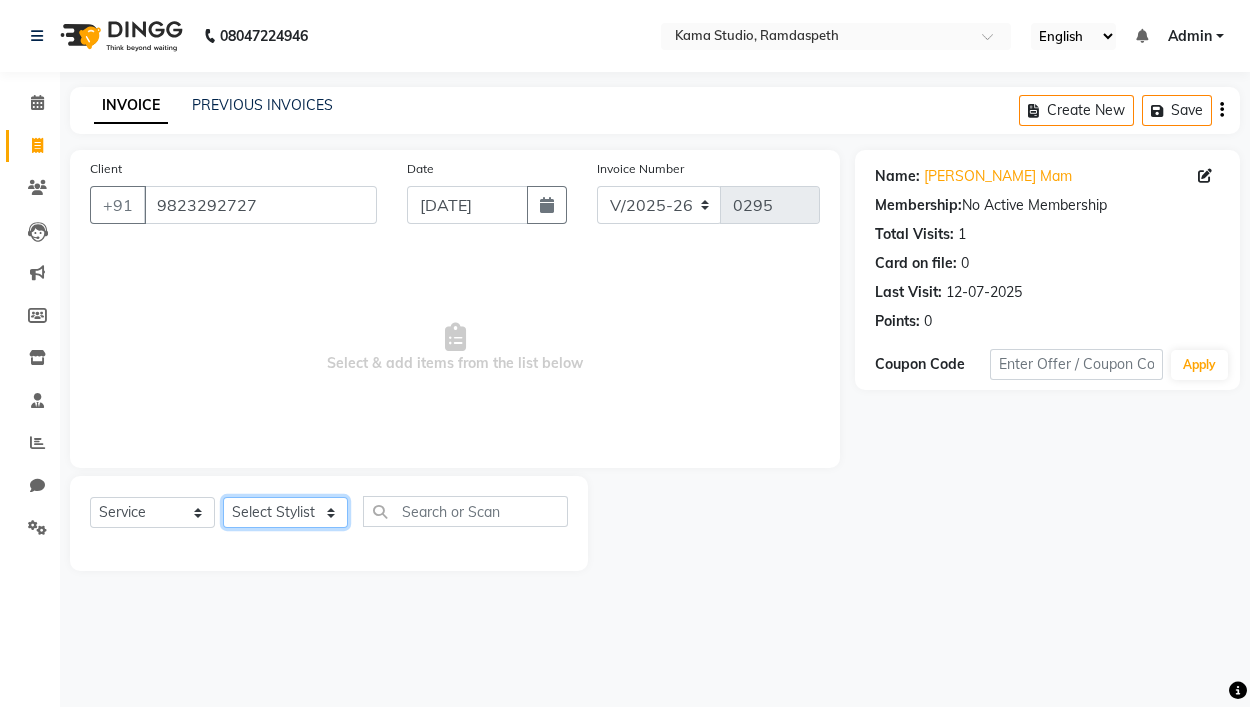 click on "Select Stylist [PERSON_NAME] [PERSON_NAME] Ankit Dhawariya [PERSON_NAME] Devendra Dhawariya Sir [PERSON_NAME] [PERSON_NAME] [PERSON_NAME] [PERSON_NAME] Ujjenkar [PERSON_NAME] rinkku [PERSON_NAME] [PERSON_NAME] Didi [PERSON_NAME] [PERSON_NAME] More [PERSON_NAME] guru" 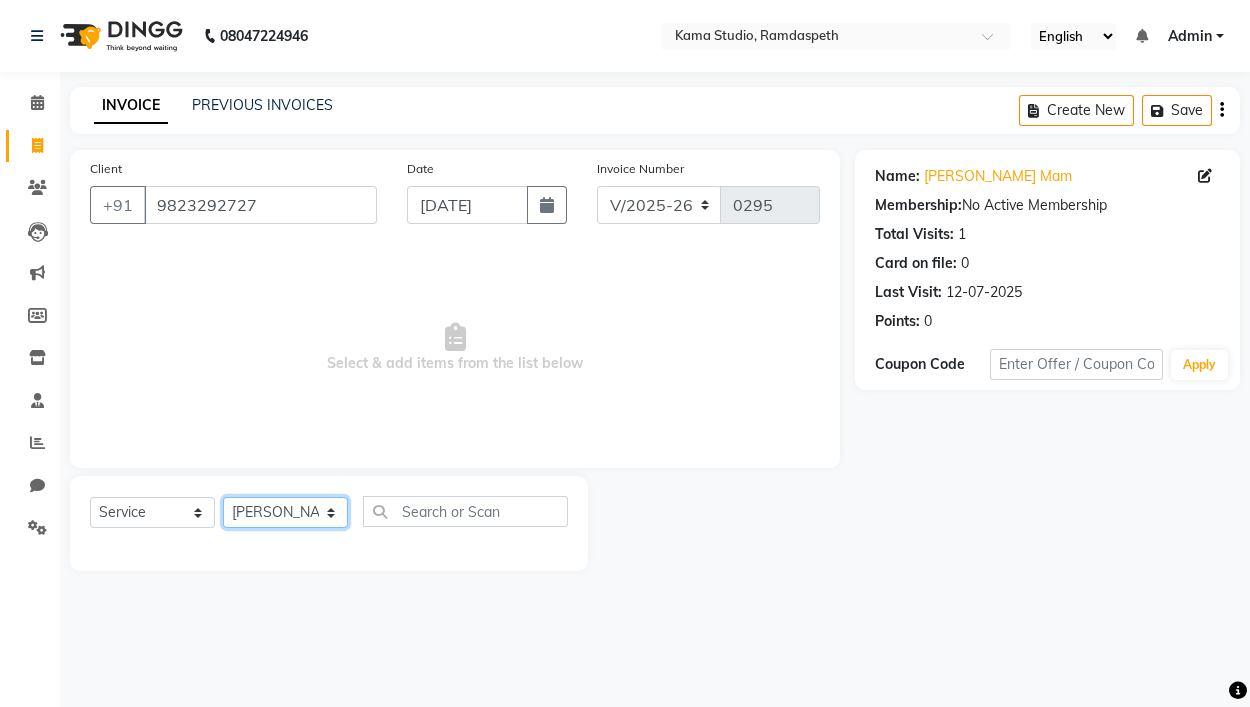 click on "Select Stylist [PERSON_NAME] [PERSON_NAME] Ankit Dhawariya [PERSON_NAME] Devendra Dhawariya Sir [PERSON_NAME] [PERSON_NAME] [PERSON_NAME] [PERSON_NAME] Ujjenkar [PERSON_NAME] rinkku [PERSON_NAME] [PERSON_NAME] Didi [PERSON_NAME] [PERSON_NAME] More [PERSON_NAME] guru" 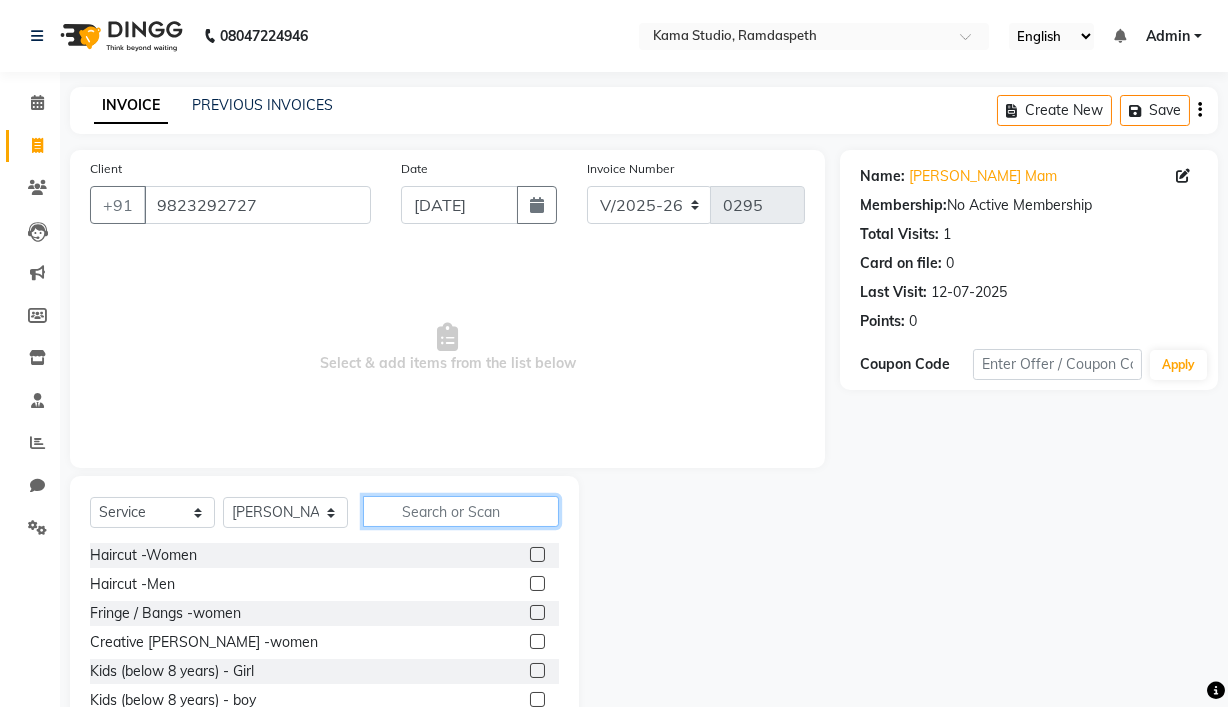click 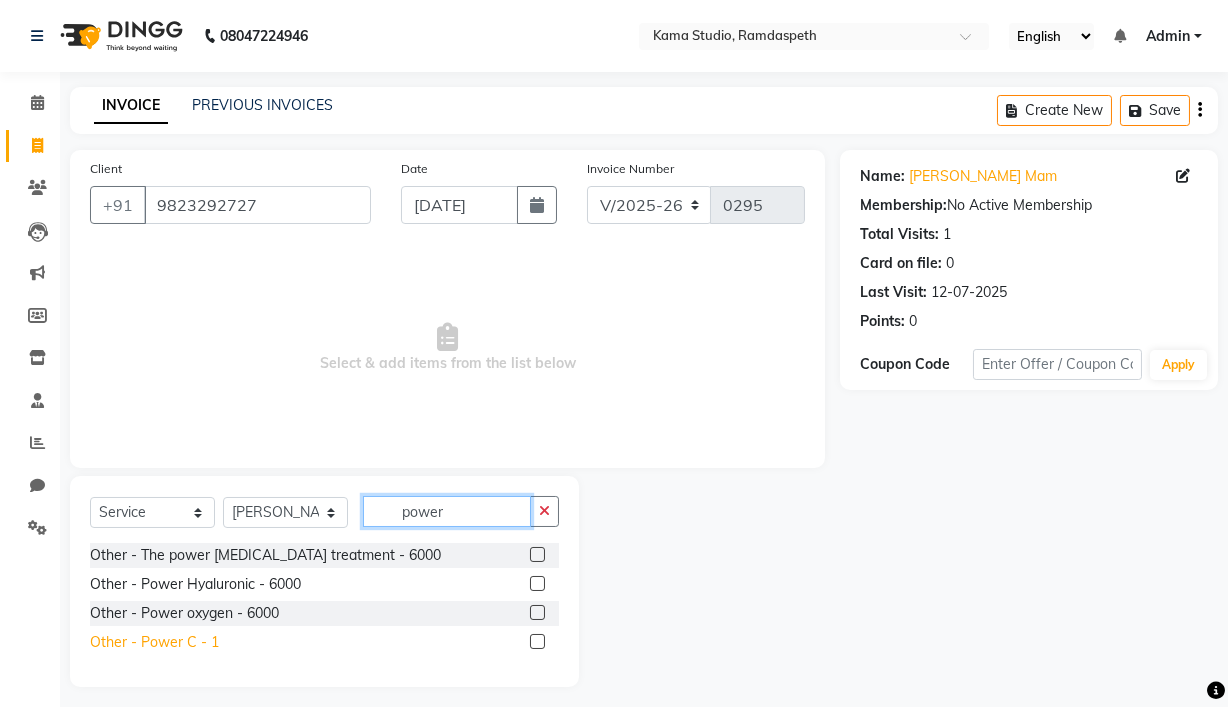 type on "power" 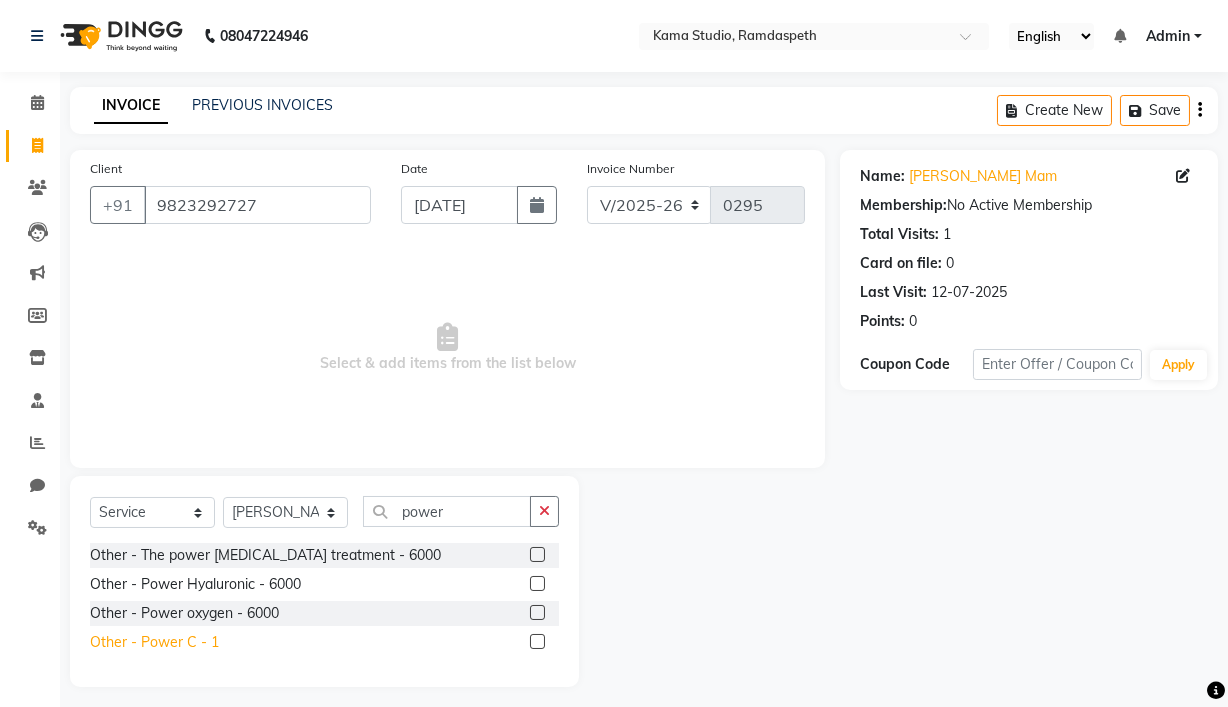 click on "Other - Power C - 1" 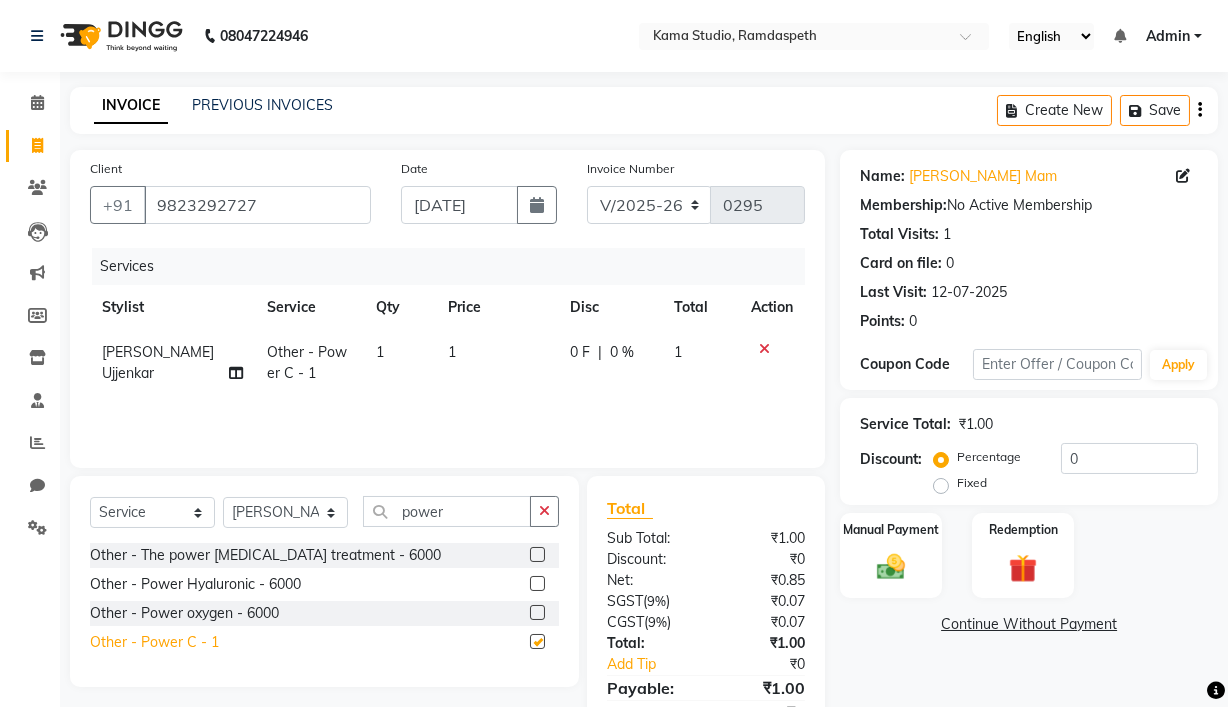 checkbox on "false" 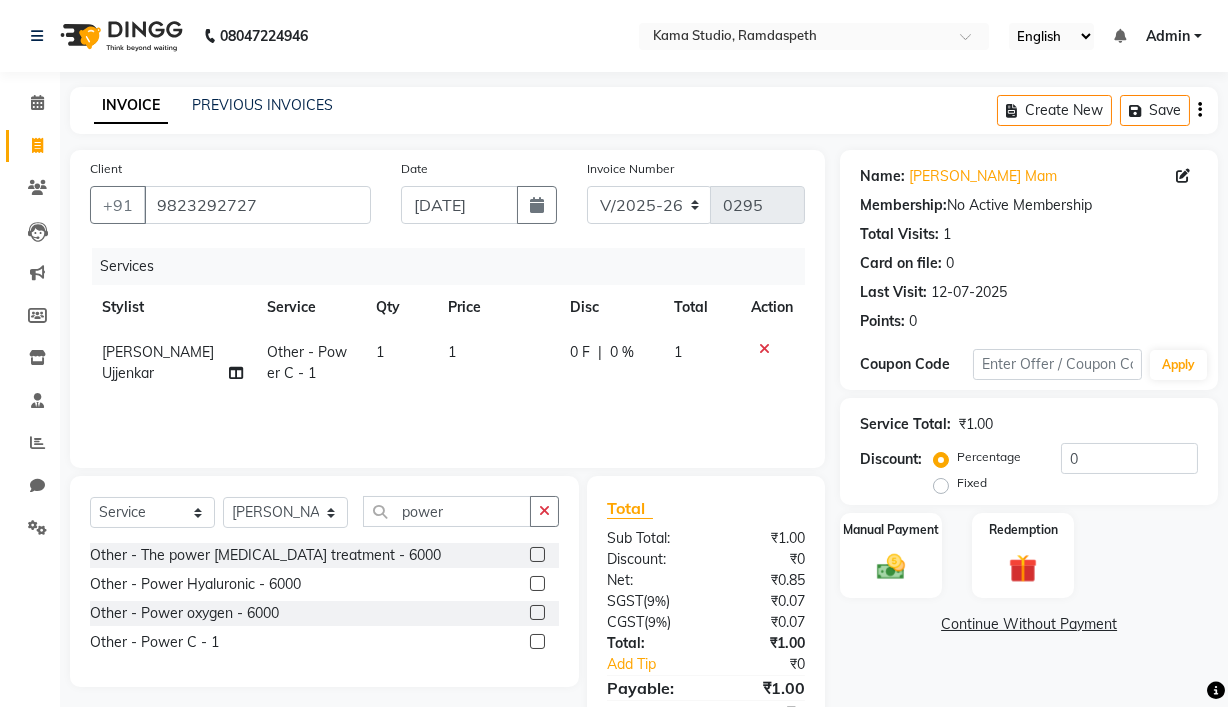 click 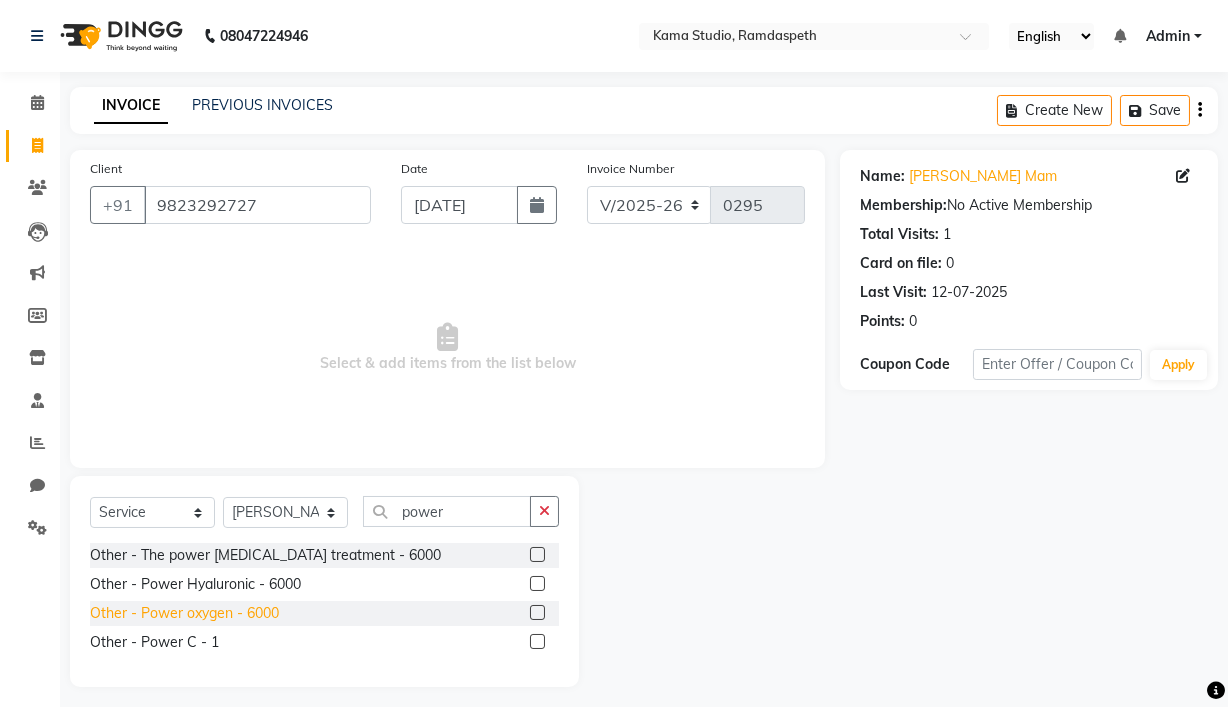 click on "Other - Power oxygen - 6000" 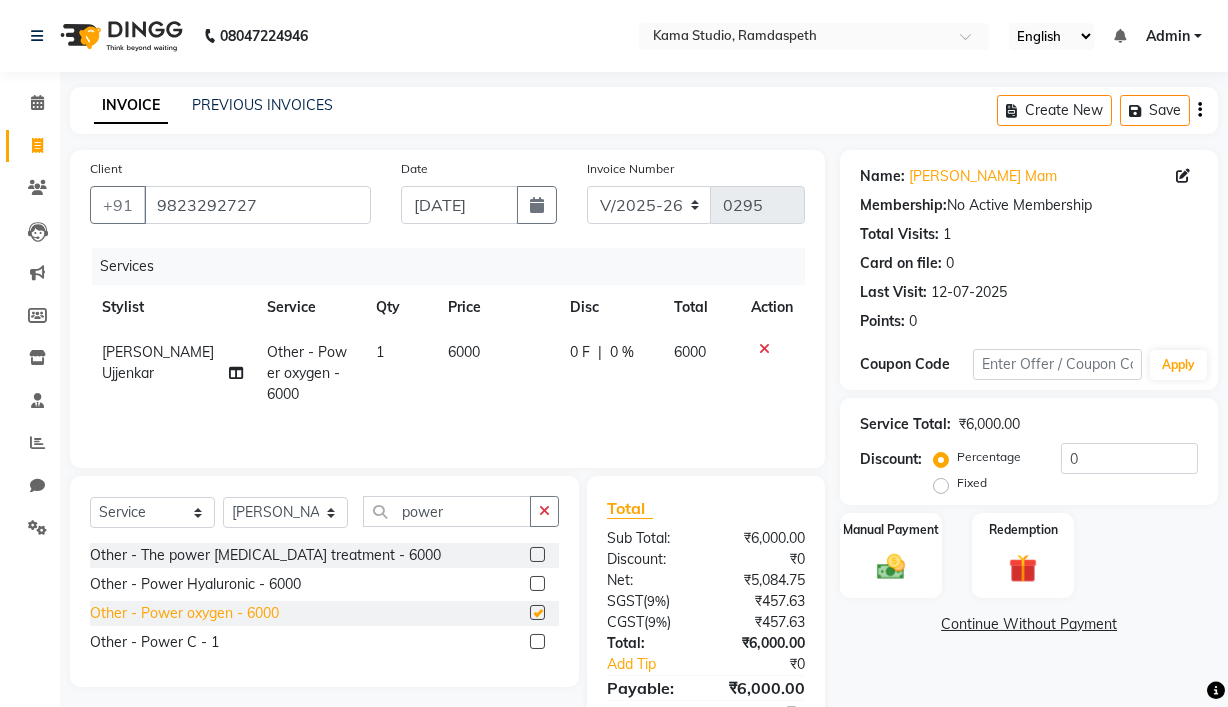 checkbox on "false" 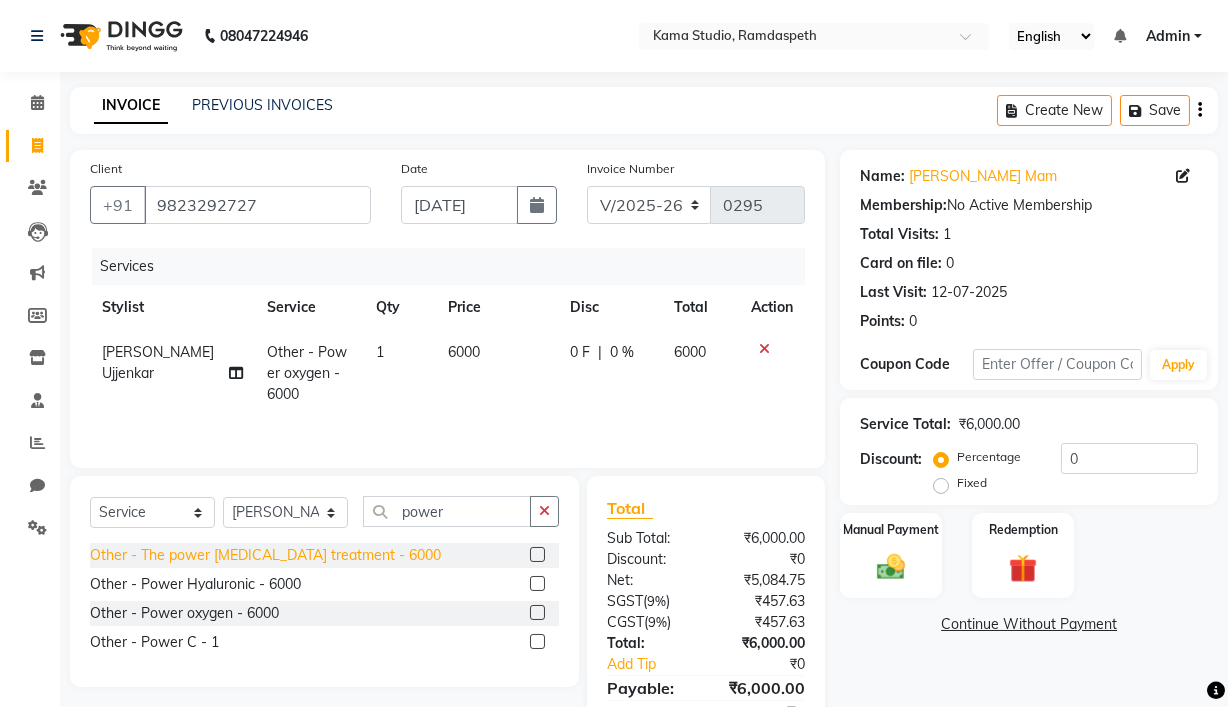 click on "Other - The power [MEDICAL_DATA] treatment - 6000" 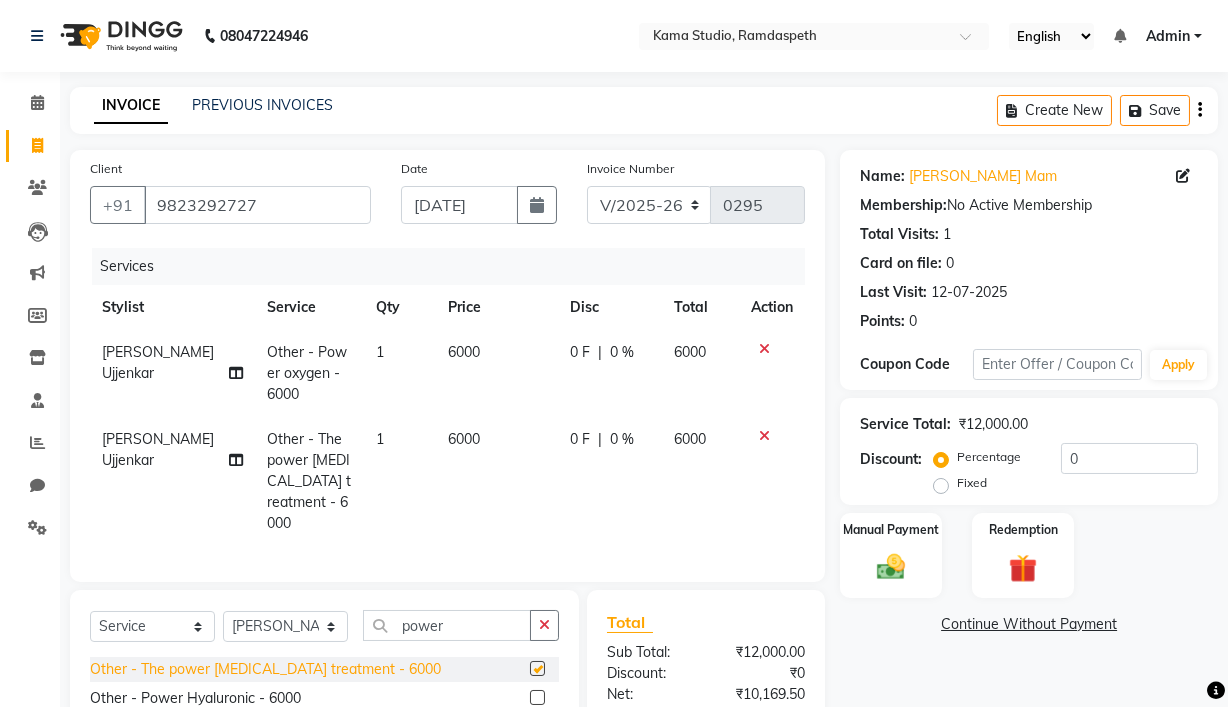 checkbox on "false" 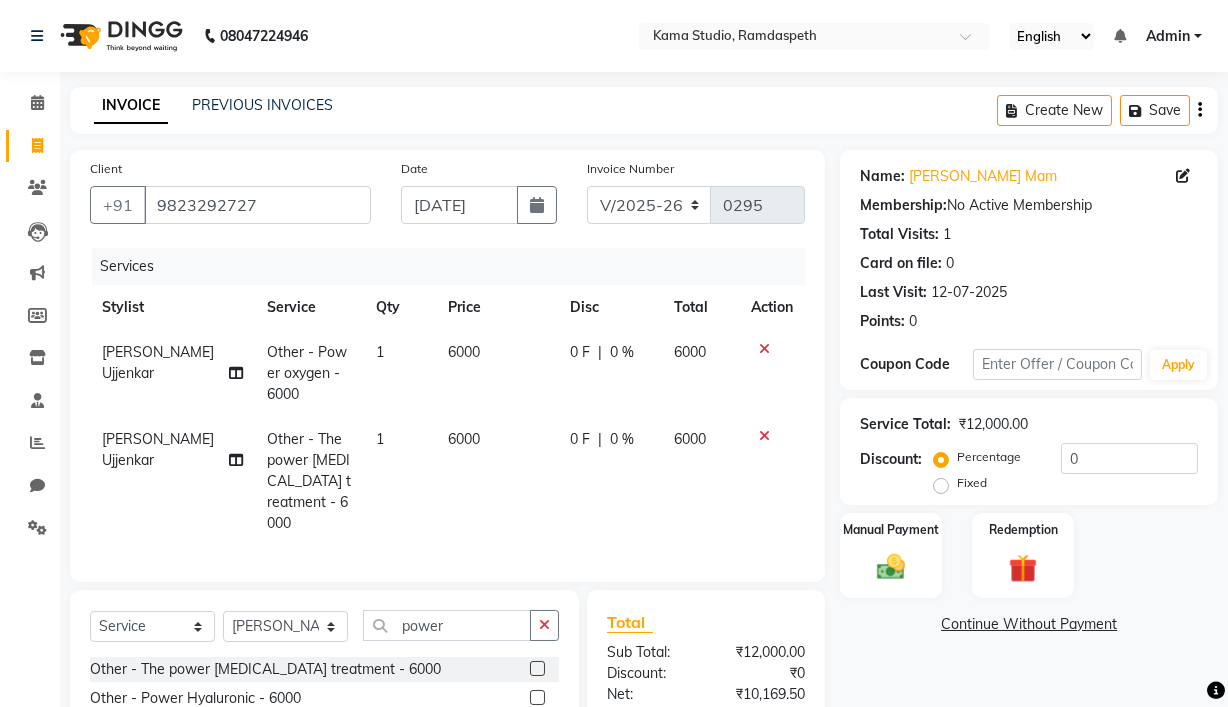 click 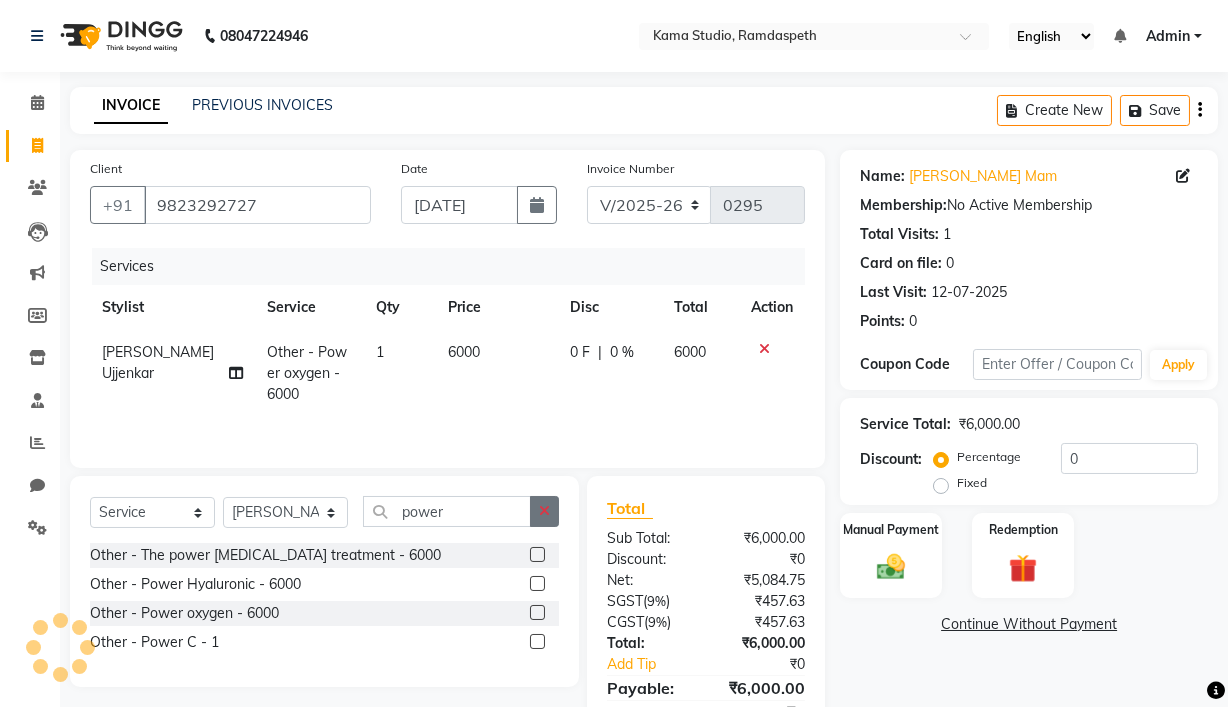 click 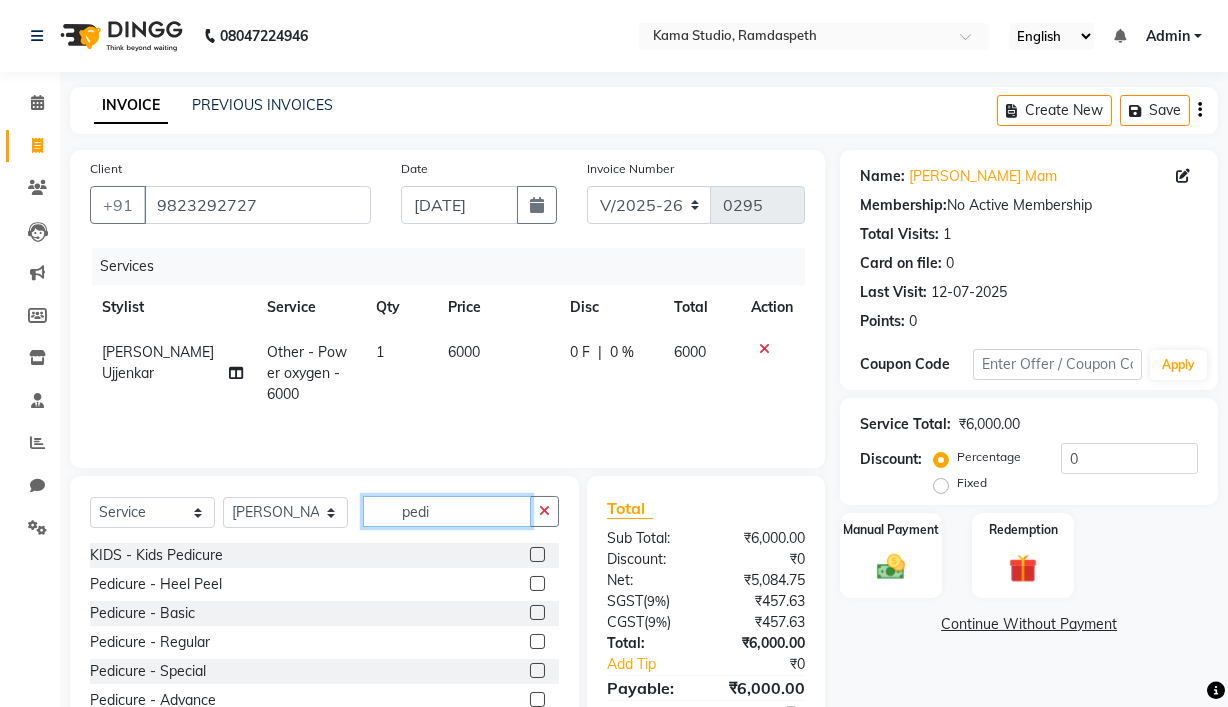 scroll, scrollTop: 102, scrollLeft: 0, axis: vertical 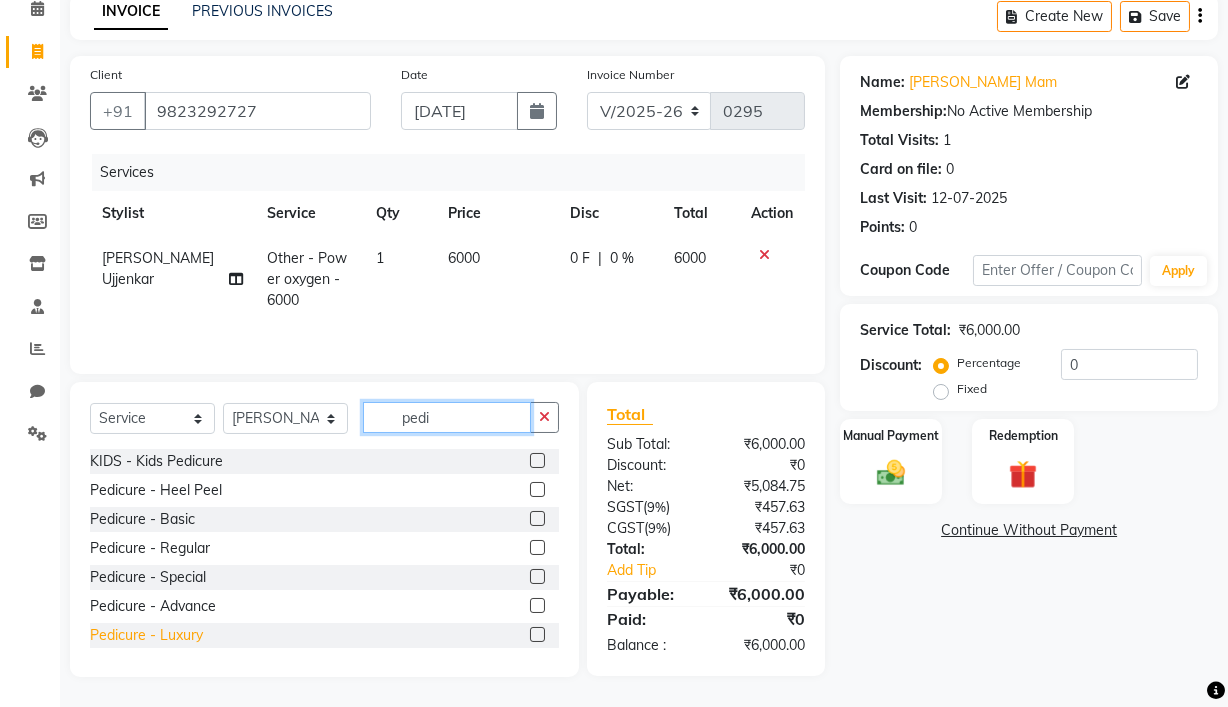 type on "pedi" 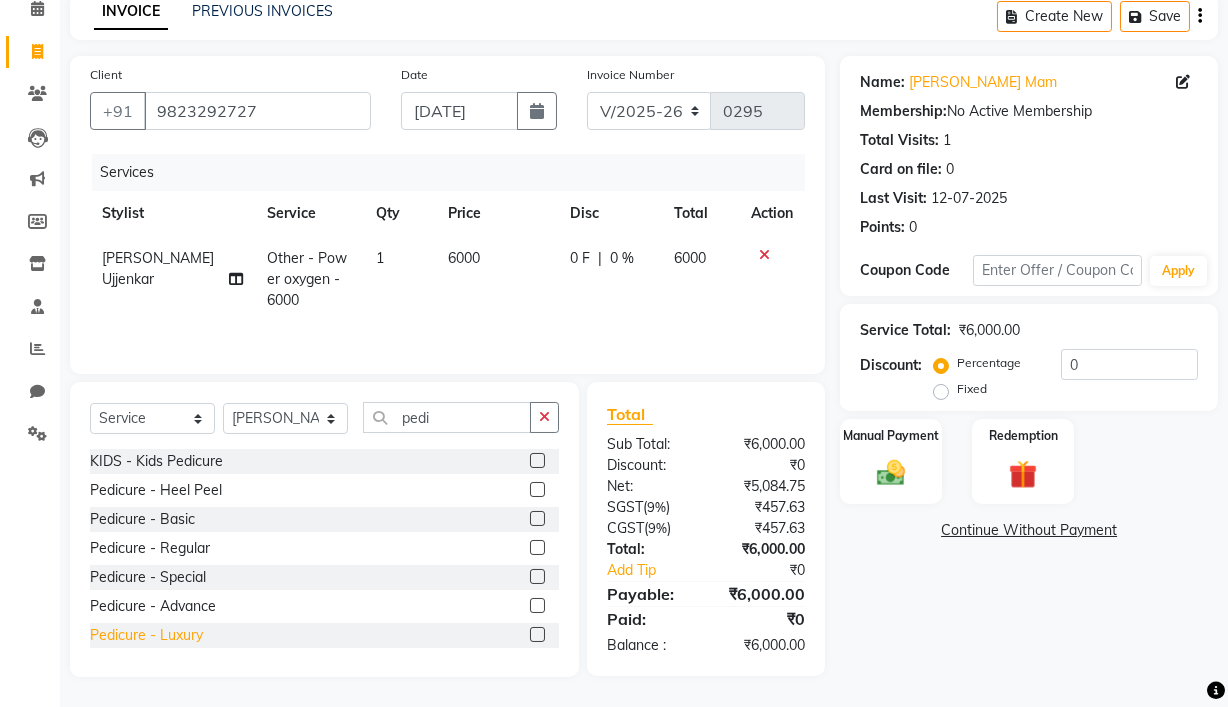 click on "Pedicure - Luxury" 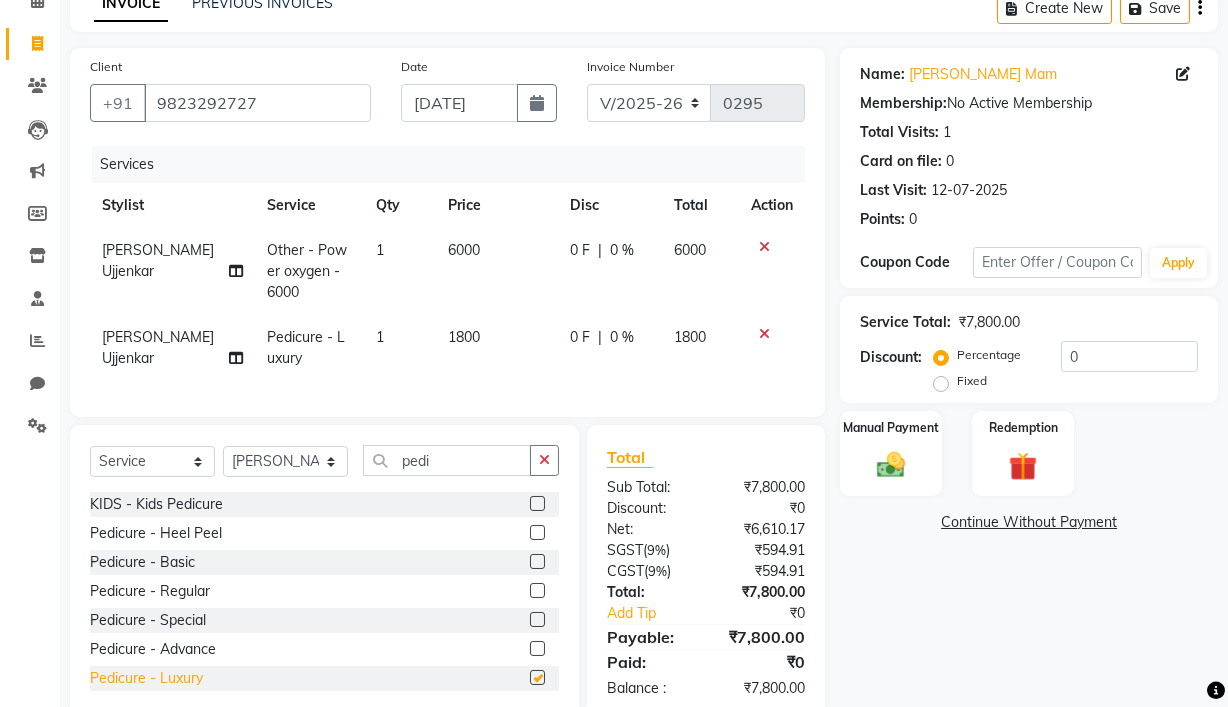 checkbox on "false" 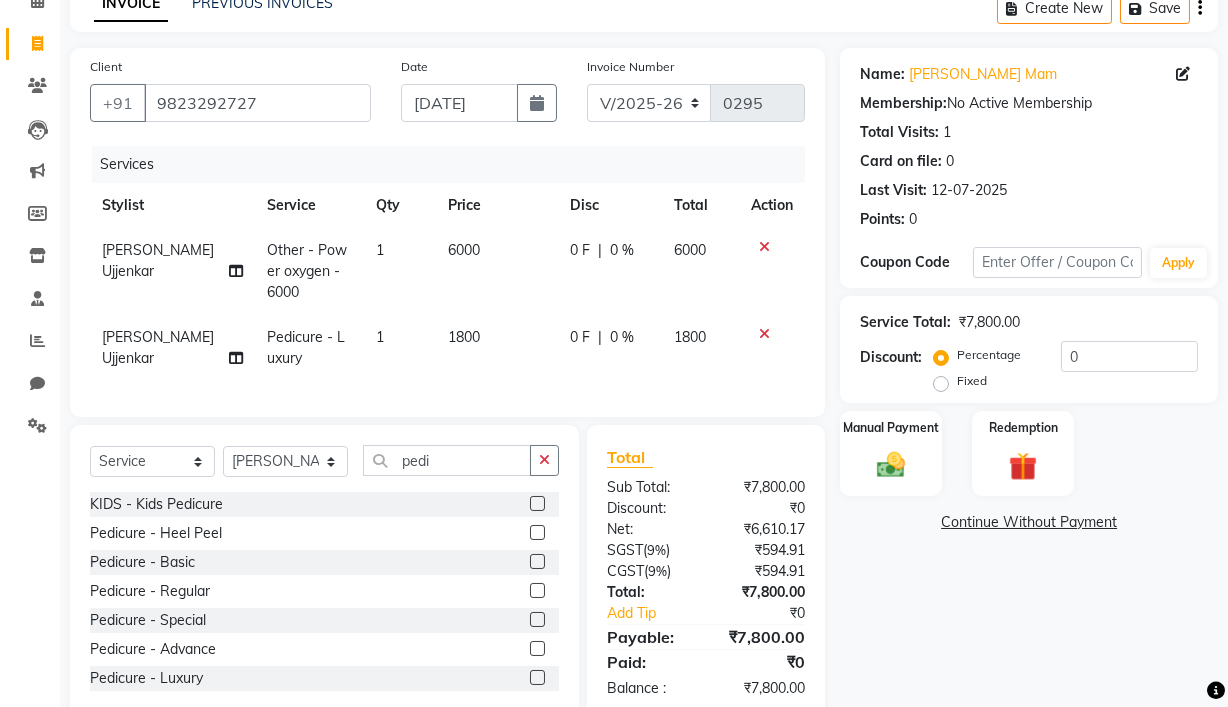 click on "Select  Service  Product  Membership  Package Voucher Prepaid Gift Card  Select Stylist [PERSON_NAME] [PERSON_NAME] Ankit Dhawariya [PERSON_NAME] Devendra Dhawariya Sir [PERSON_NAME] [PERSON_NAME] [PERSON_NAME] [PERSON_NAME] Ujjenkar [PERSON_NAME] rinkku [PERSON_NAME] [PERSON_NAME] Didi [PERSON_NAME] [PERSON_NAME] More [PERSON_NAME] guru pedi" 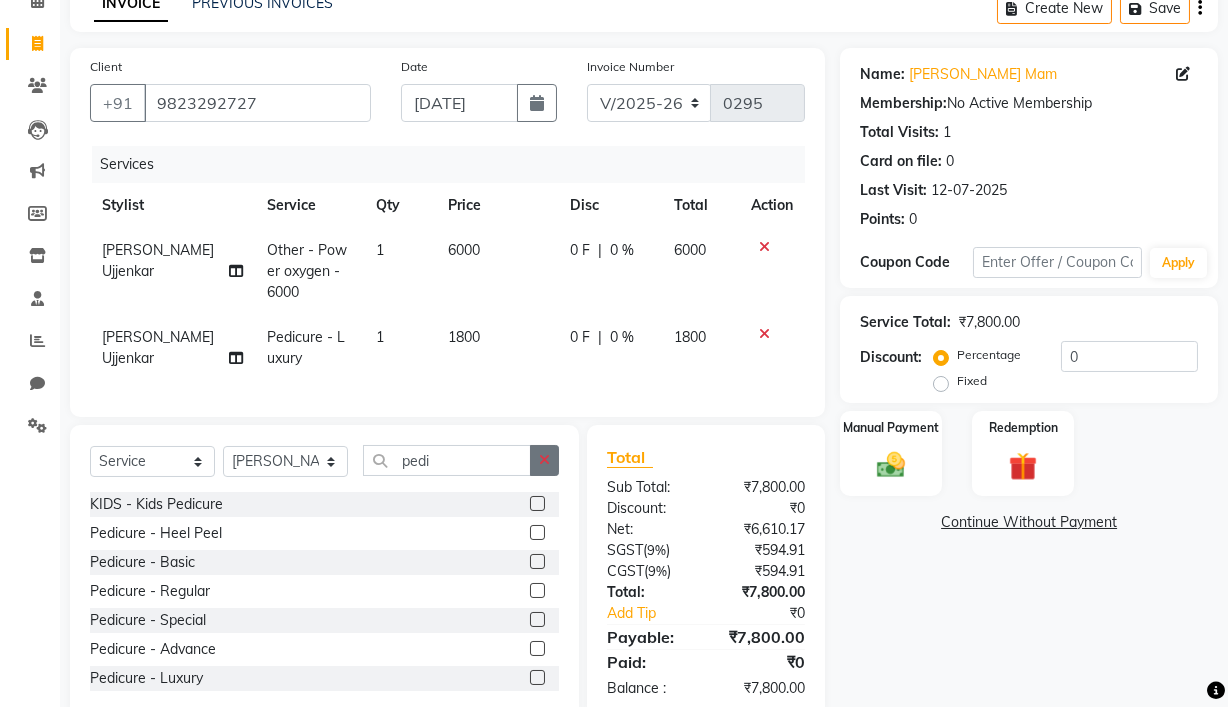 click 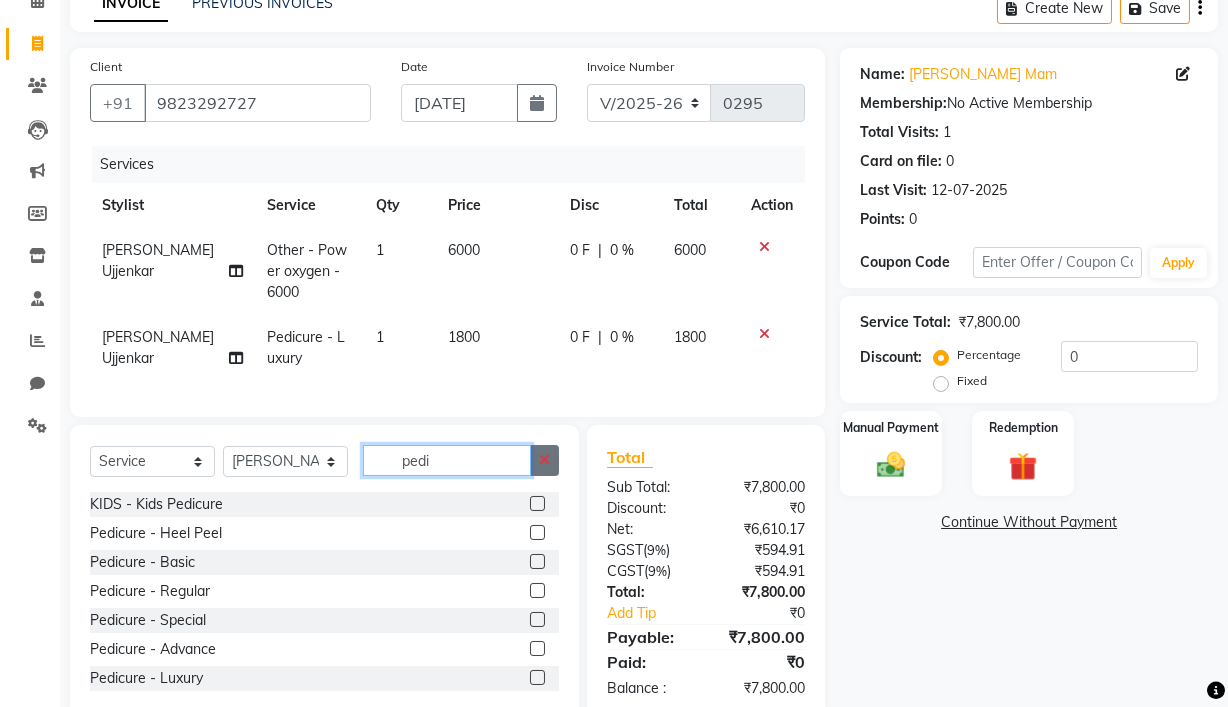 type 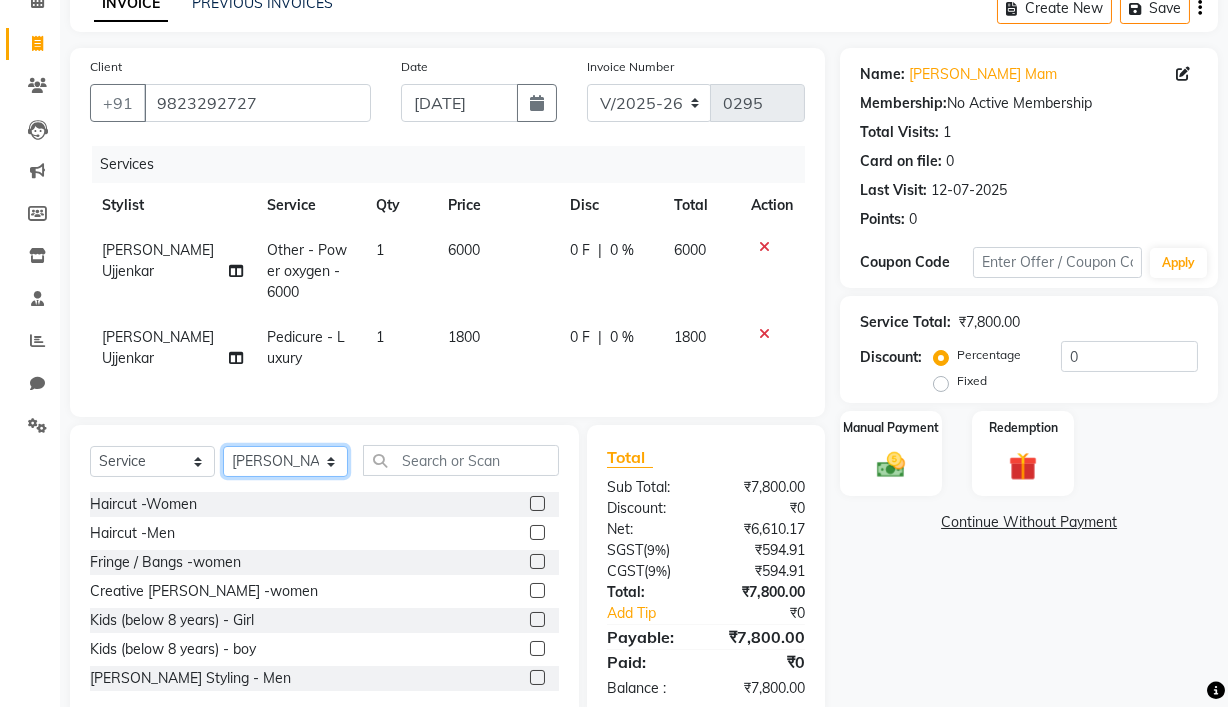 click on "Select Stylist [PERSON_NAME] [PERSON_NAME] Ankit Dhawariya [PERSON_NAME] Devendra Dhawariya Sir [PERSON_NAME] [PERSON_NAME] [PERSON_NAME] [PERSON_NAME] Ujjenkar [PERSON_NAME] rinkku [PERSON_NAME] [PERSON_NAME] Didi [PERSON_NAME] [PERSON_NAME] More [PERSON_NAME] guru" 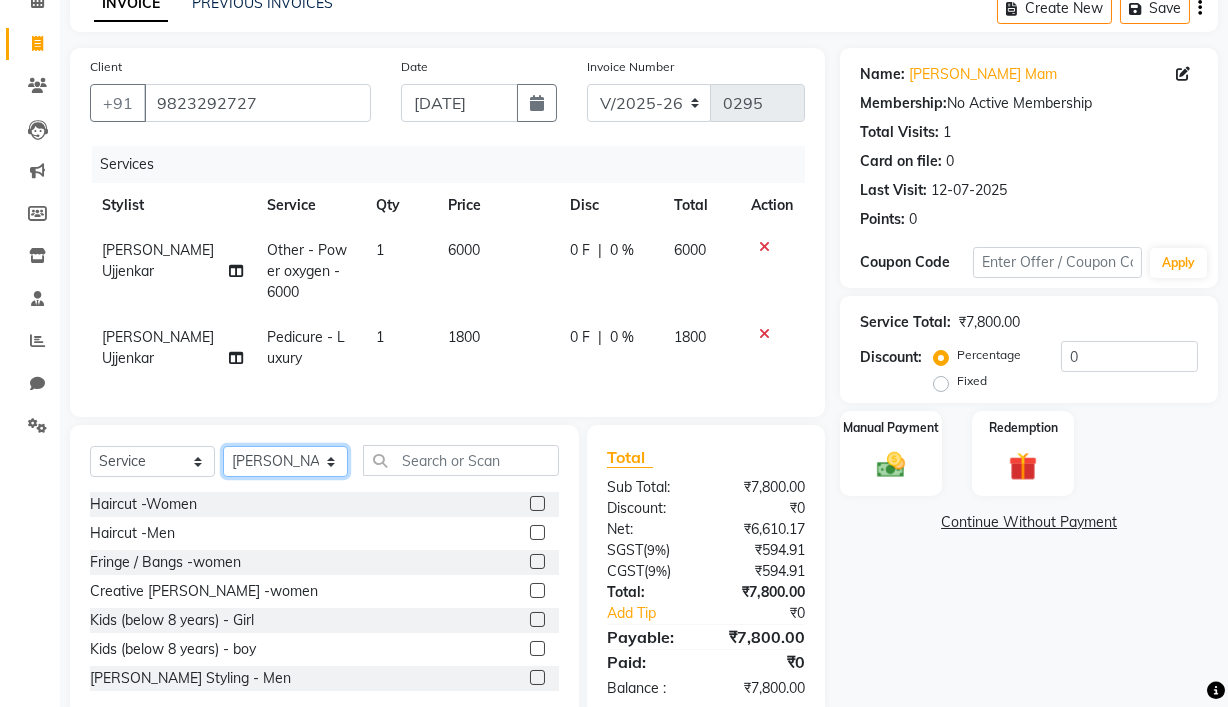 select on "67941" 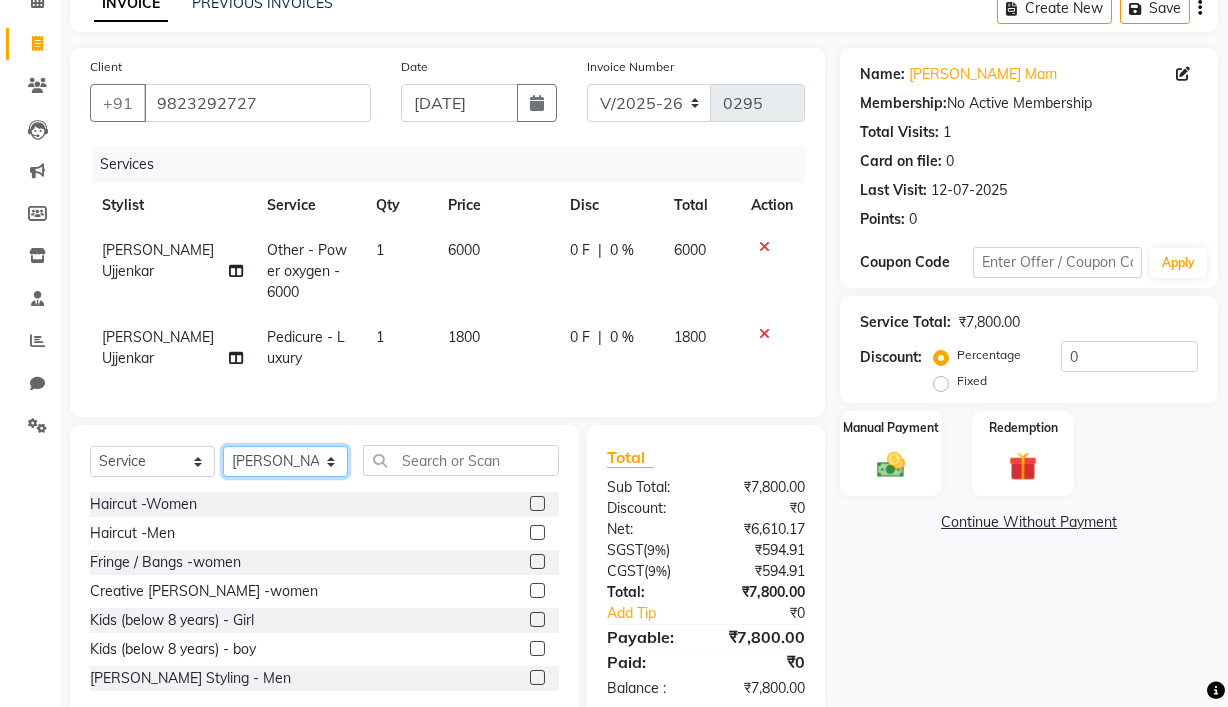 click on "Select Stylist [PERSON_NAME] [PERSON_NAME] Ankit Dhawariya [PERSON_NAME] Devendra Dhawariya Sir [PERSON_NAME] [PERSON_NAME] [PERSON_NAME] [PERSON_NAME] Ujjenkar [PERSON_NAME] rinkku [PERSON_NAME] [PERSON_NAME] Didi [PERSON_NAME] [PERSON_NAME] More [PERSON_NAME] guru" 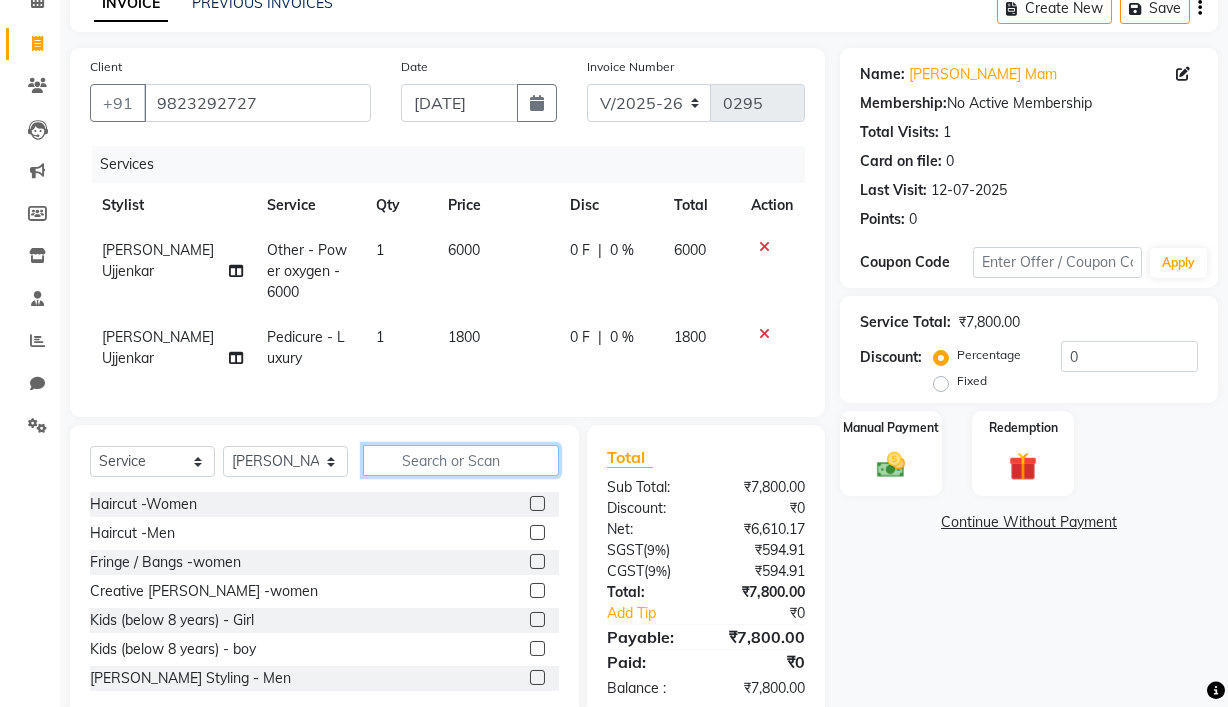 click 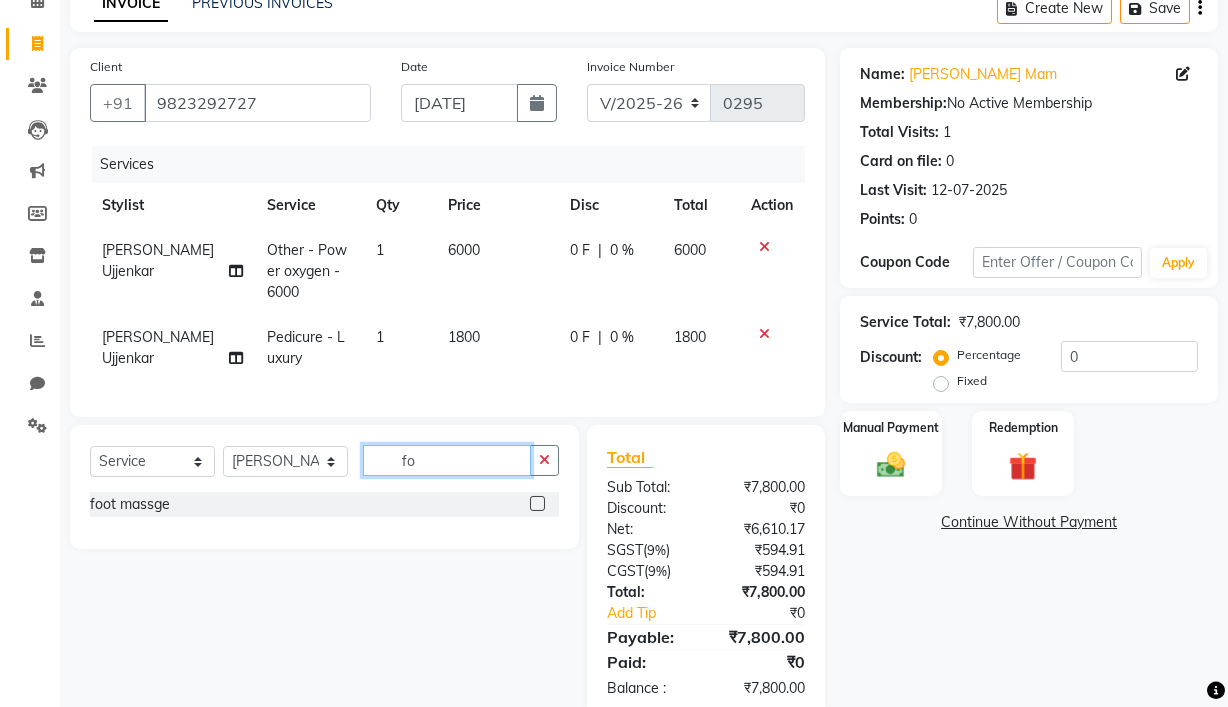 type on "f" 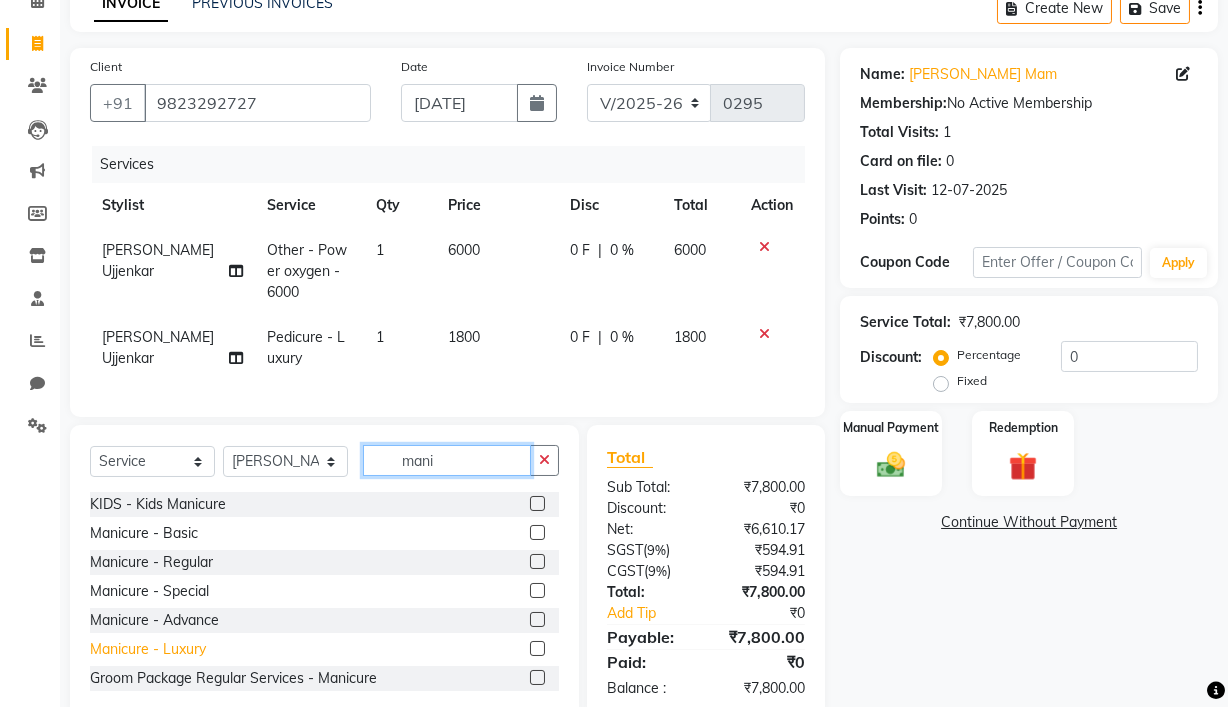 type on "mani" 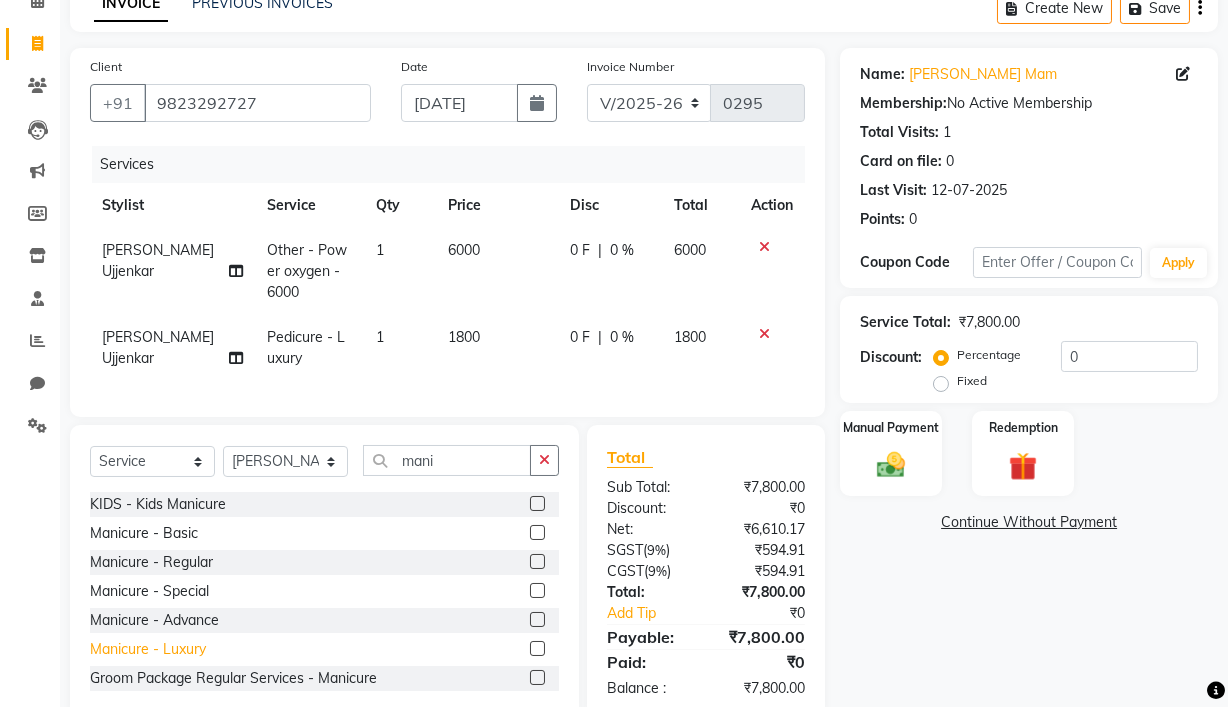 click on "Manicure - Luxury" 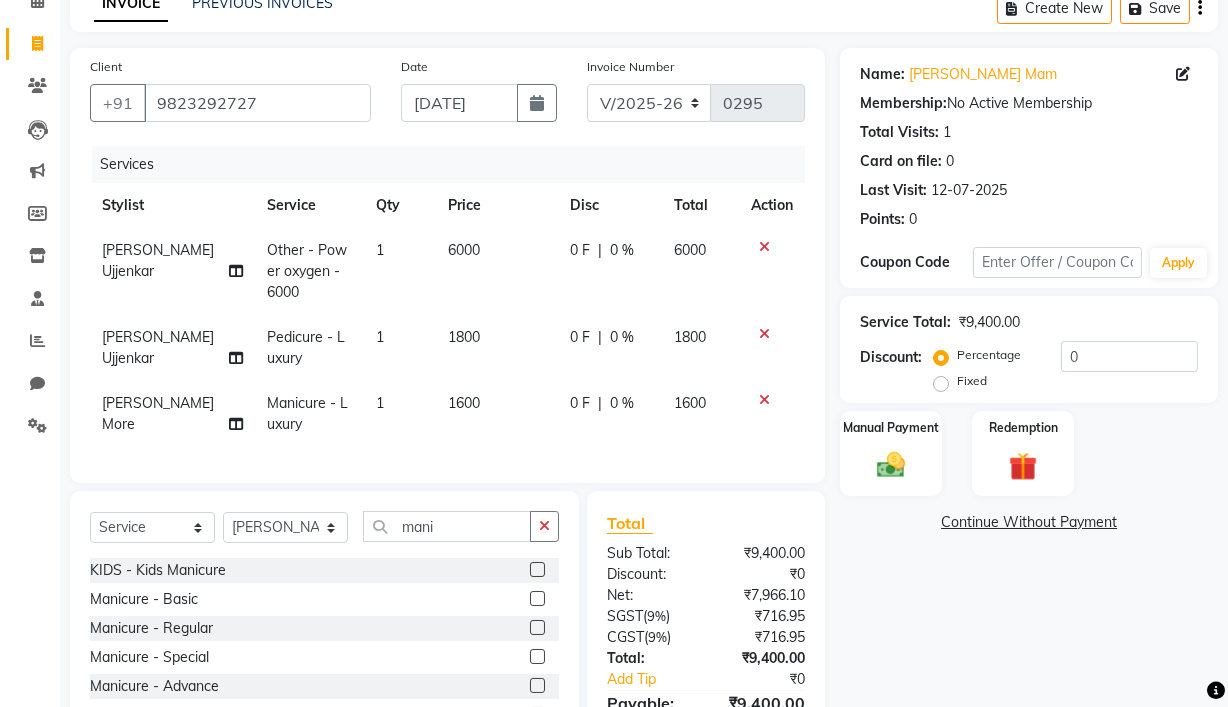 checkbox on "false" 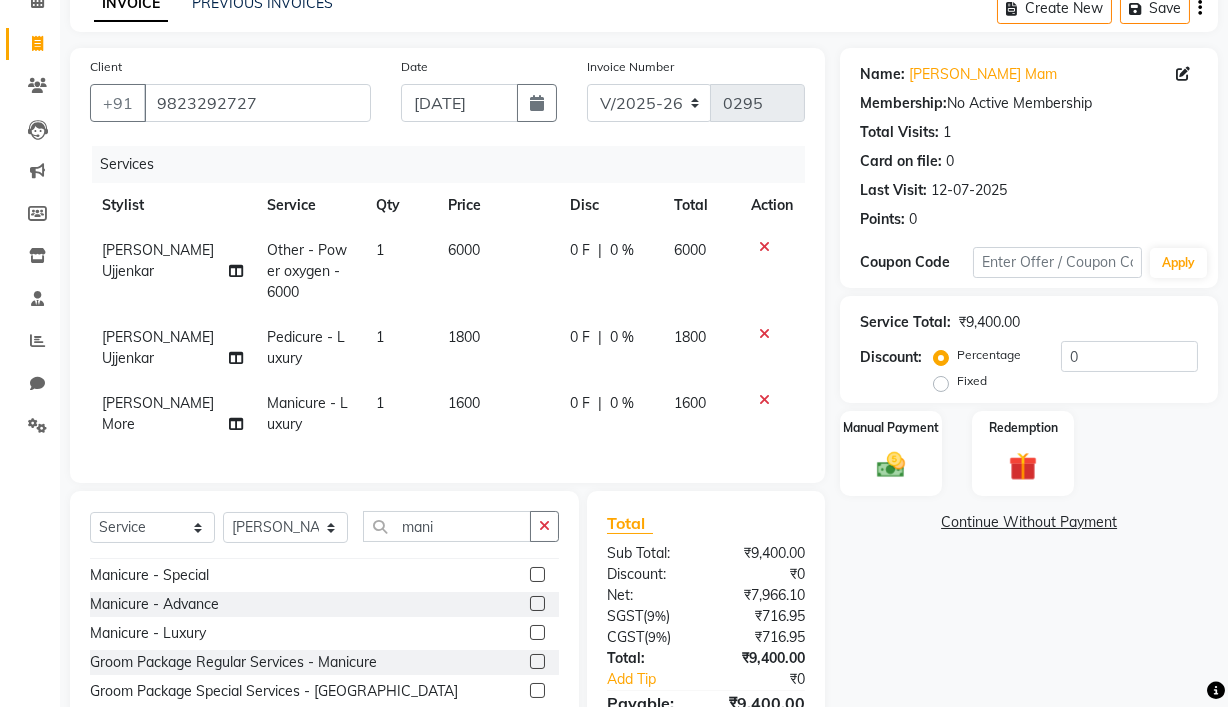 scroll, scrollTop: 54, scrollLeft: 0, axis: vertical 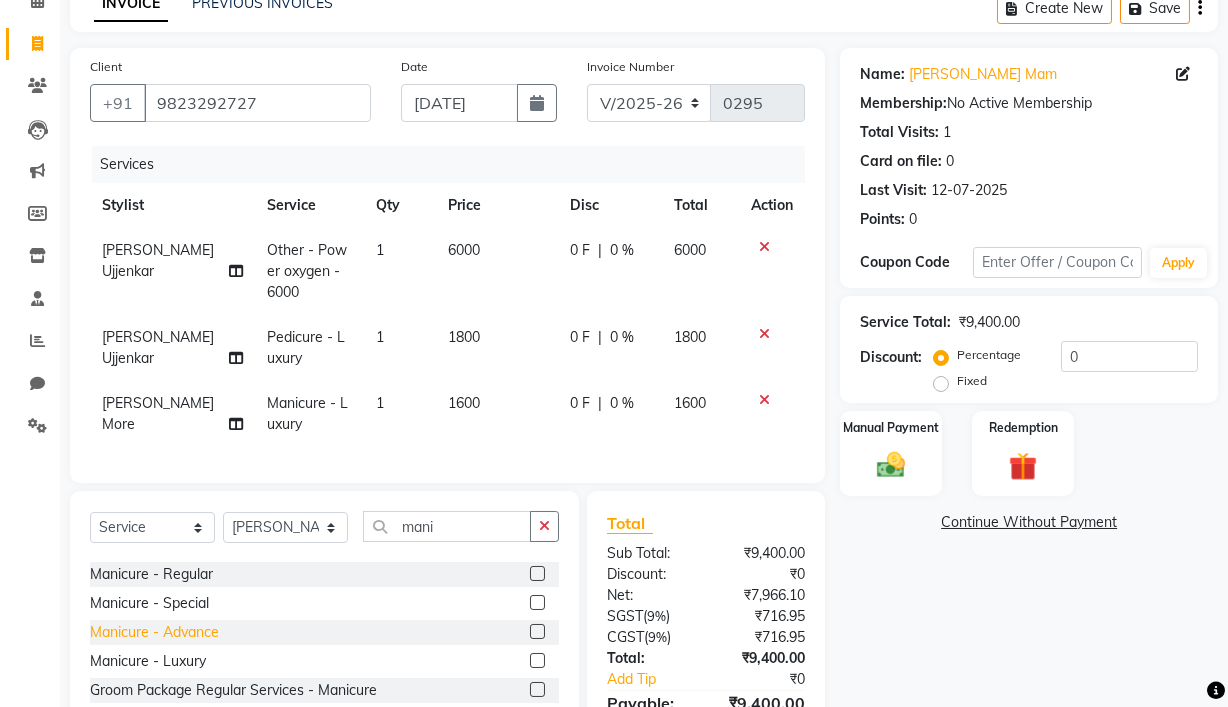 click on "Manicure - Advance" 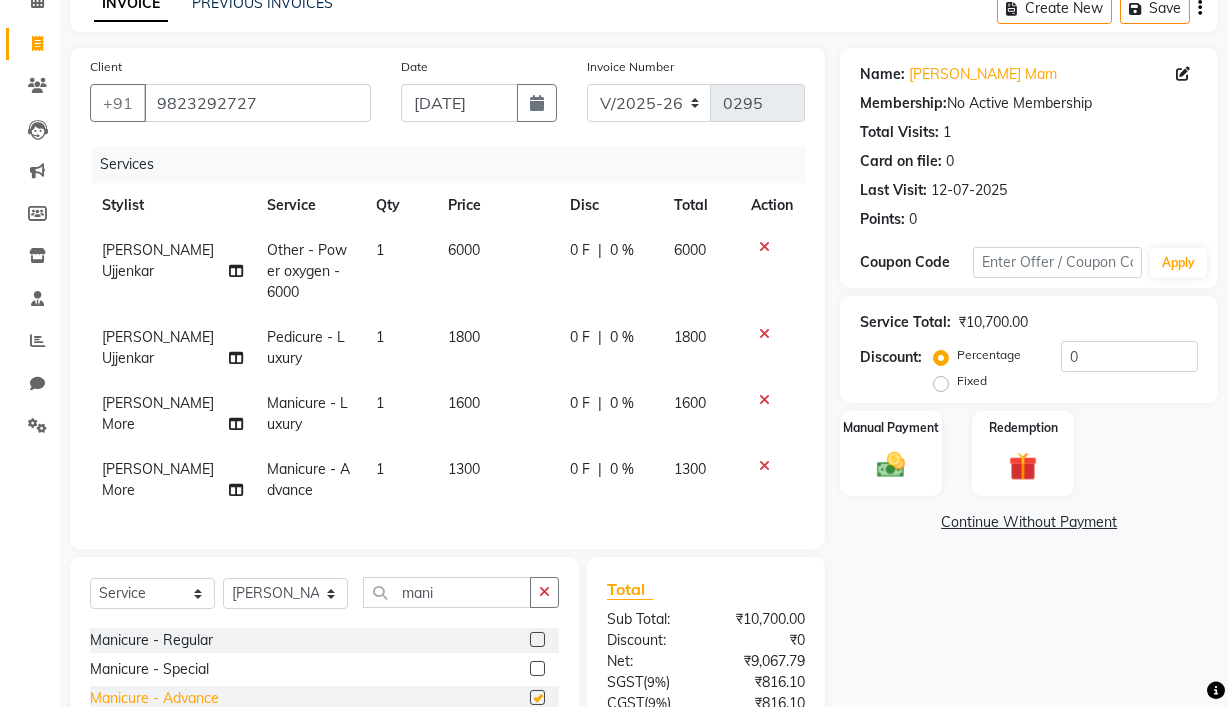 checkbox on "false" 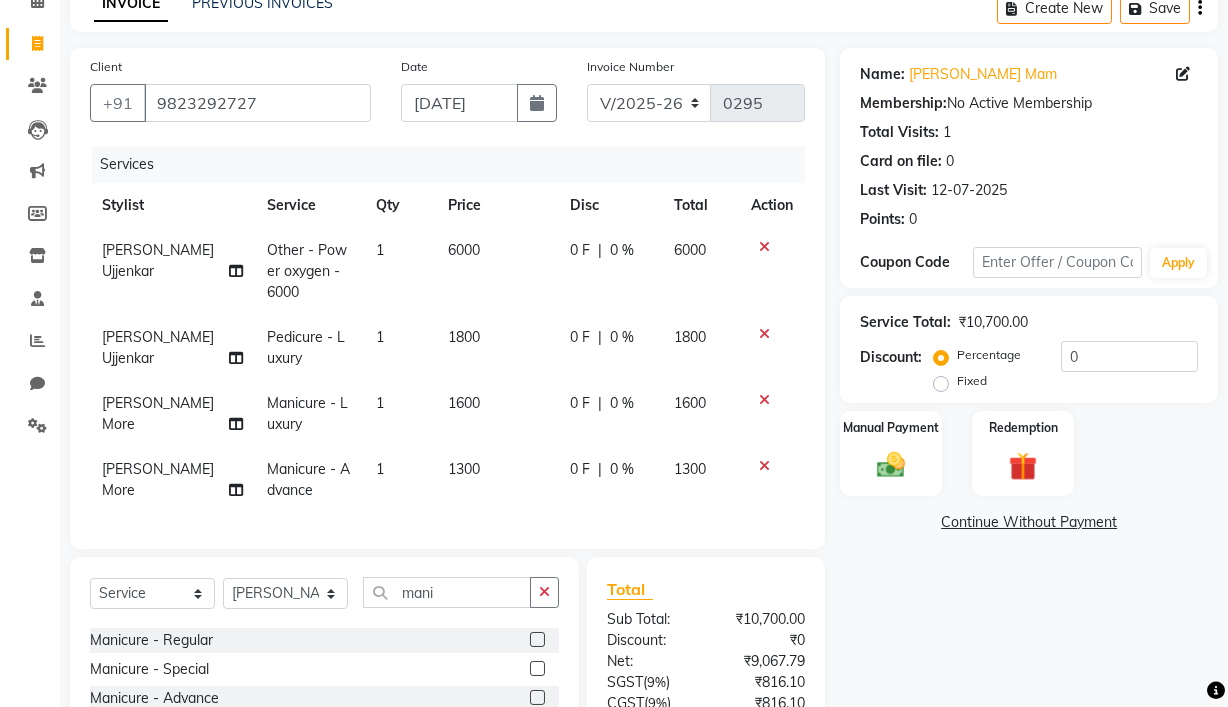 click 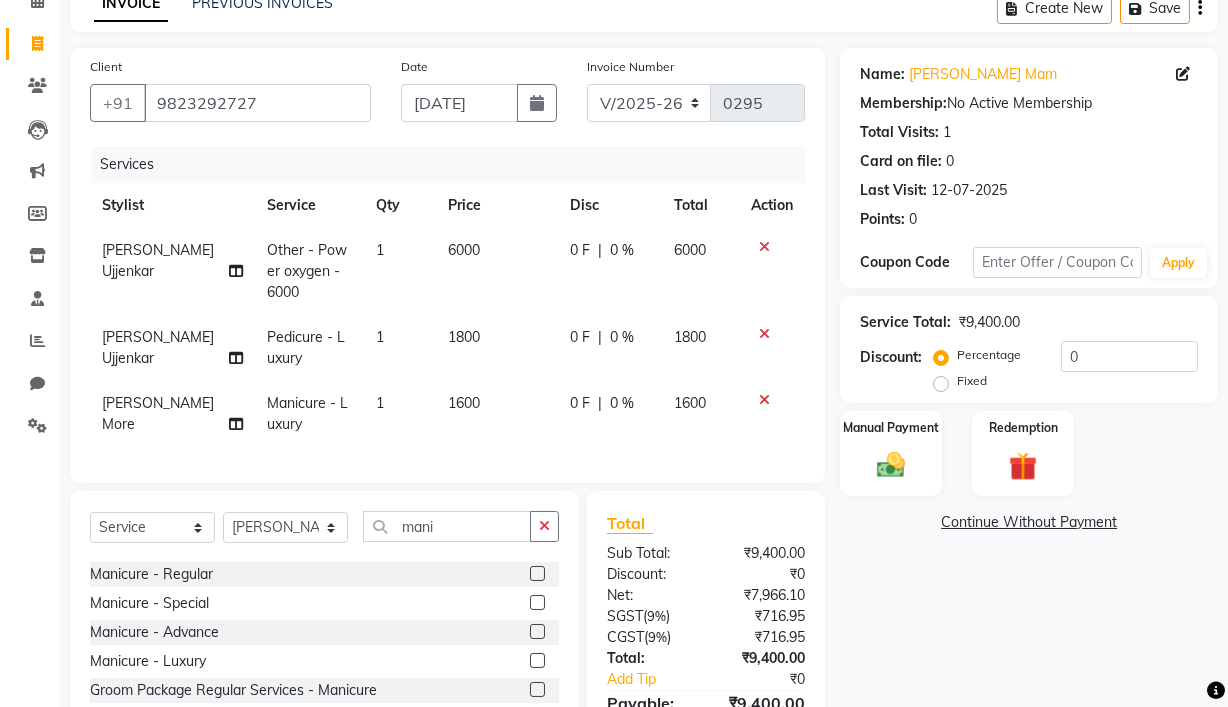 click on "Fixed" 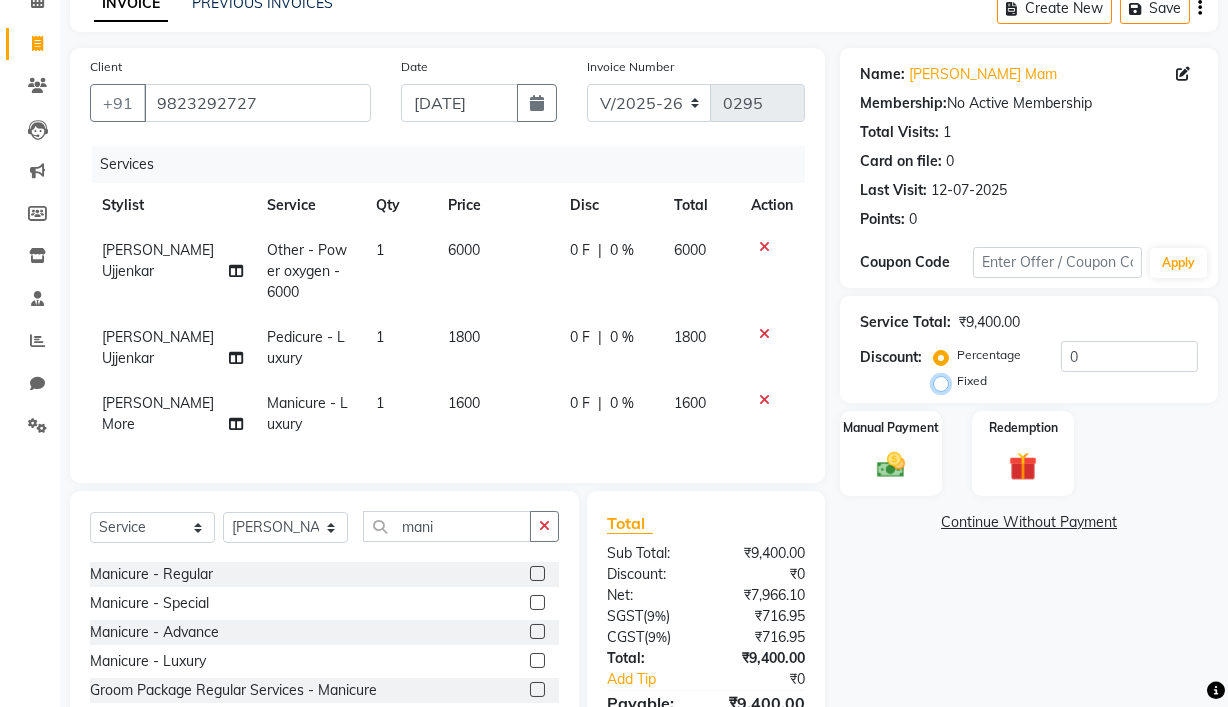 click on "Fixed" at bounding box center (945, 381) 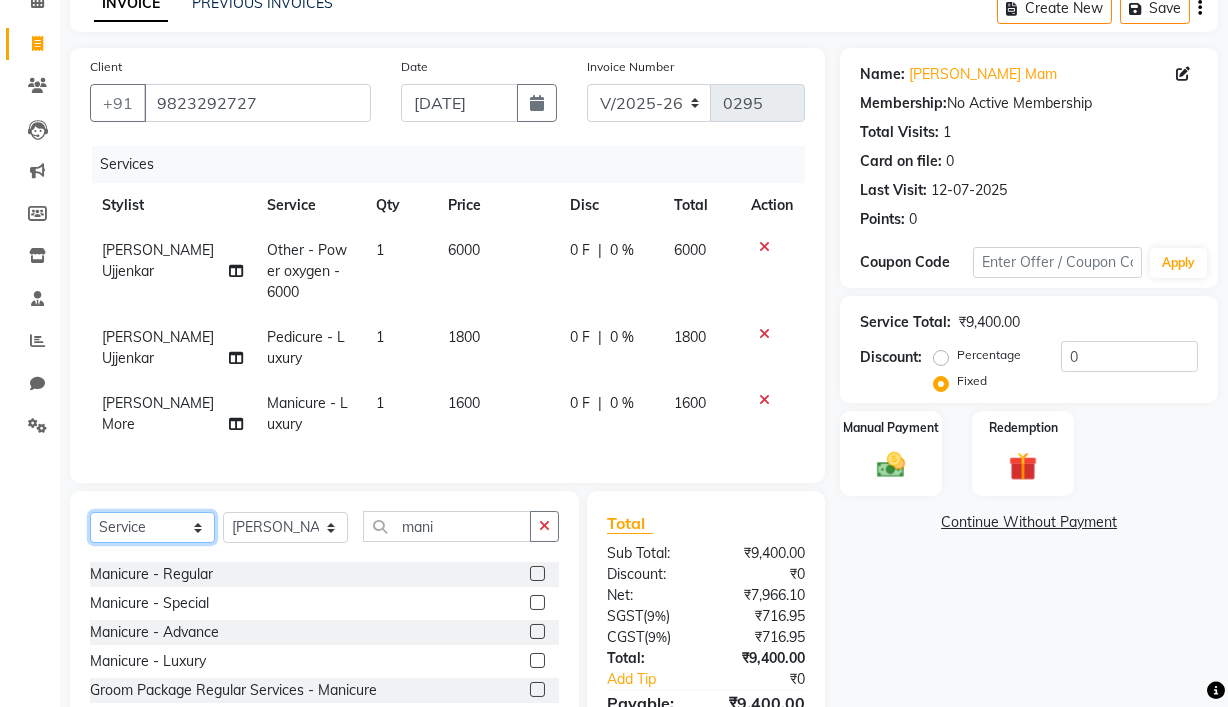 click on "Select  Service  Product  Membership  Package Voucher Prepaid Gift Card" 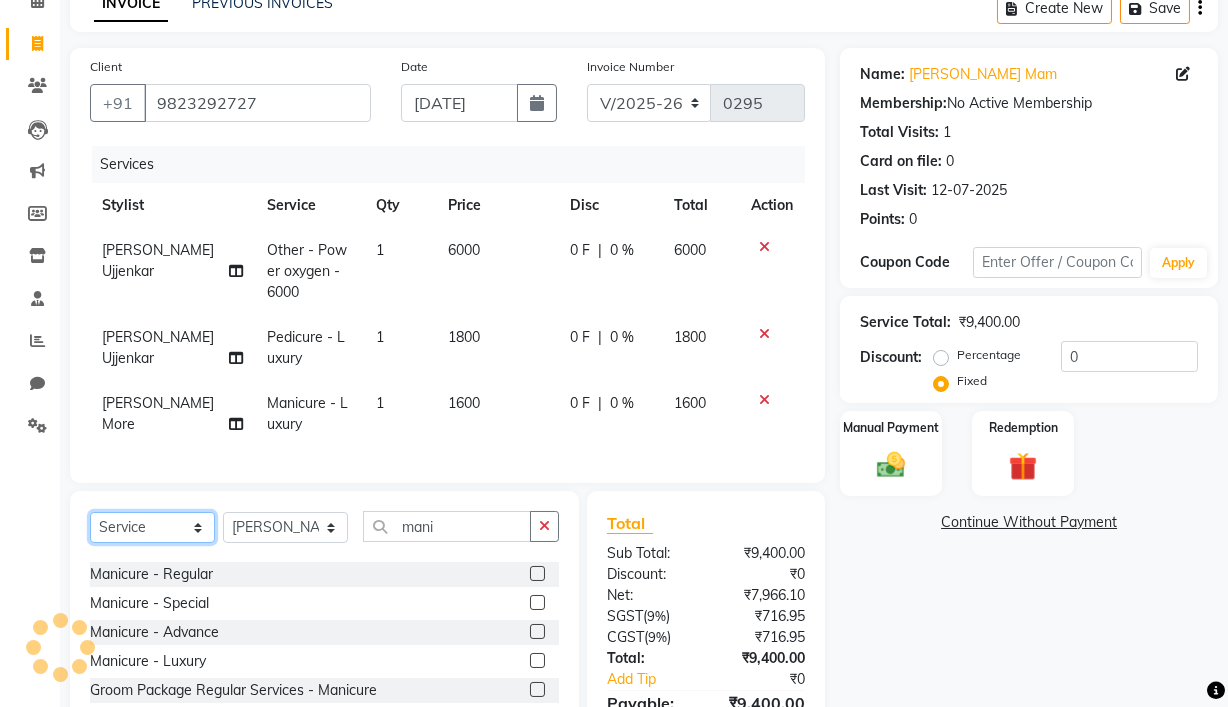 select on "product" 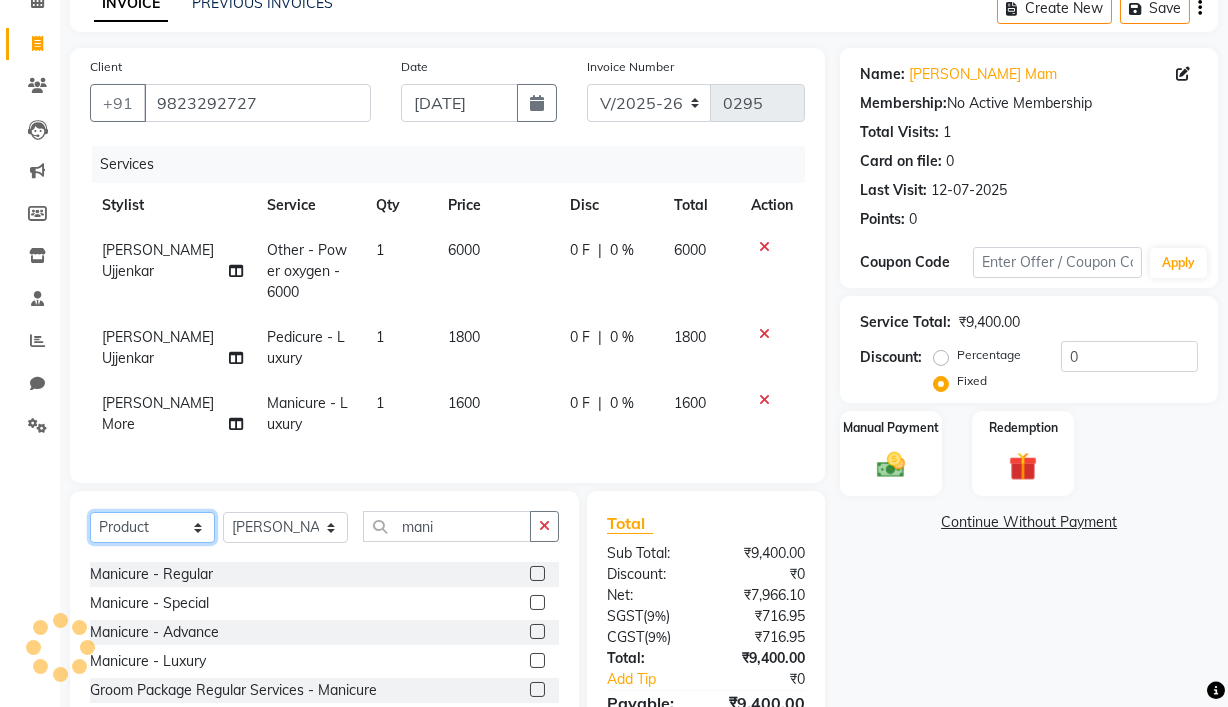 click on "Select  Service  Product  Membership  Package Voucher Prepaid Gift Card" 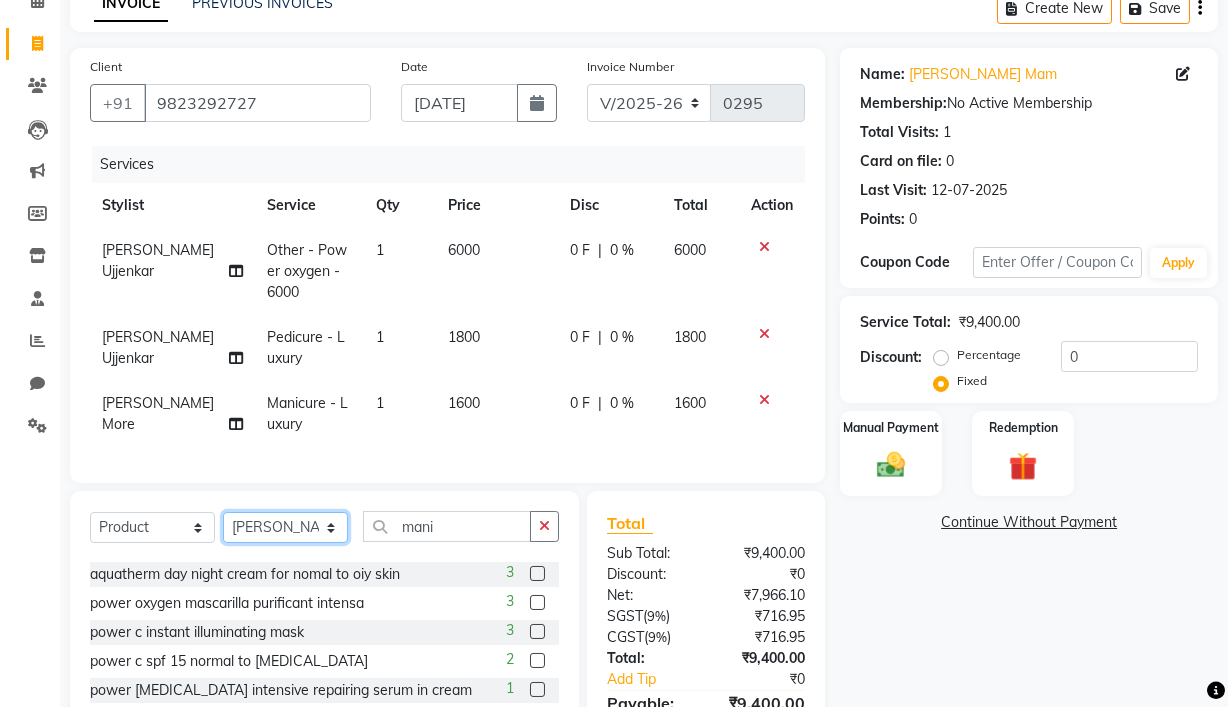 click on "Select Stylist [PERSON_NAME] [PERSON_NAME] Ankit Dhawariya [PERSON_NAME] Devendra Dhawariya Sir [PERSON_NAME] [PERSON_NAME] [PERSON_NAME] [PERSON_NAME] Ujjenkar [PERSON_NAME] rinkku [PERSON_NAME] [PERSON_NAME] Didi [PERSON_NAME] [PERSON_NAME] More [PERSON_NAME] guru" 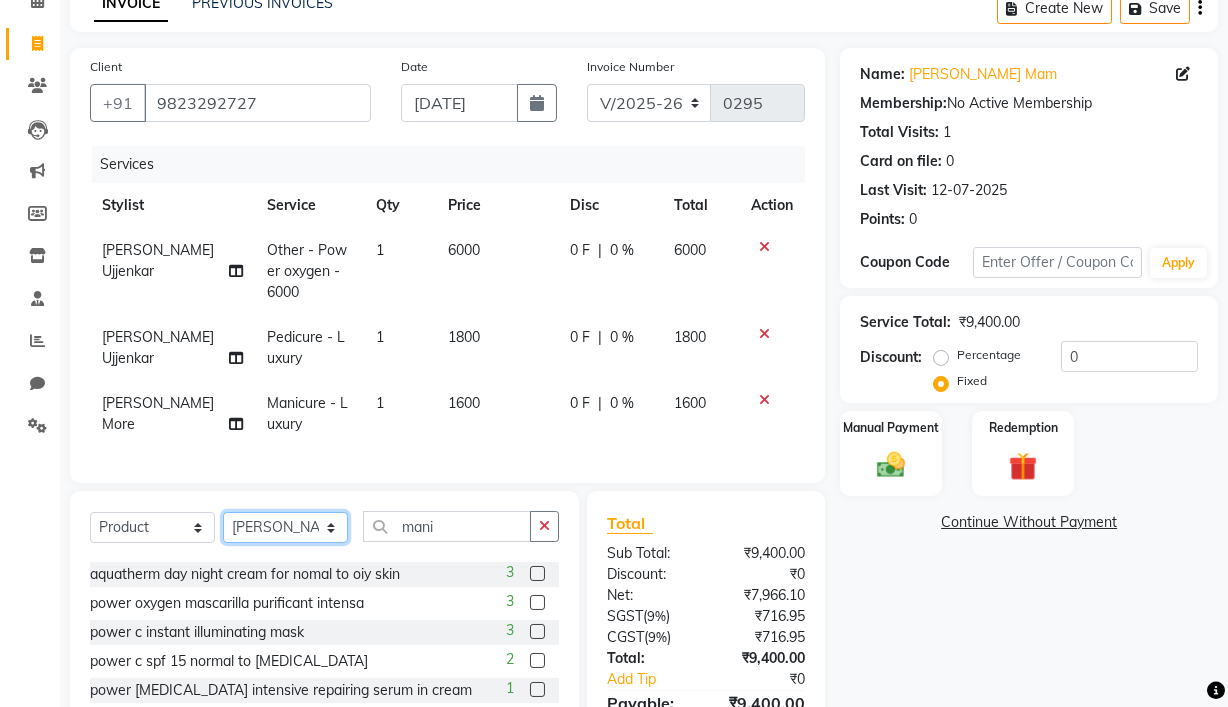 select on "67948" 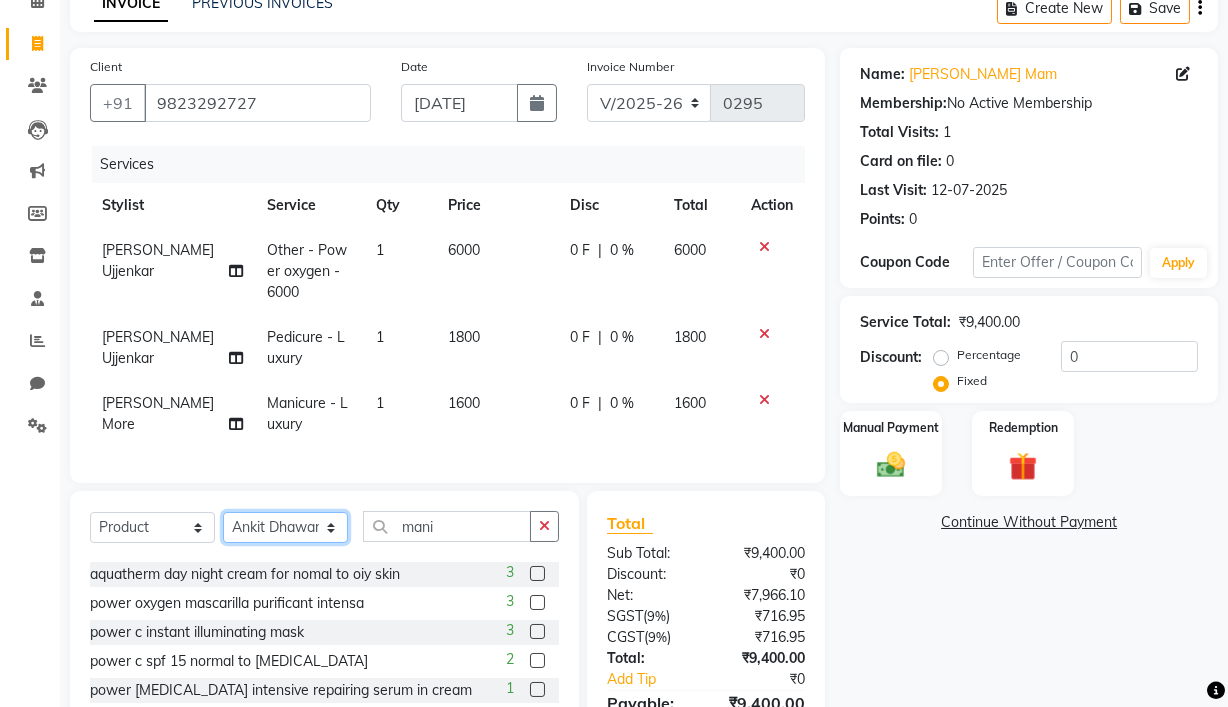 click on "Select Stylist [PERSON_NAME] [PERSON_NAME] Ankit Dhawariya [PERSON_NAME] Devendra Dhawariya Sir [PERSON_NAME] [PERSON_NAME] [PERSON_NAME] [PERSON_NAME] Ujjenkar [PERSON_NAME] rinkku [PERSON_NAME] [PERSON_NAME] Didi [PERSON_NAME] [PERSON_NAME] More [PERSON_NAME] guru" 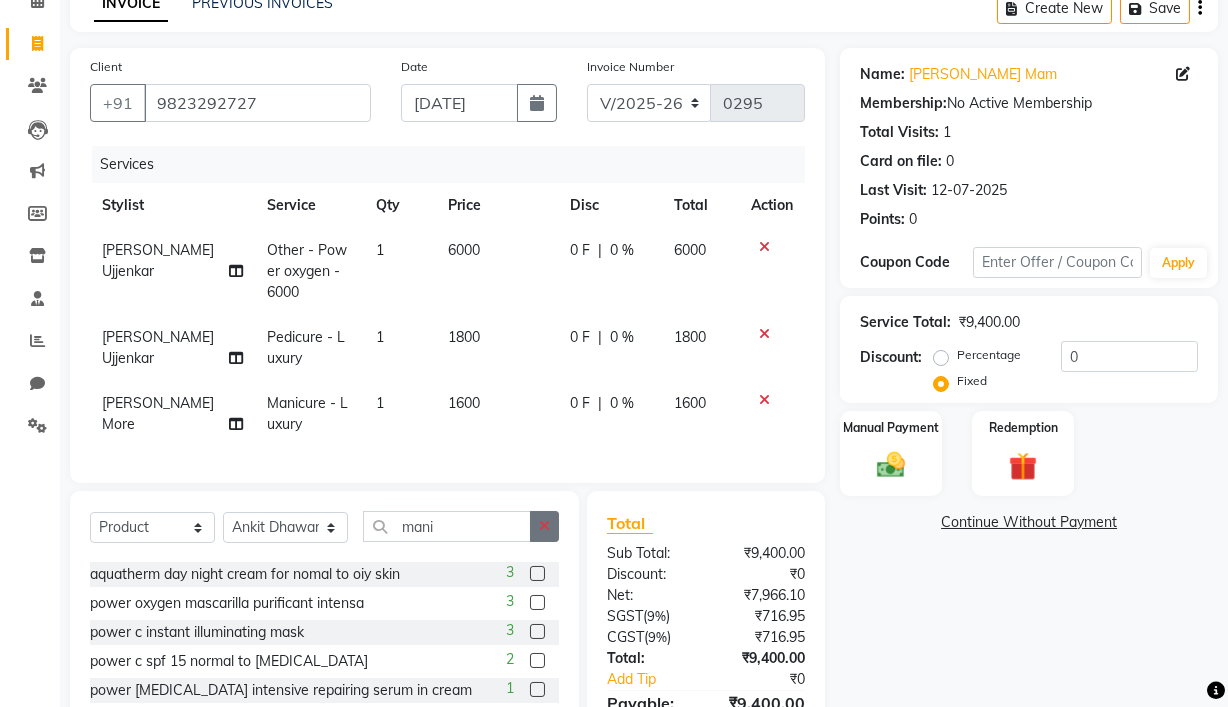 click 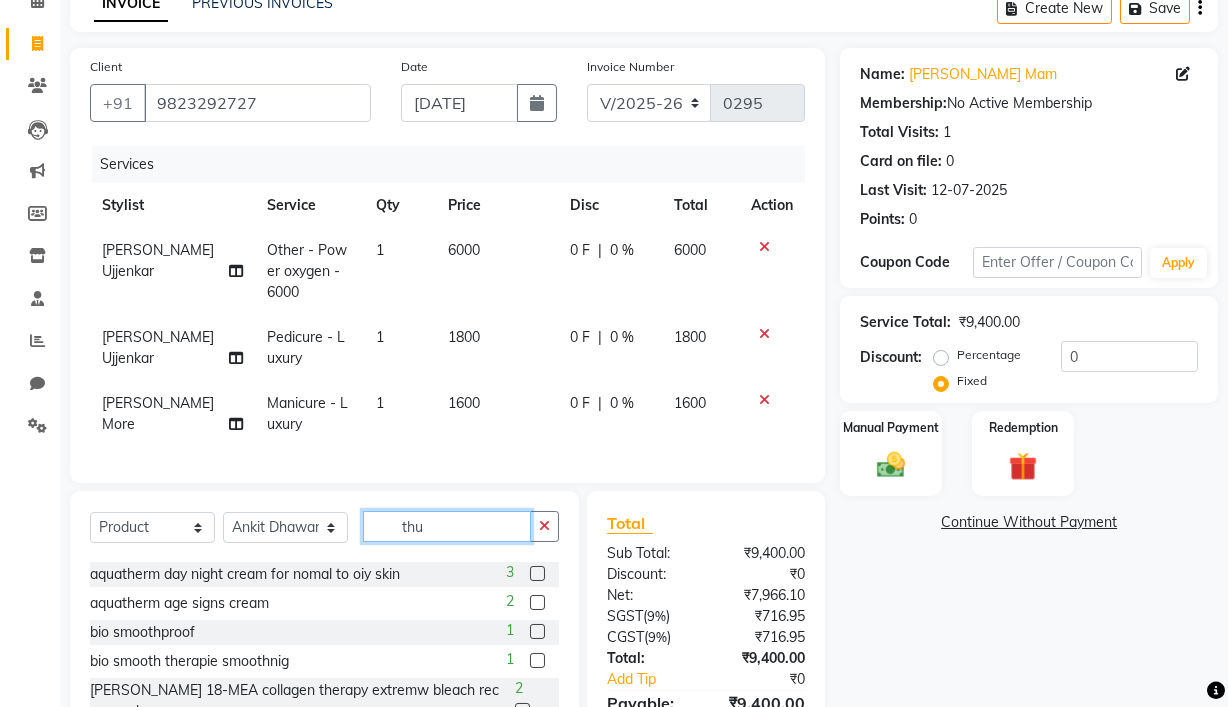 scroll, scrollTop: 0, scrollLeft: 0, axis: both 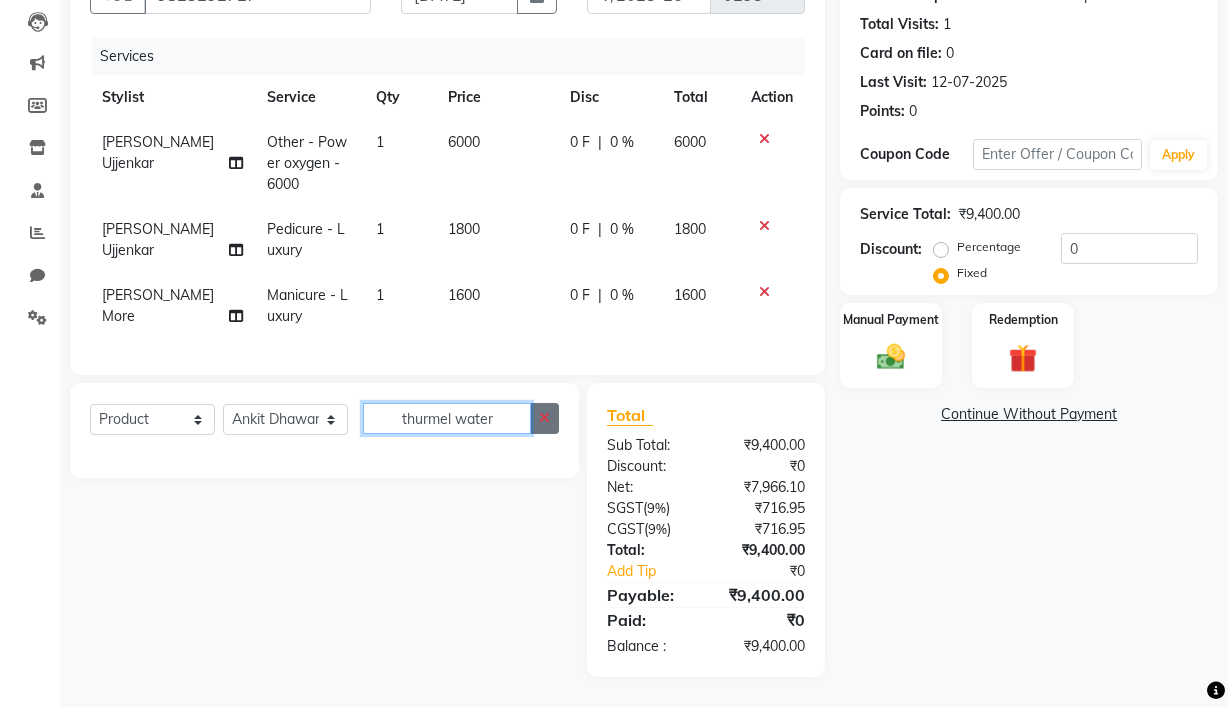 type on "thurmel water" 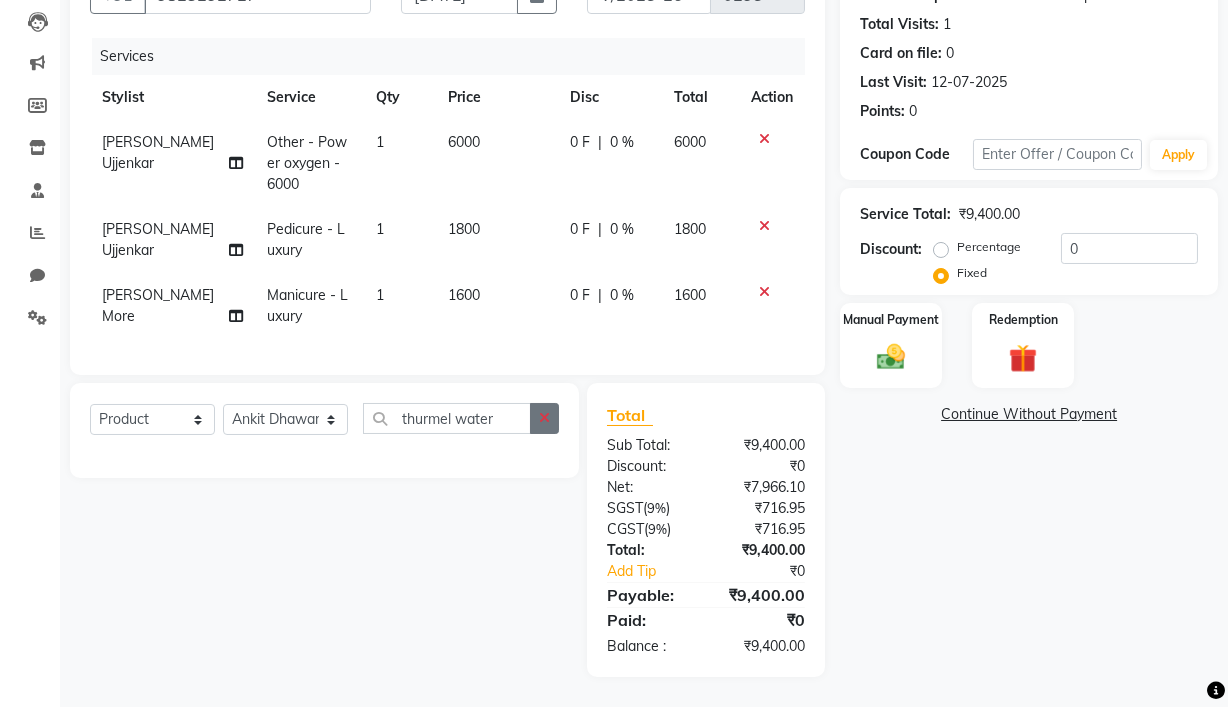 click 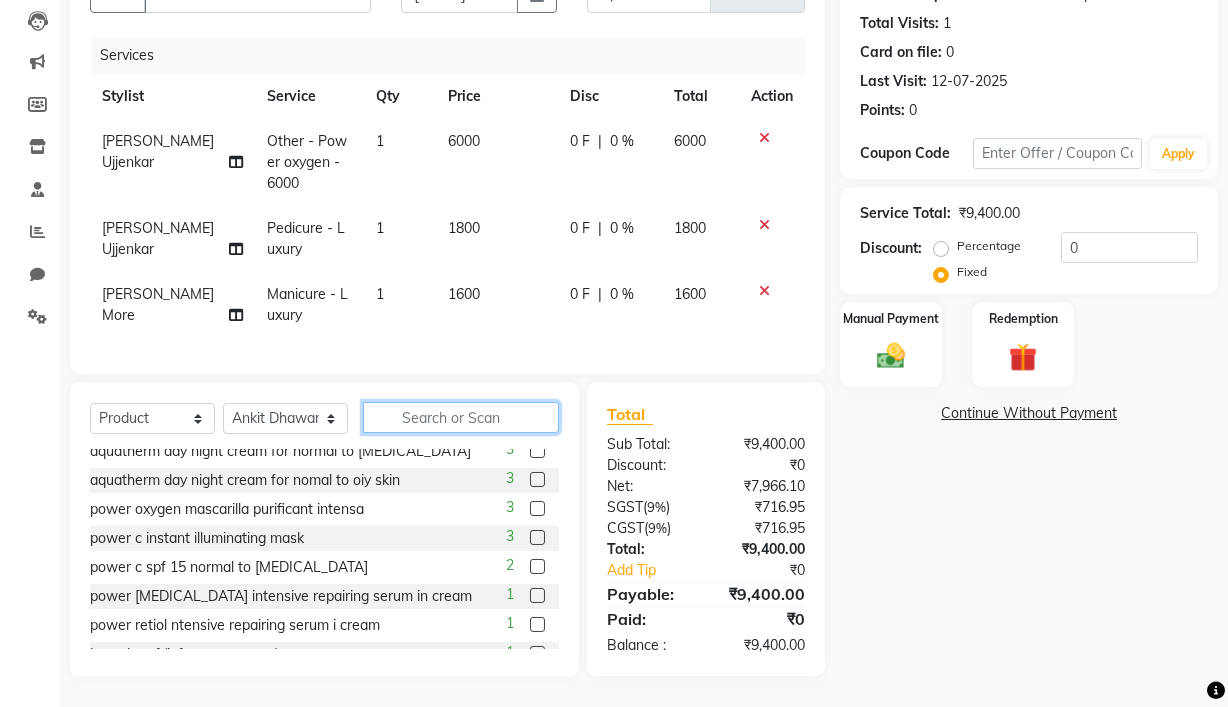 scroll, scrollTop: 59, scrollLeft: 0, axis: vertical 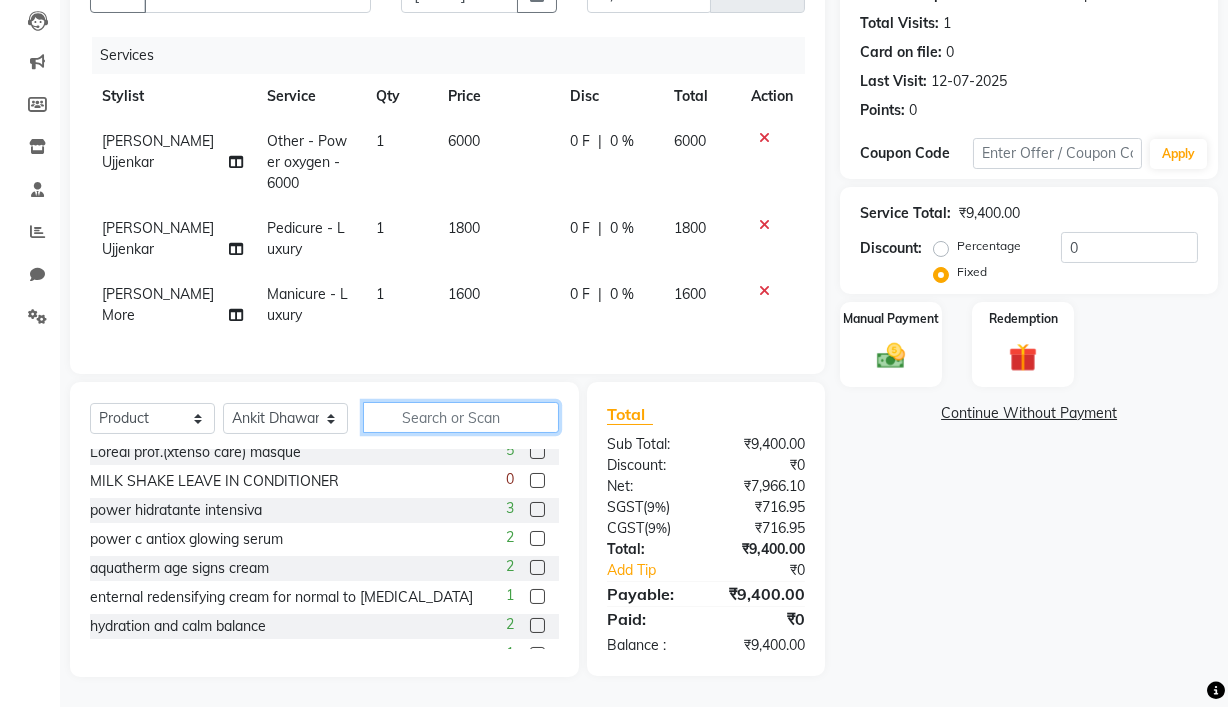 click 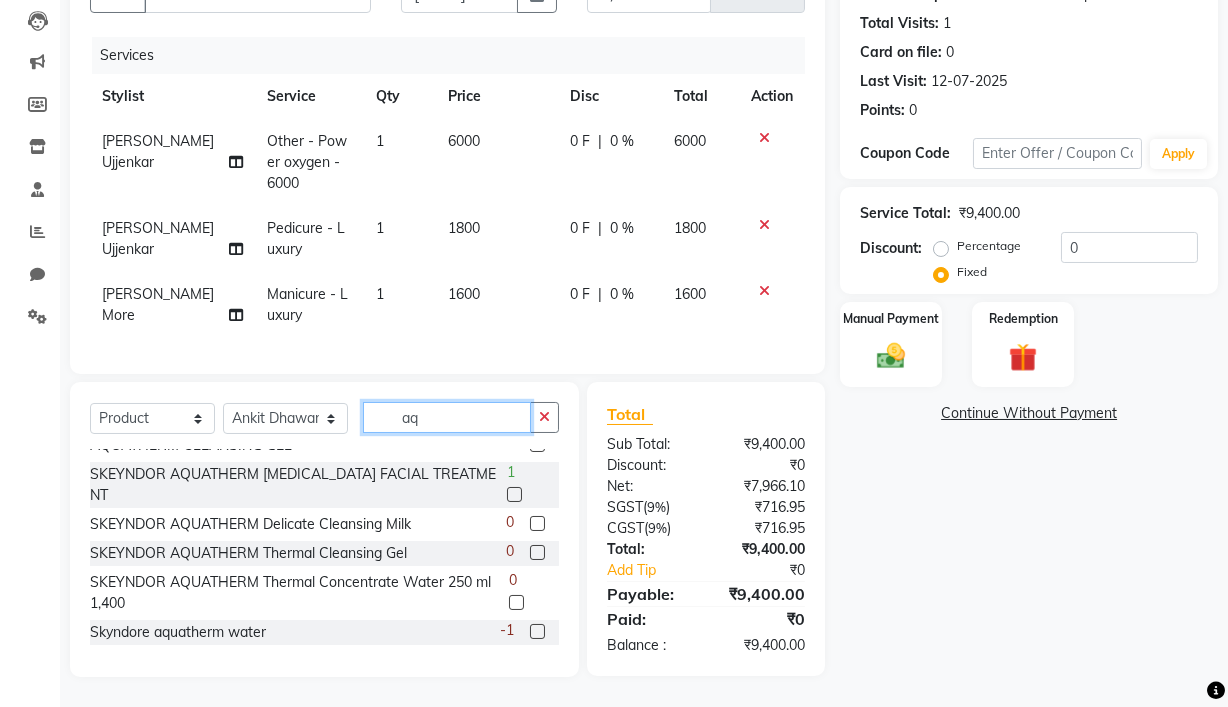 scroll, scrollTop: 0, scrollLeft: 0, axis: both 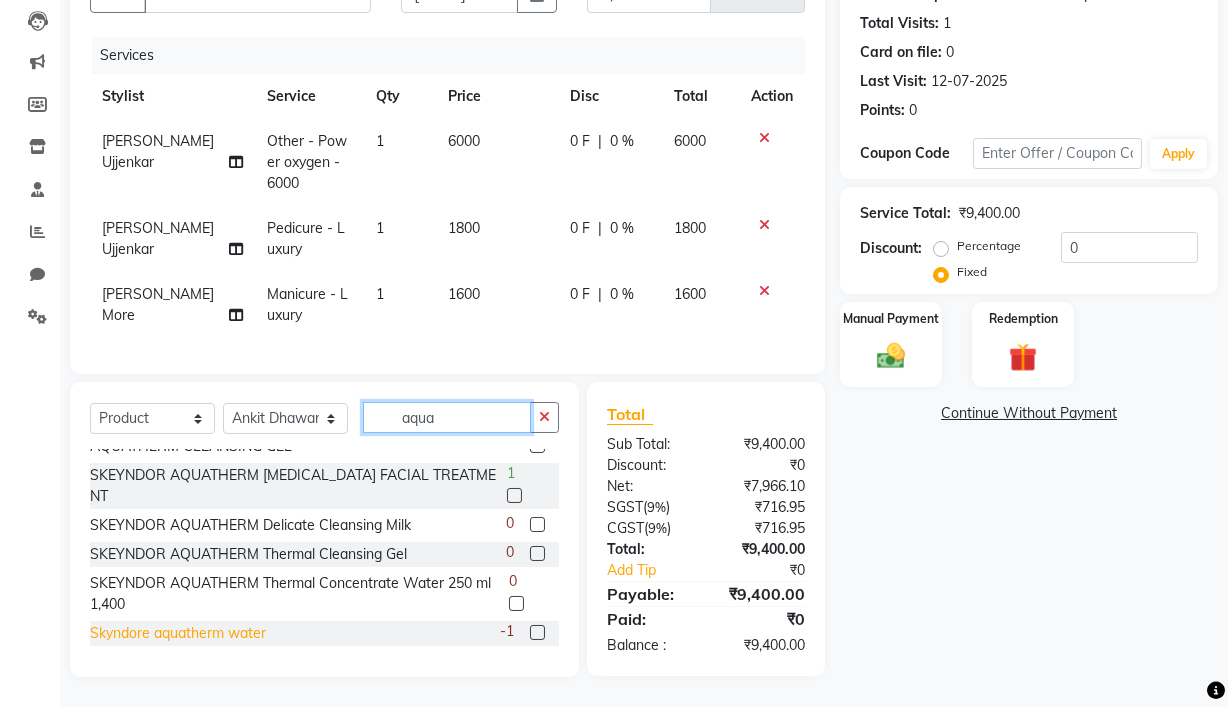 type on "aqua" 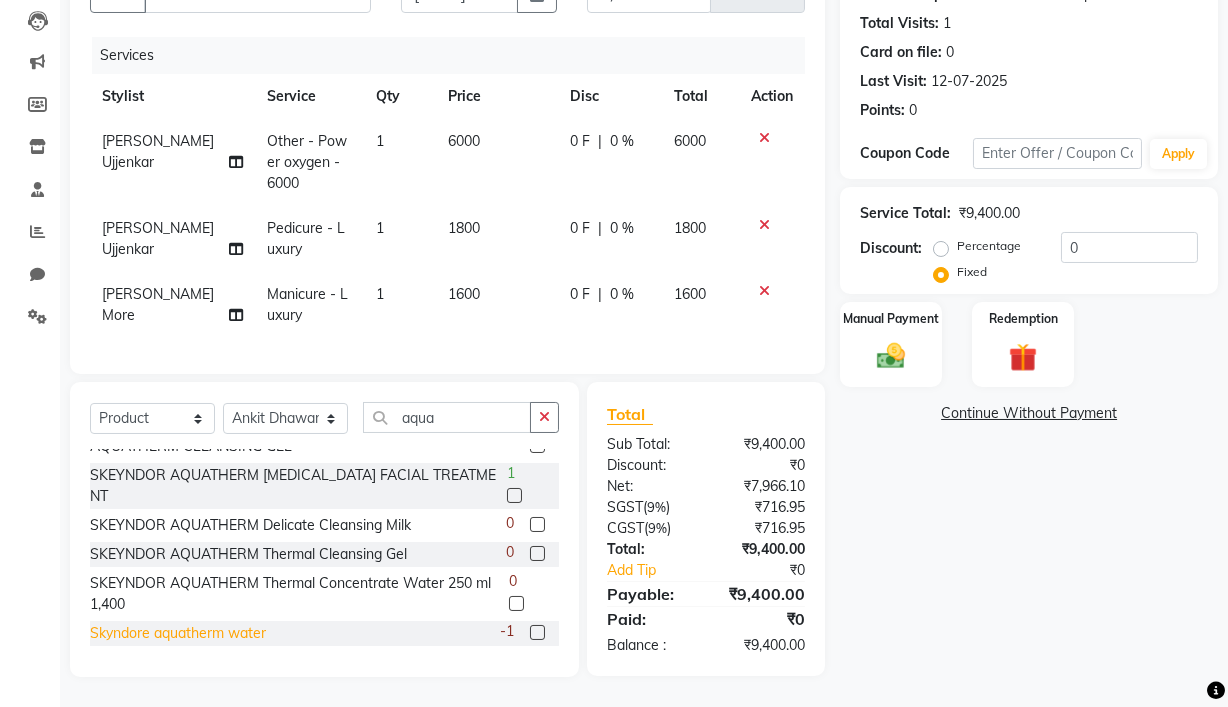 click on "Skyndore aquatherm water" 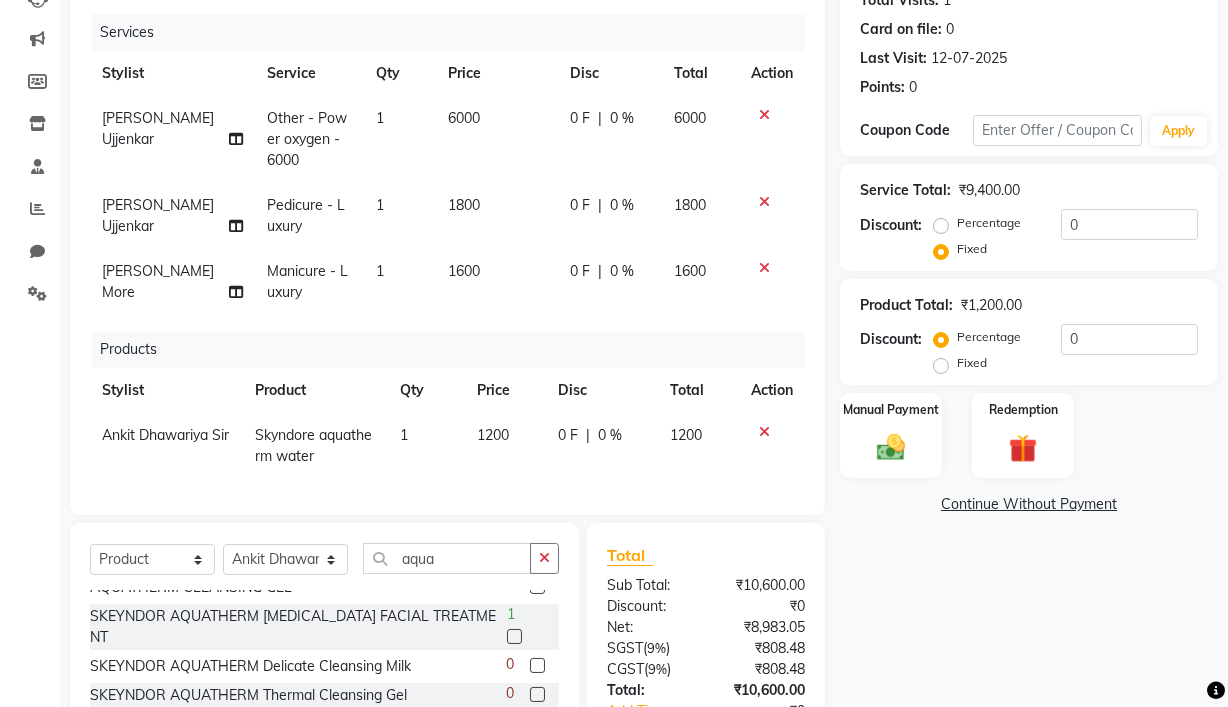 checkbox on "false" 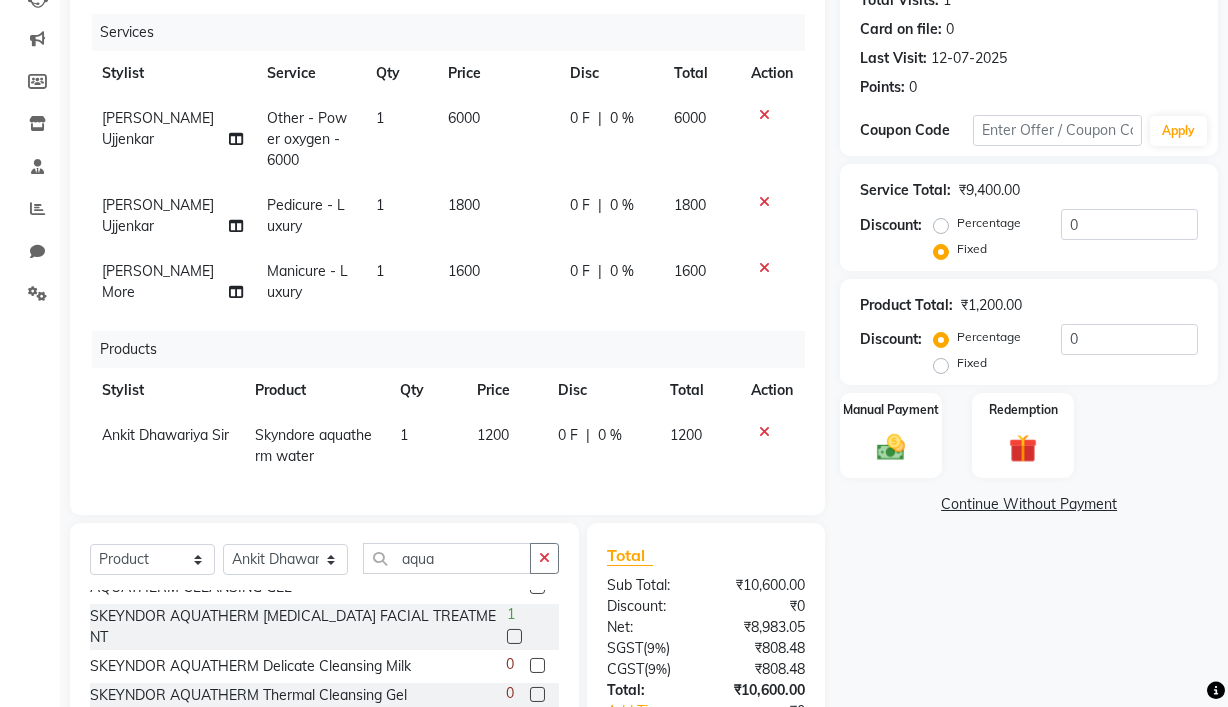 click on "1200" 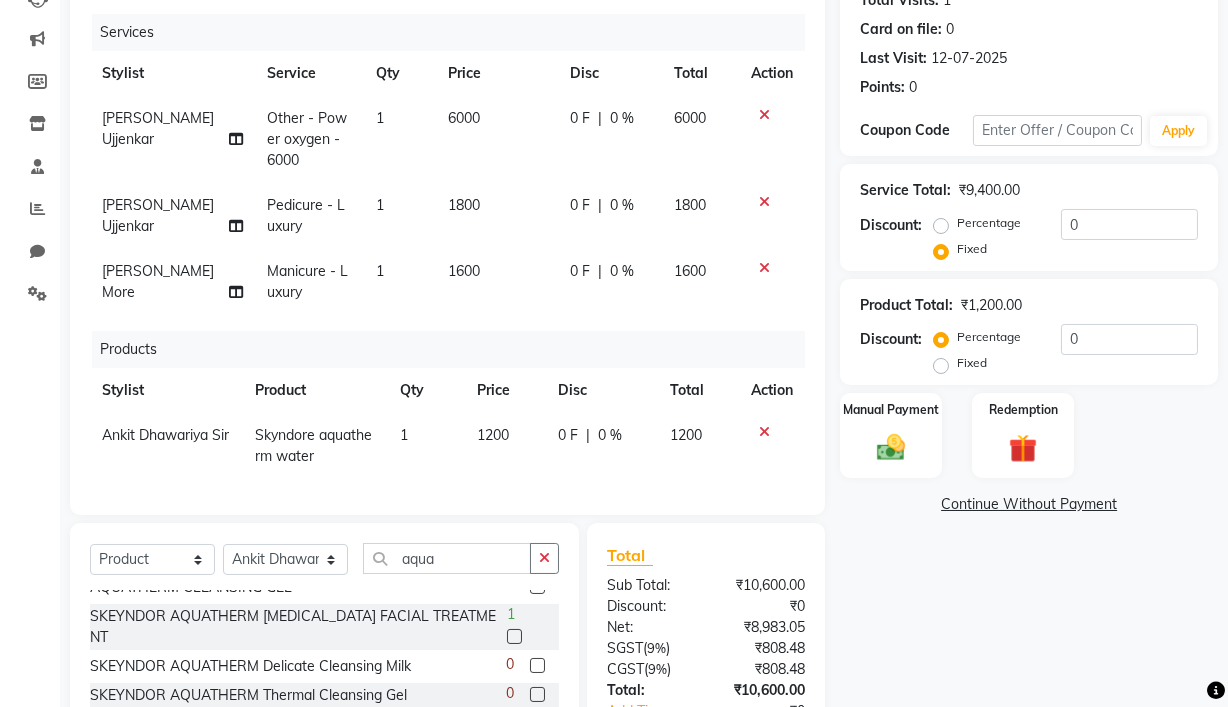 select on "67948" 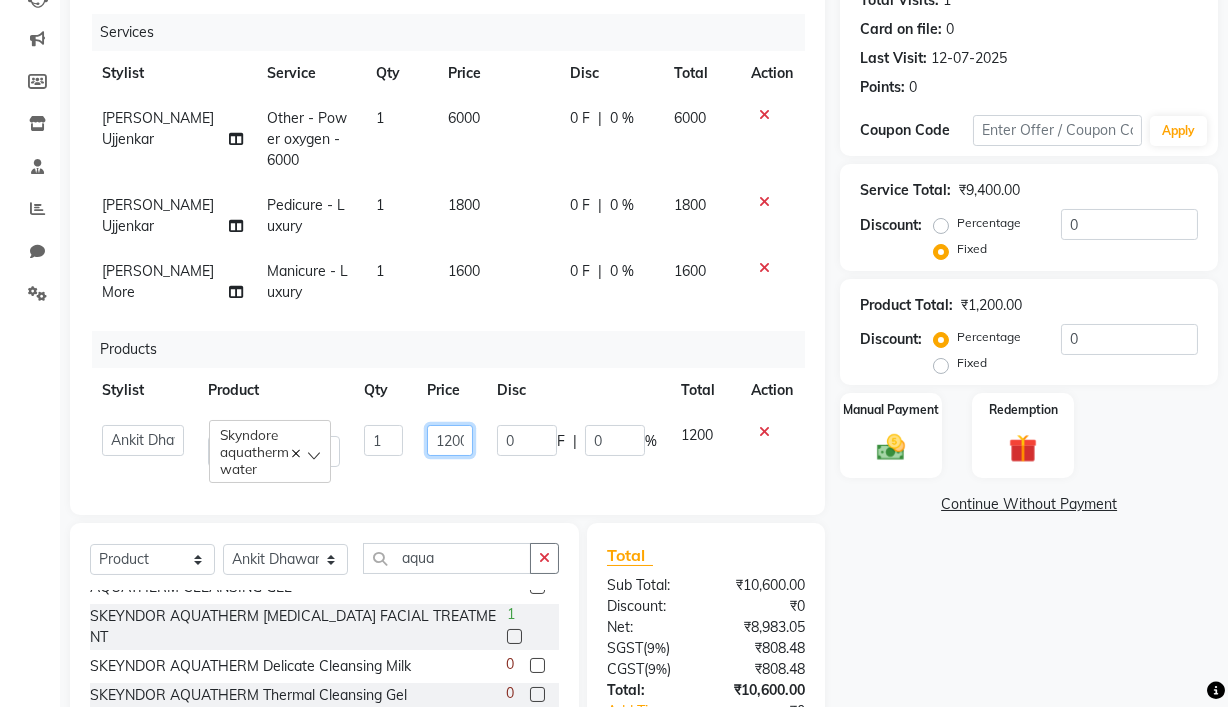 click on "1200" 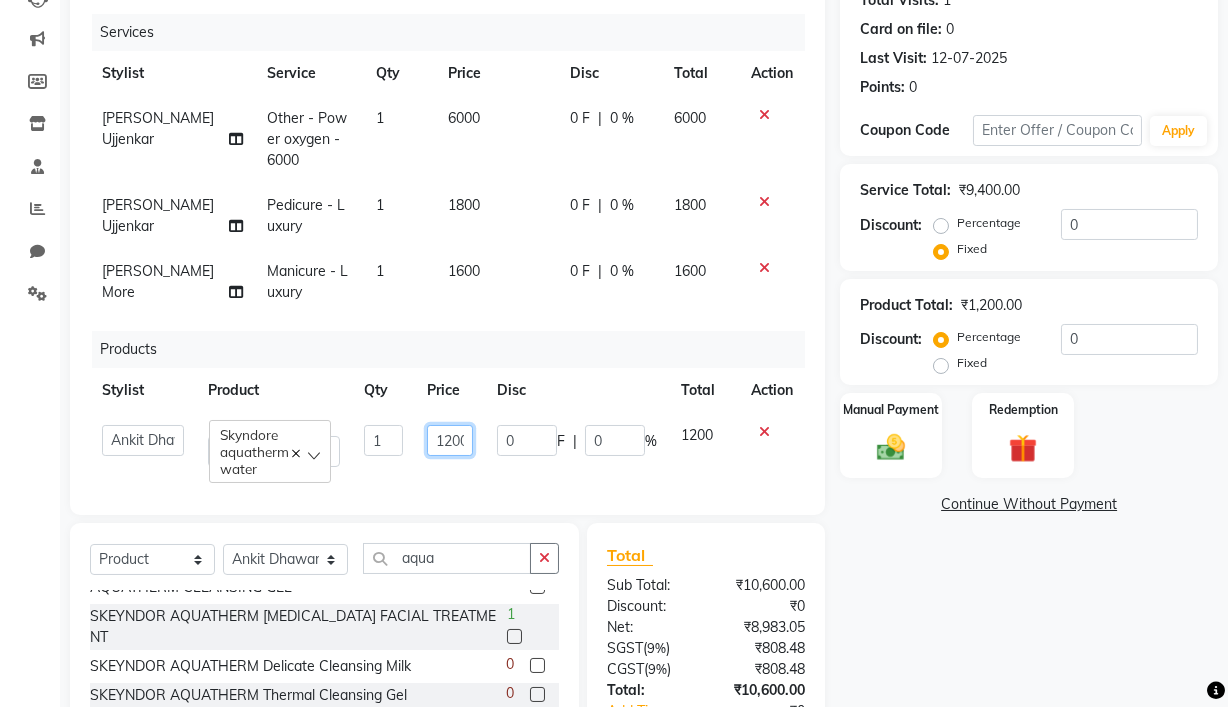 click on "1200" 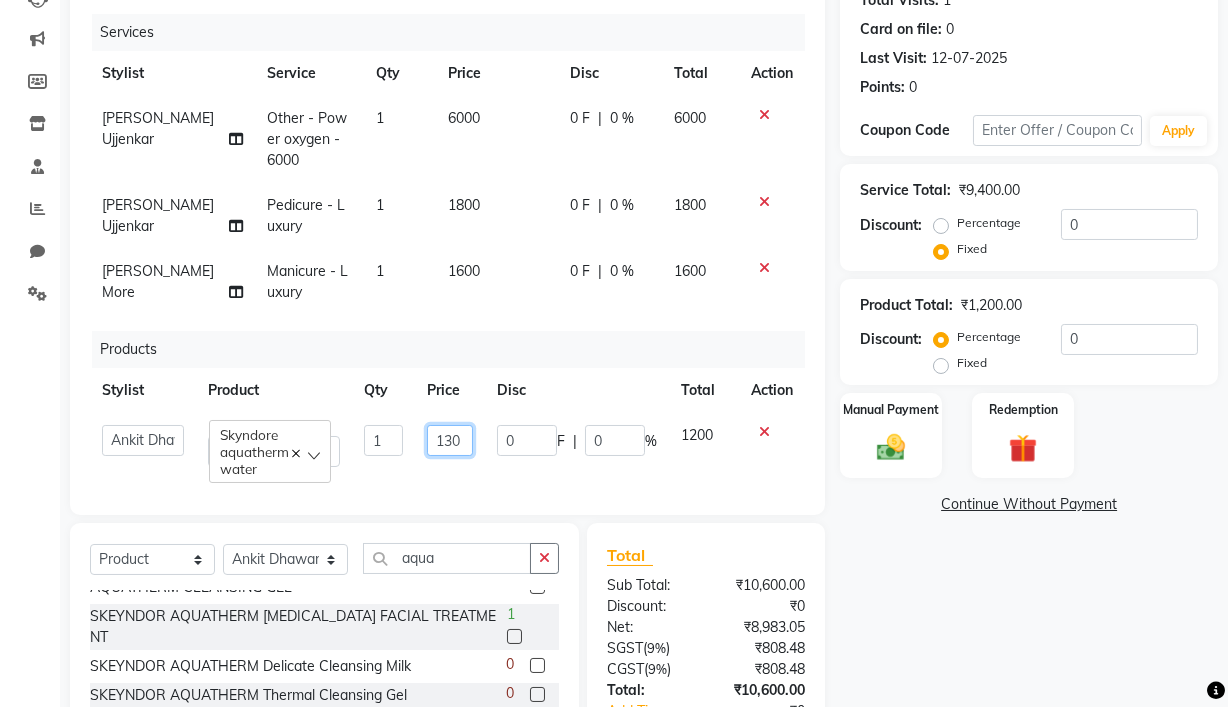 type on "1330" 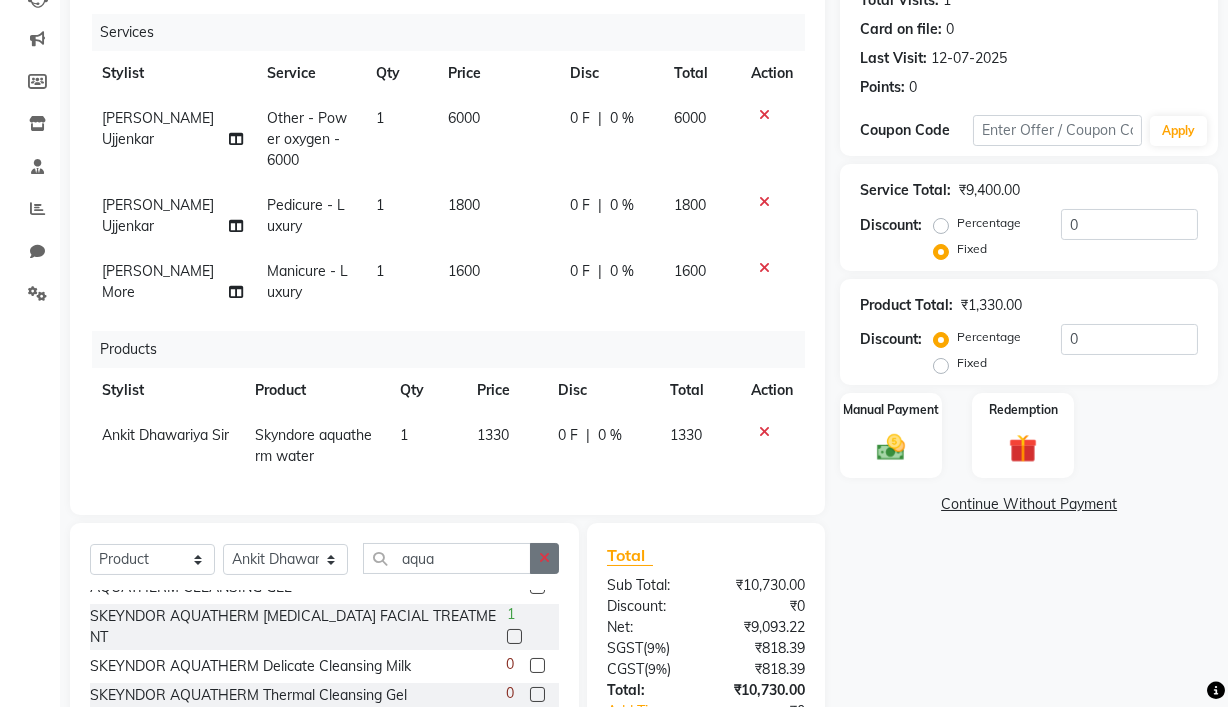 click on "Select  Service  Product  Membership  Package Voucher Prepaid Gift Card  Select Stylist [PERSON_NAME] [PERSON_NAME] Ankit Dhawariya [PERSON_NAME] Devendra Dhawariya Sir [PERSON_NAME] [PERSON_NAME] [PERSON_NAME] [PERSON_NAME] Ujjenkar [PERSON_NAME] rinkku [PERSON_NAME] [PERSON_NAME] Didi [PERSON_NAME] [PERSON_NAME] More [PERSON_NAME] guru aqua Aquatherm cleansing milk  2 aquatherm day night cream for normal to [MEDICAL_DATA]  3  aquatherm day night cream for nomal to oiy skin  3 aquatherm age signs cream  2 SKEYNDOR AQUATHERM DEEP MOISTURISING CREAM  1 SKEYNDOR AQUATHERM ANTI - REDNESS - HYDRA  CONCENTT\\RATE  -1 SKEYNDOR AQUATHERM RECOVERY O2 PACK  1 SKEYNDOR AQUA THERM CLEANSING MILK  0 AQUATHERM MASSAGE CREAM  1 AQUATHERM CLEANSING GEL  0 SKEYNDOR AQUATHERM [MEDICAL_DATA] FACIAL TREATMENT  1 SKEYNDOR AQUATHERM Delicate Cleansing Milk  0 SKEYNDOR AQUATHERM Thermal Cleansing Gel  0 SKEYNDOR AQUATHERM Thermal Concentrate Water 250 ml 1,400  0 Skyndore aquatherm water  -2" 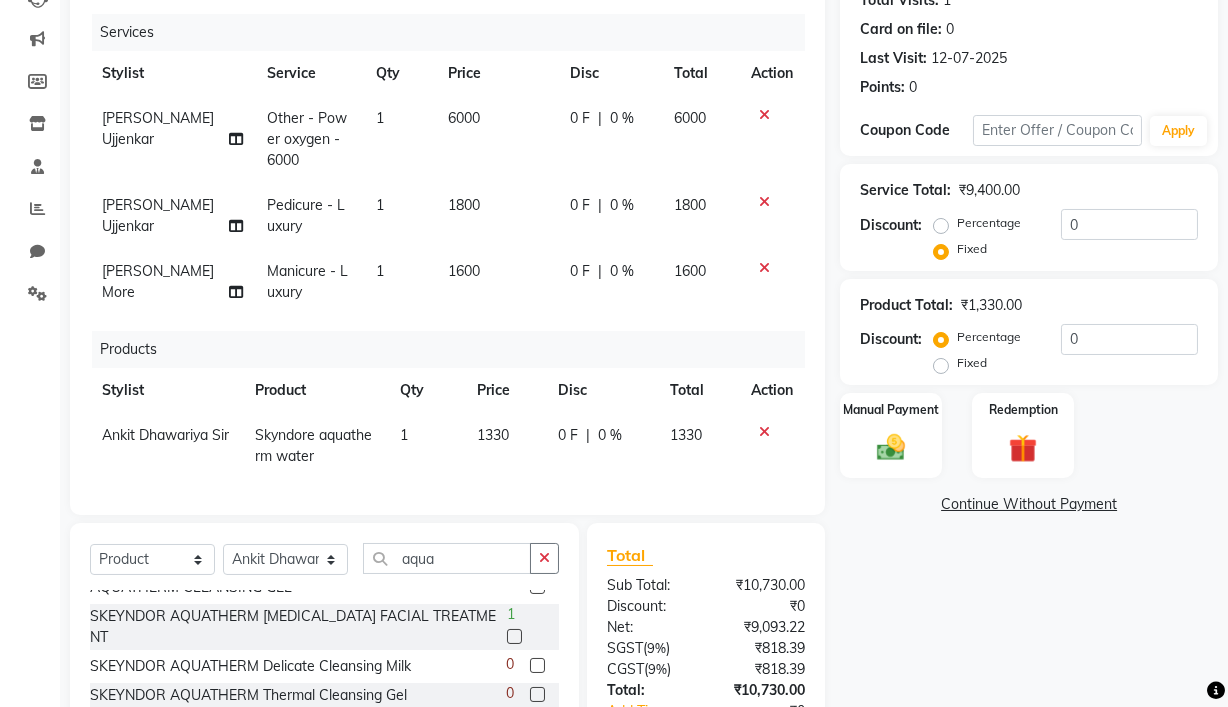 click on "Fixed" 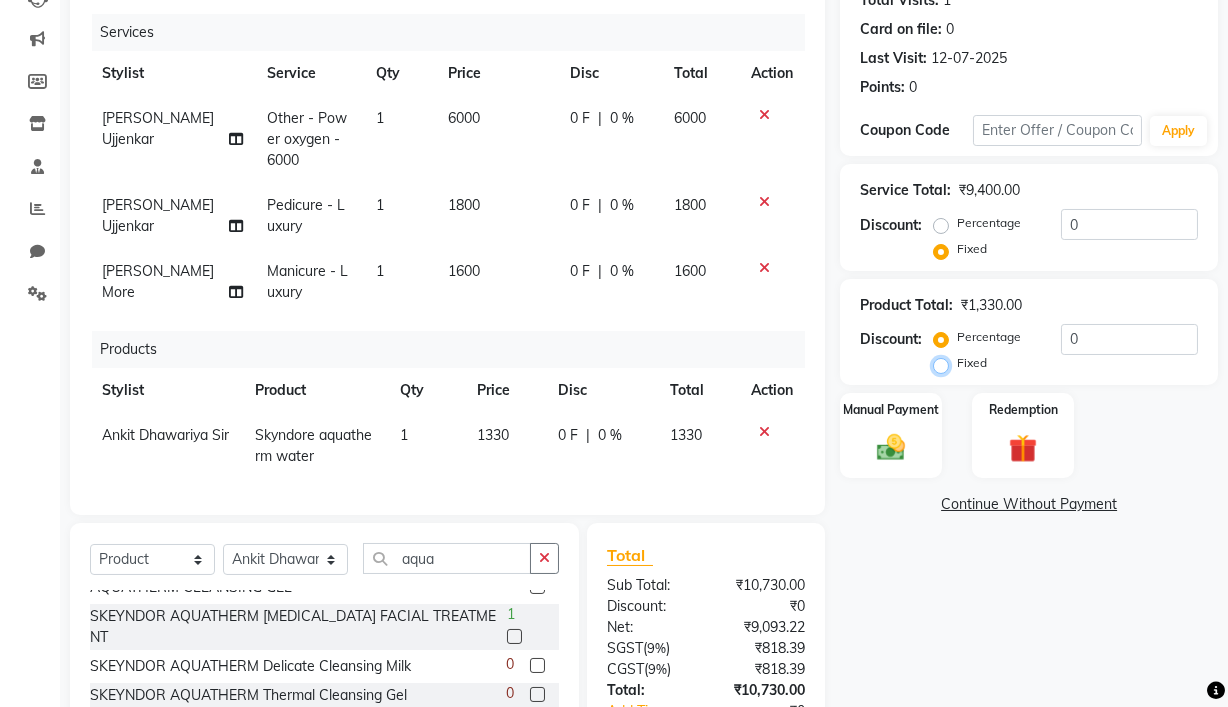 click on "Fixed" at bounding box center [945, 363] 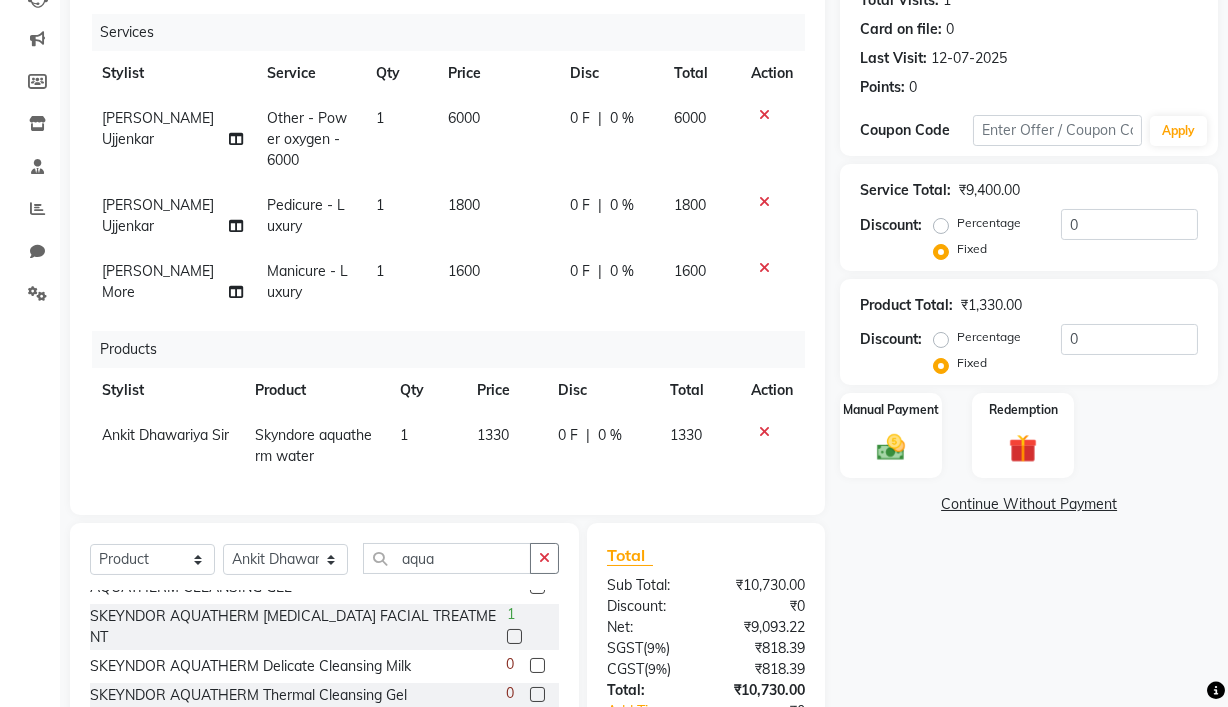click on "Name: [PERSON_NAME] Mam Membership:  No Active Membership  Total Visits:  1 Card on file:  0 Last Visit:   [DATE] Points:   0  Coupon Code Apply Service Total:  ₹9,400.00  Discount:  Percentage   Fixed  0 Product Total:  ₹1,330.00  Discount:  Percentage   Fixed  0 Manual Payment Redemption  Continue Without Payment" 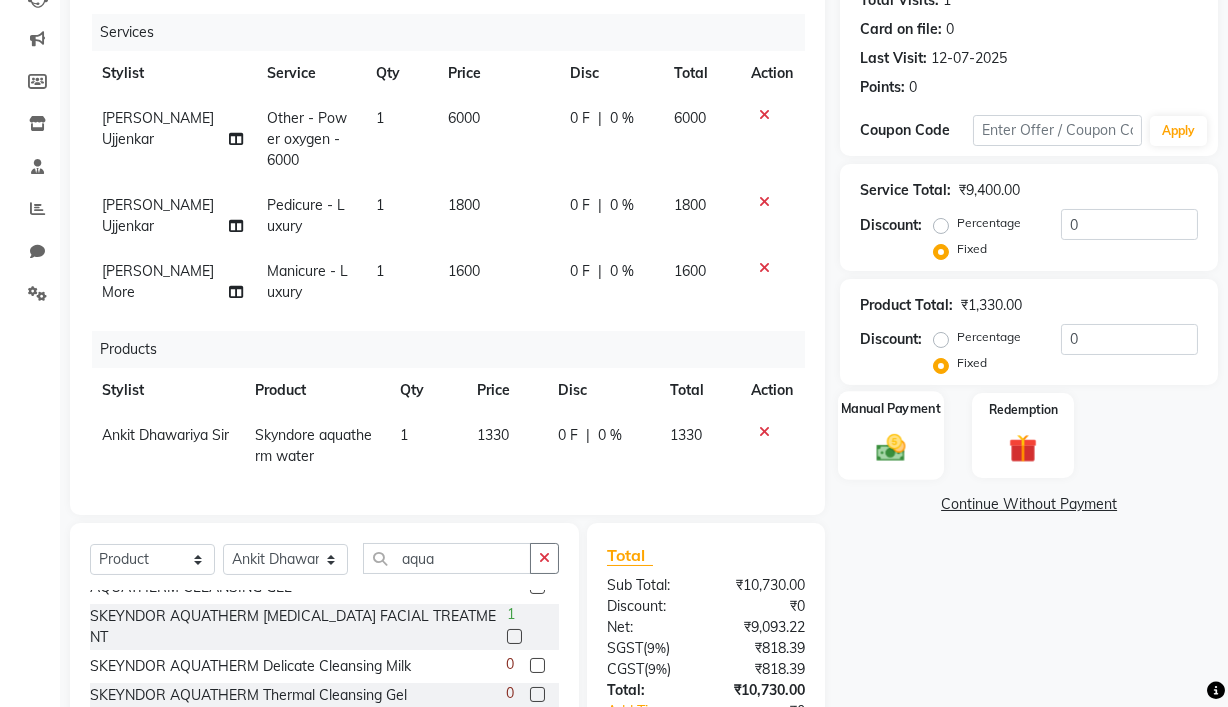 click 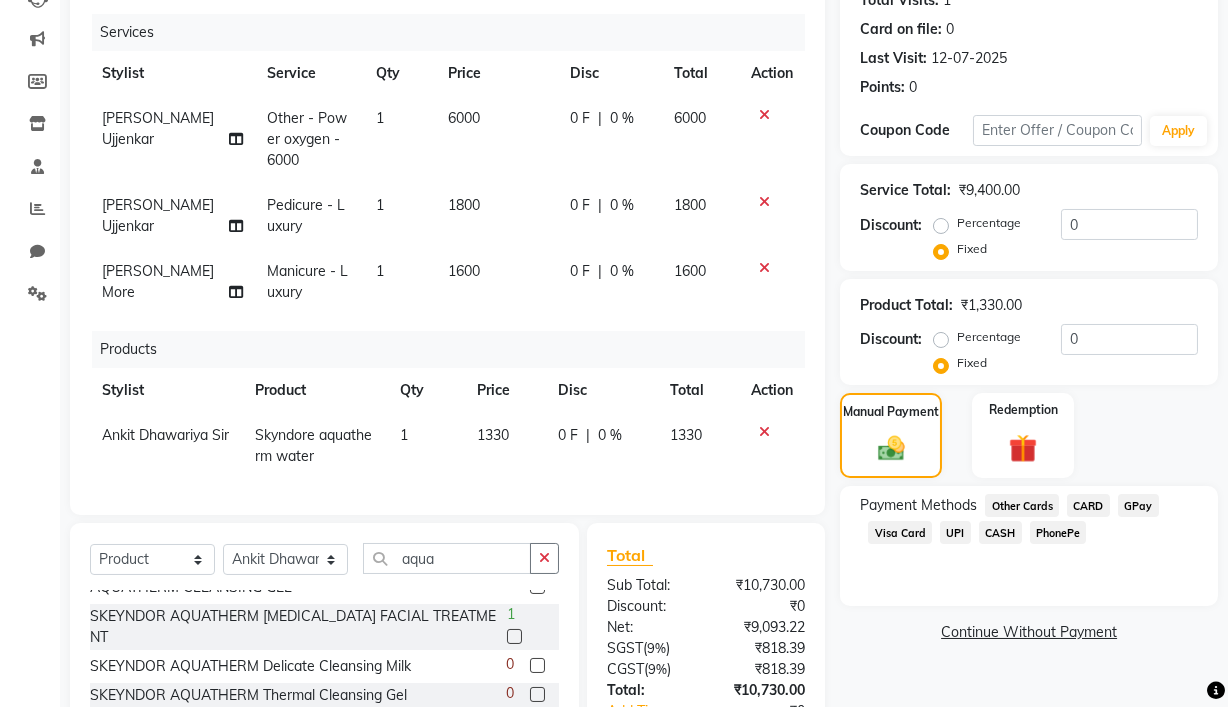 click on "CASH" 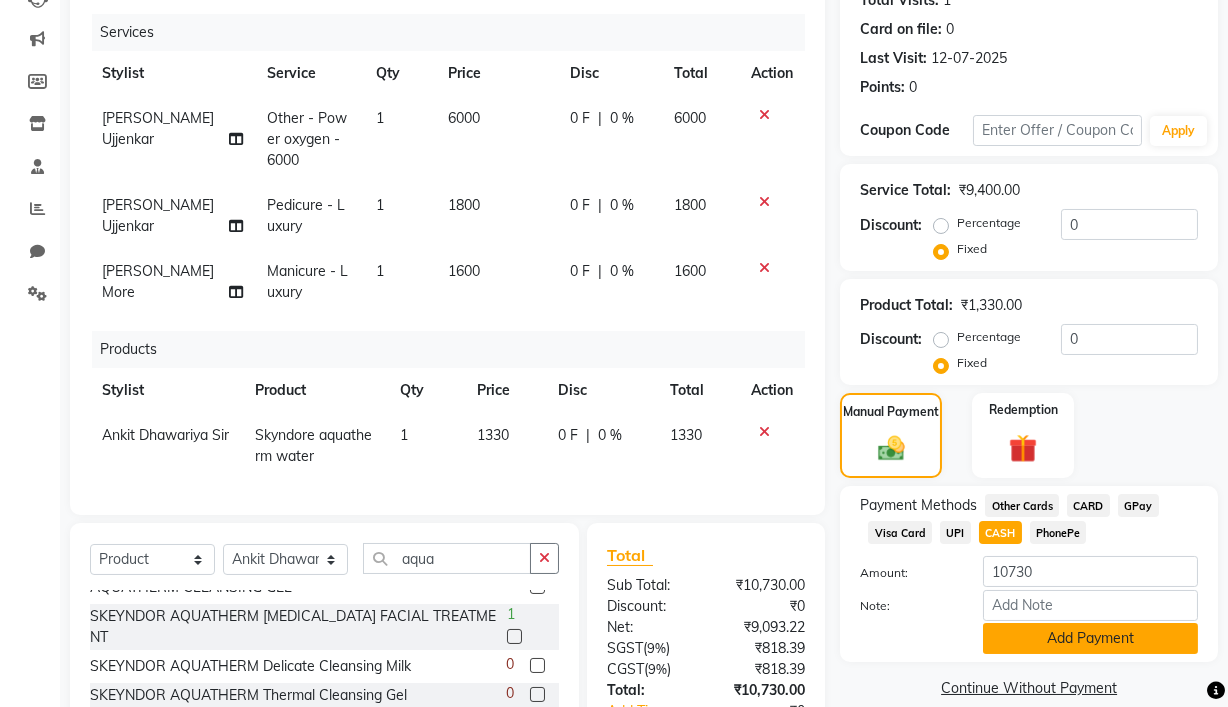 click on "Add Payment" 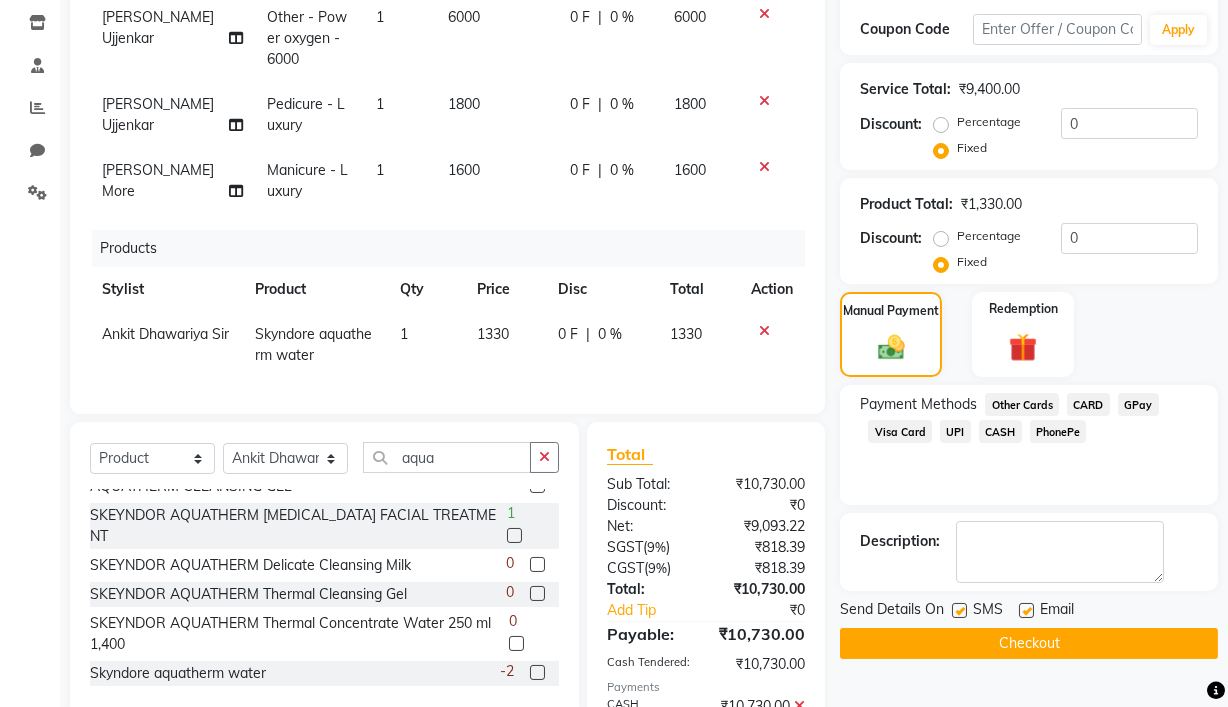 scroll, scrollTop: 487, scrollLeft: 0, axis: vertical 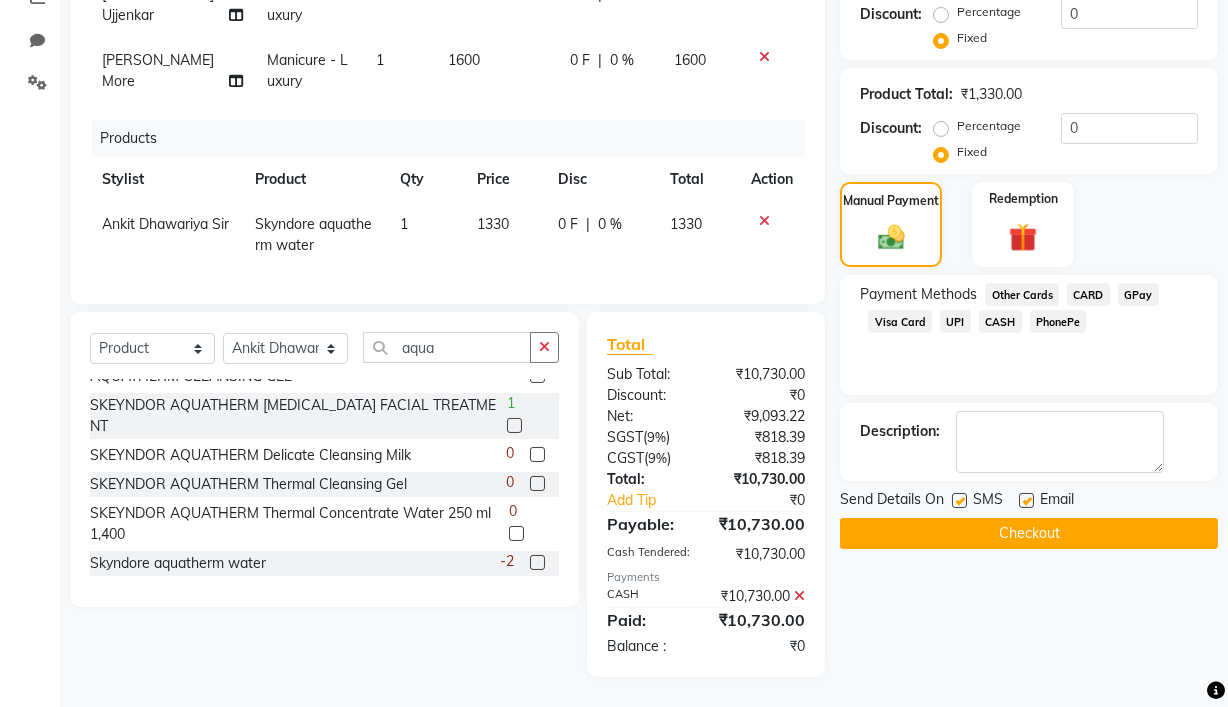 click 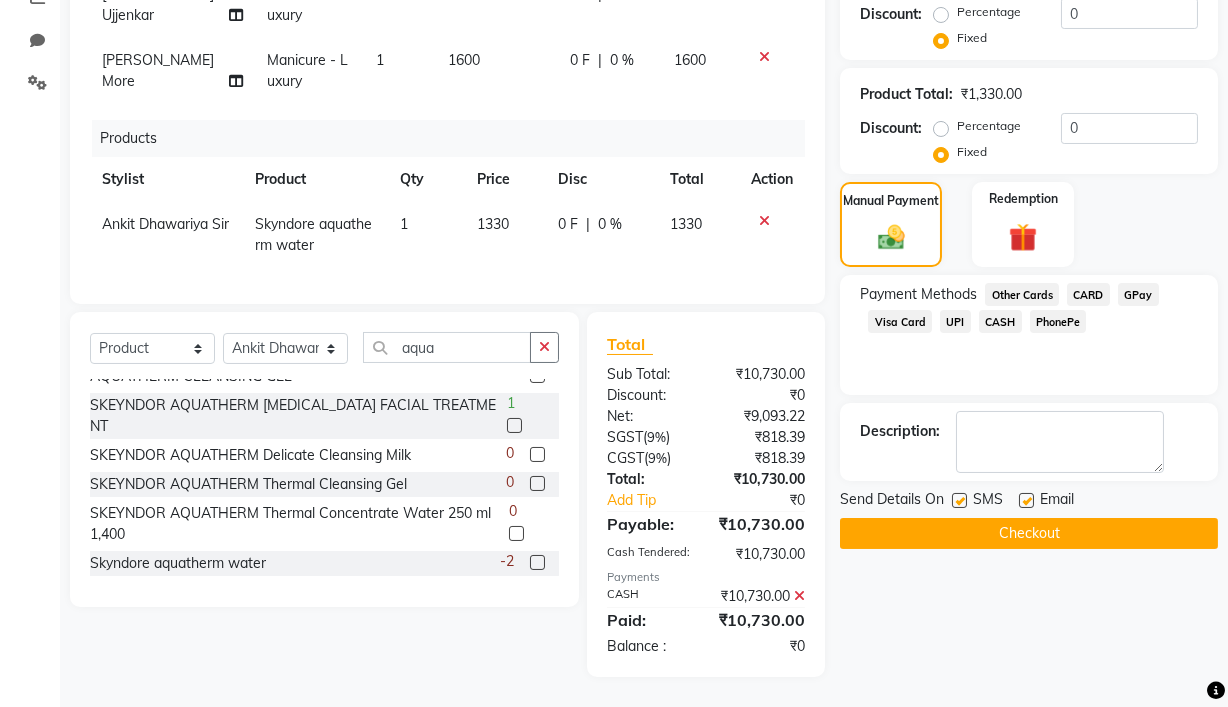 click at bounding box center (958, 501) 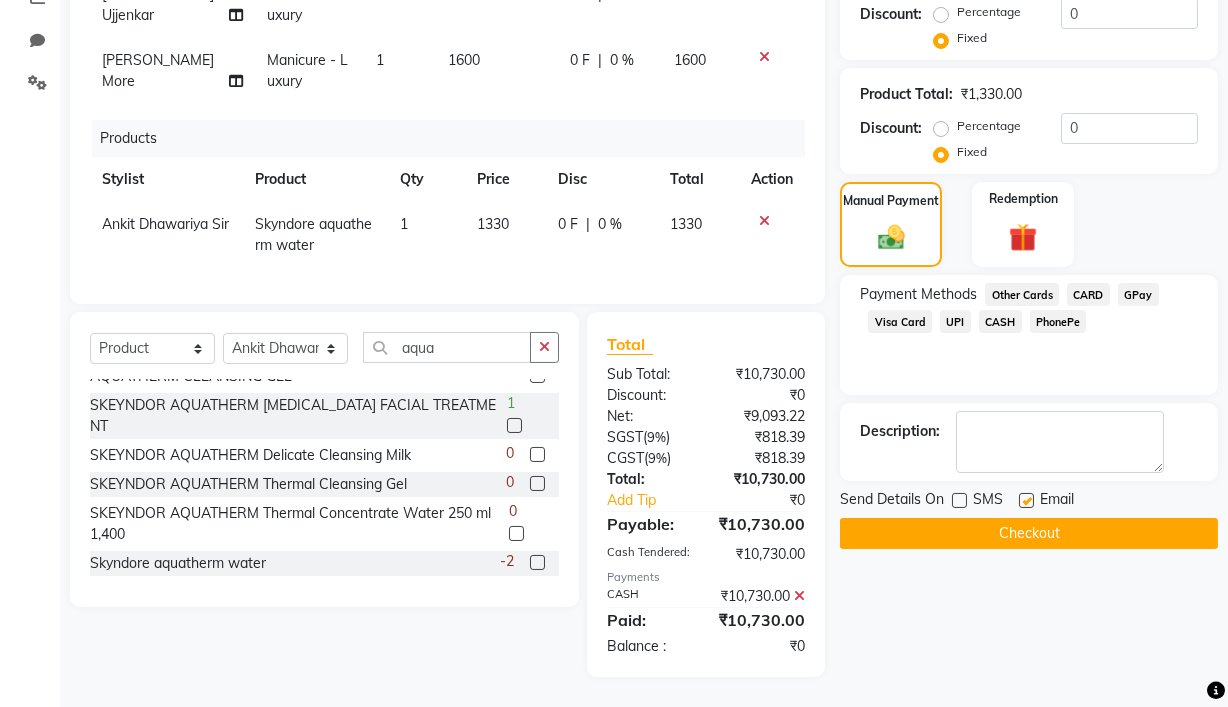 click 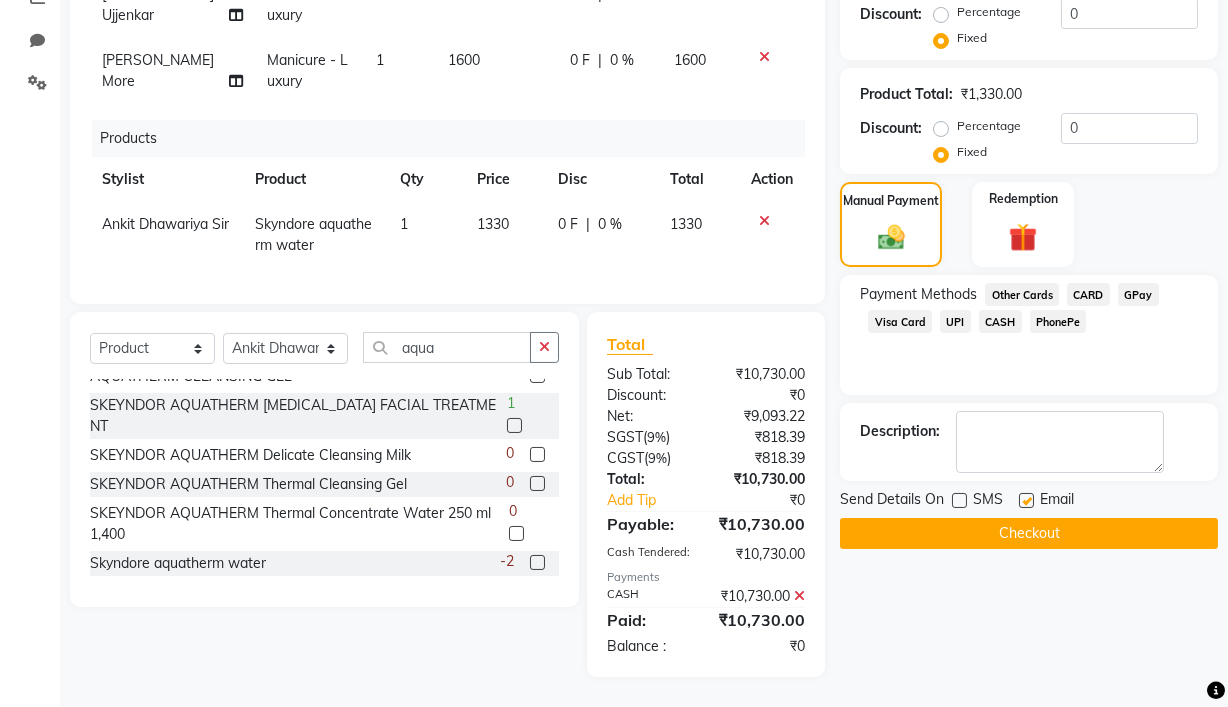 click at bounding box center [1025, 501] 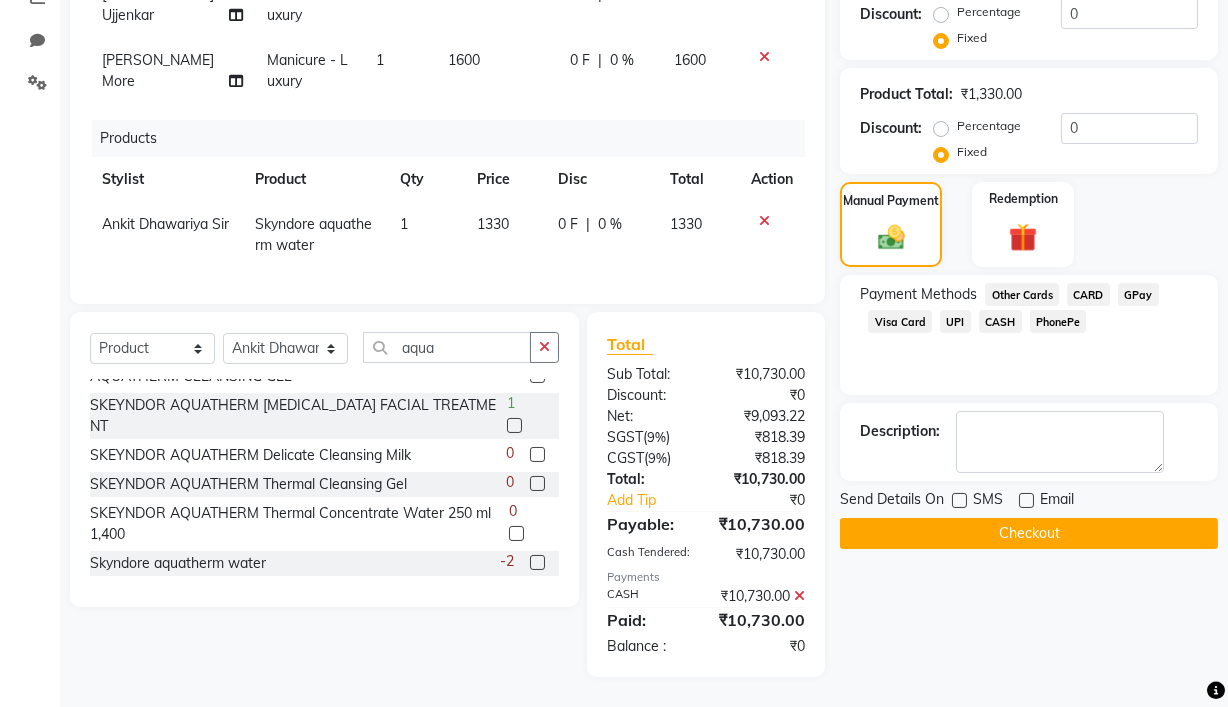 click on "Checkout" 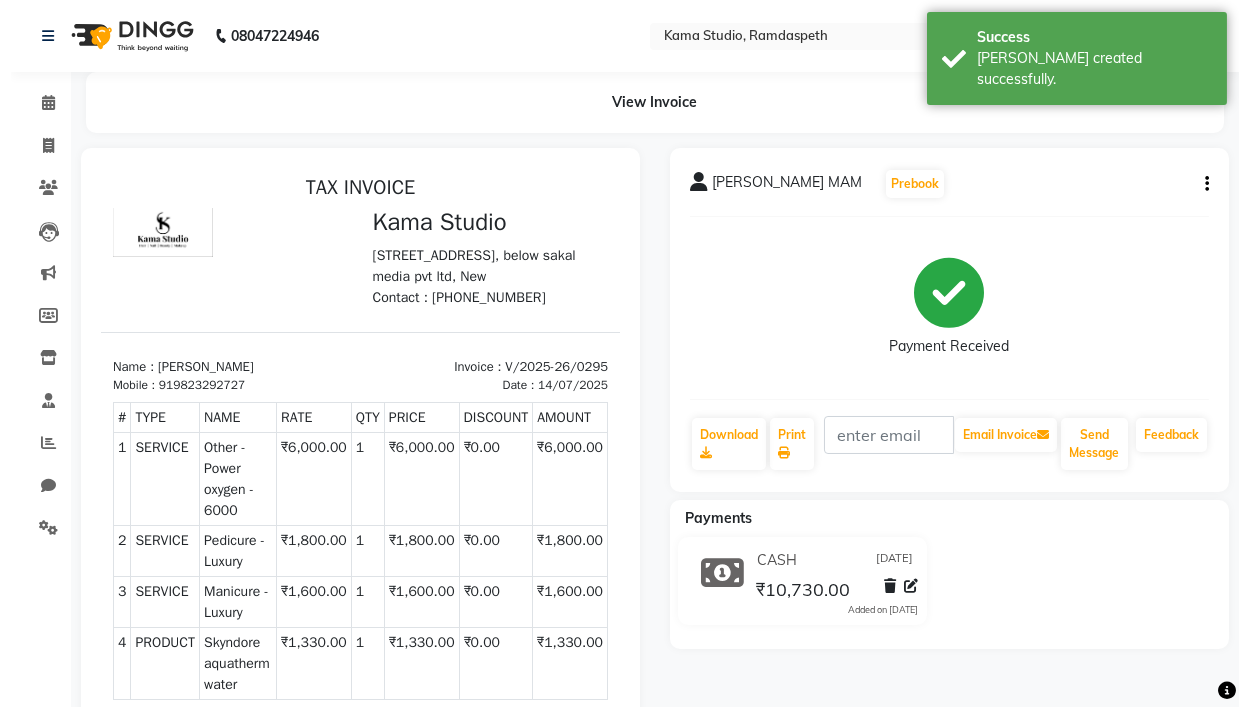 scroll, scrollTop: 0, scrollLeft: 0, axis: both 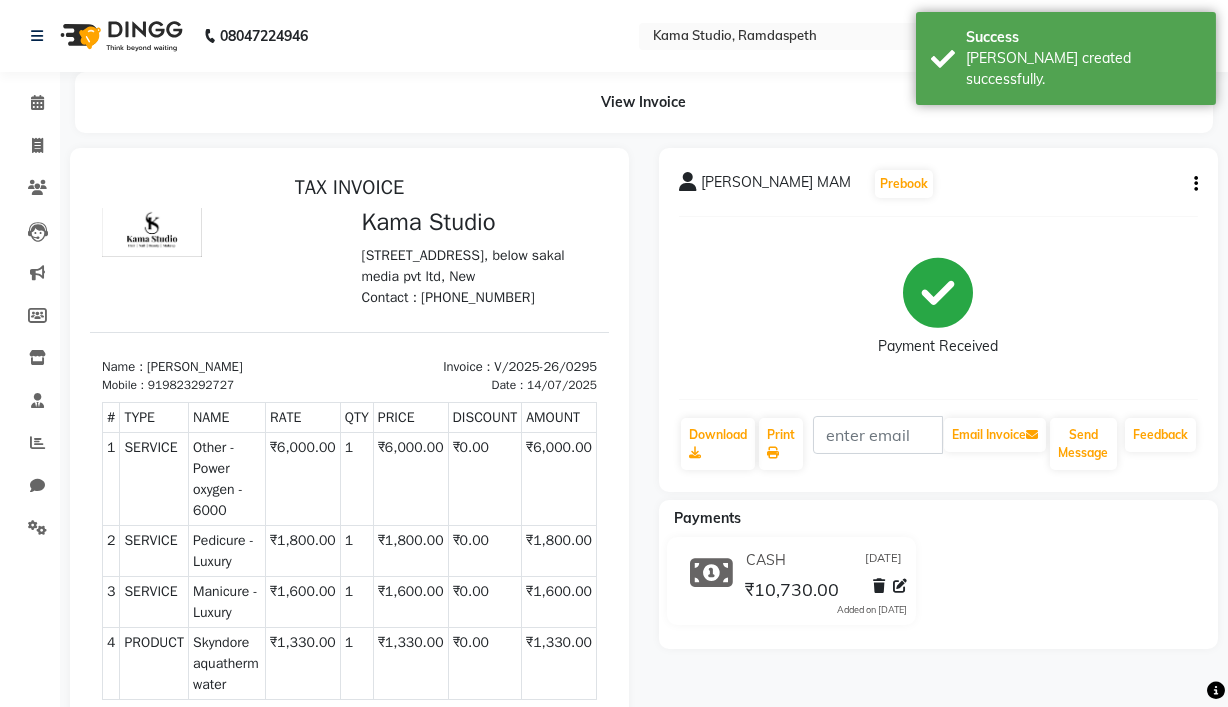 select on "7582" 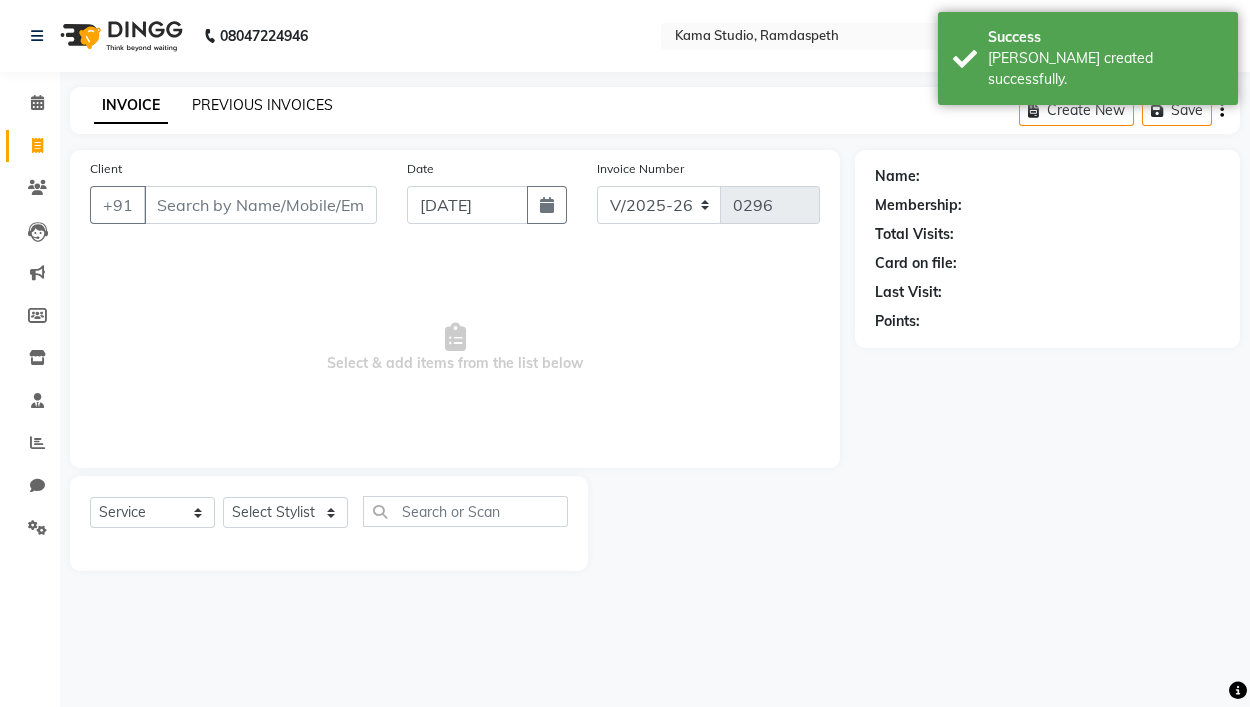 click on "PREVIOUS INVOICES" 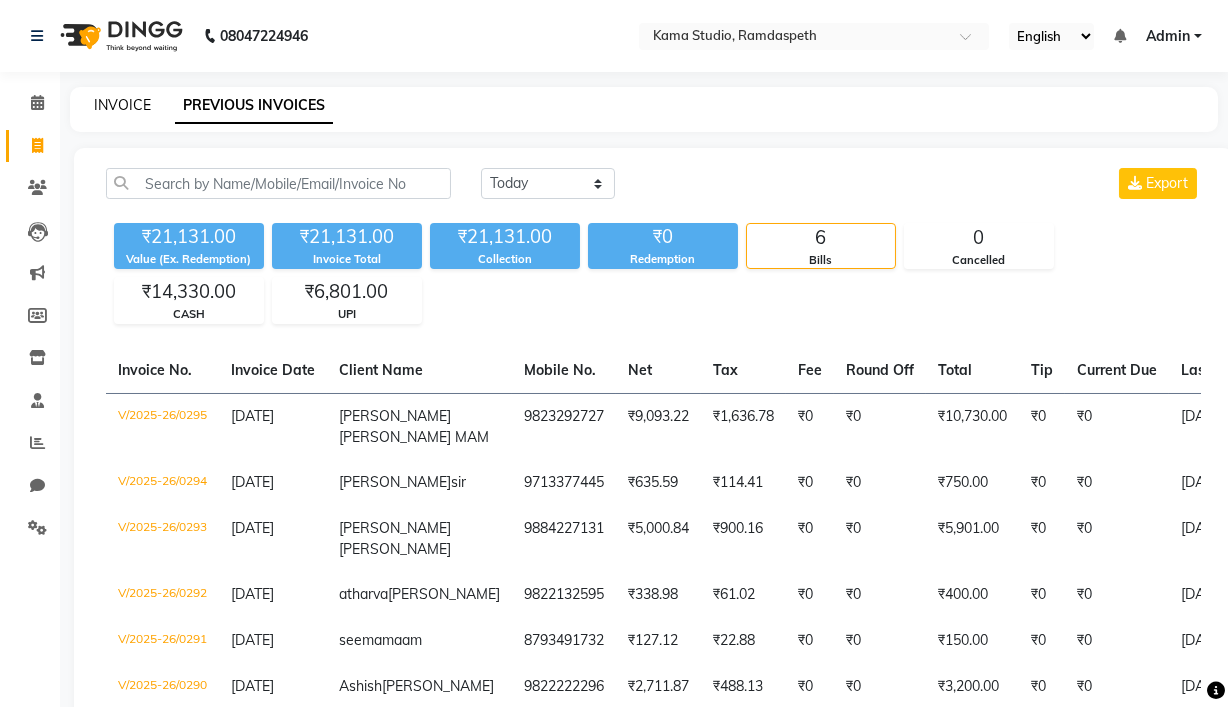 click on "INVOICE" 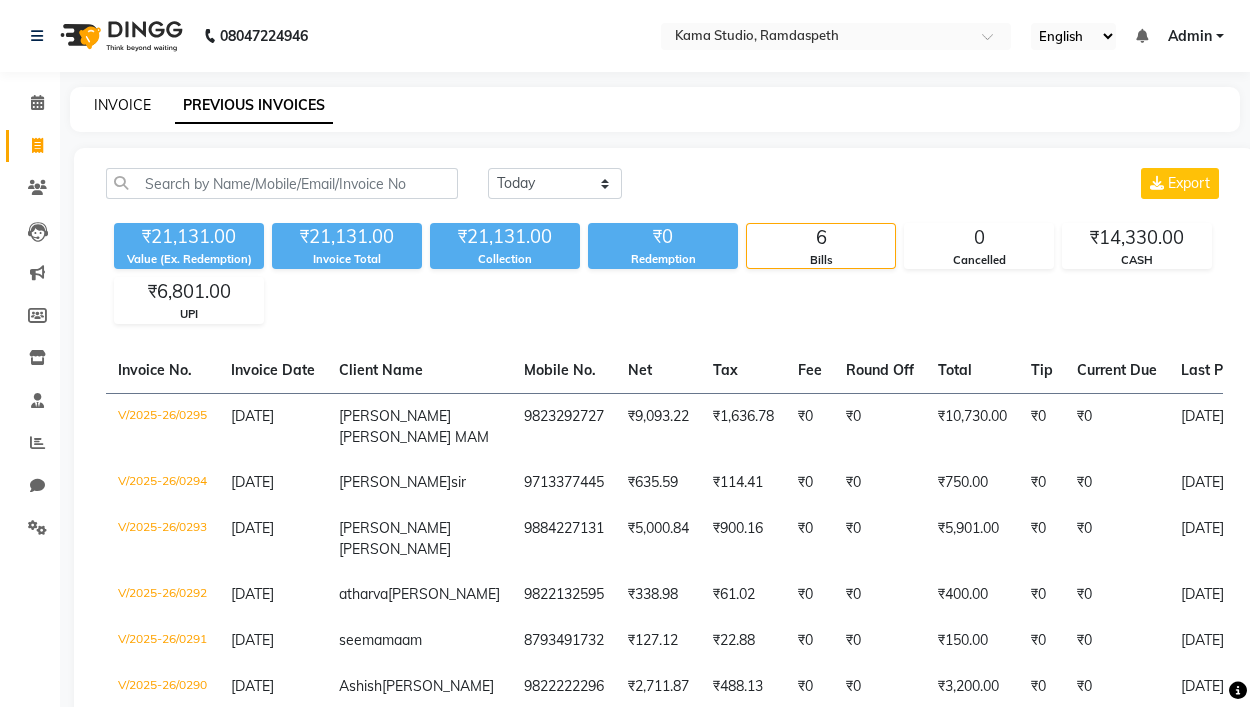 select on "7582" 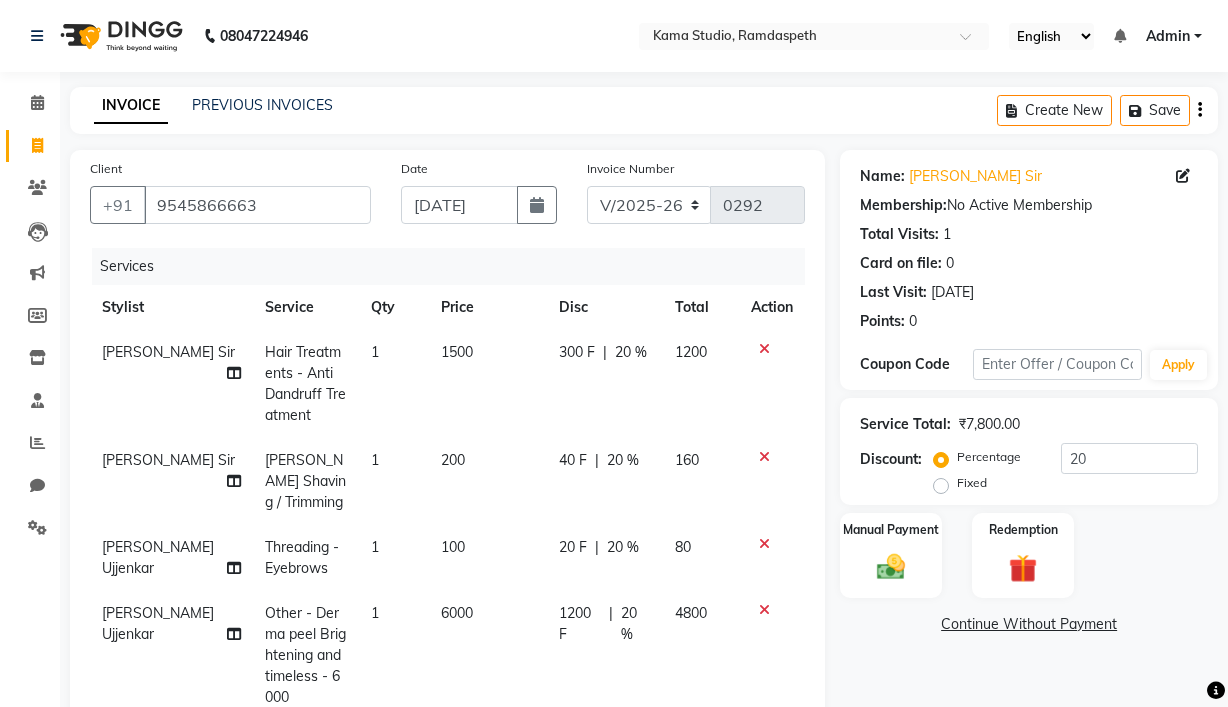 select on "7582" 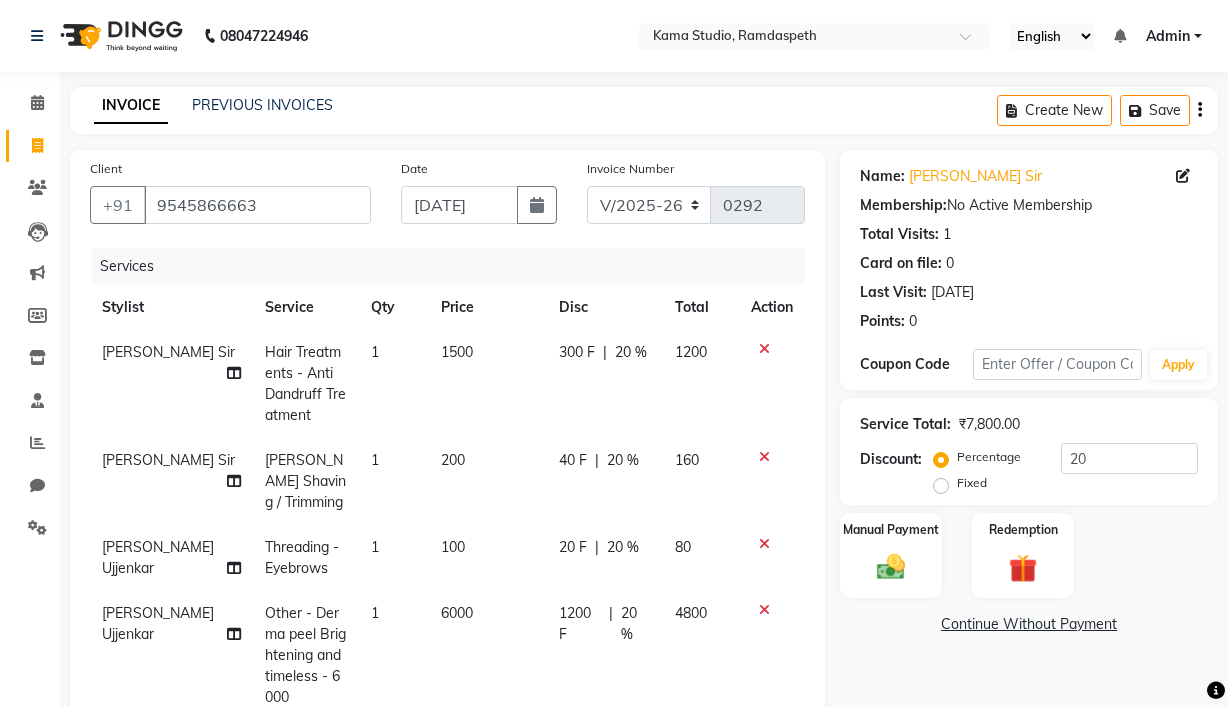 select on "service" 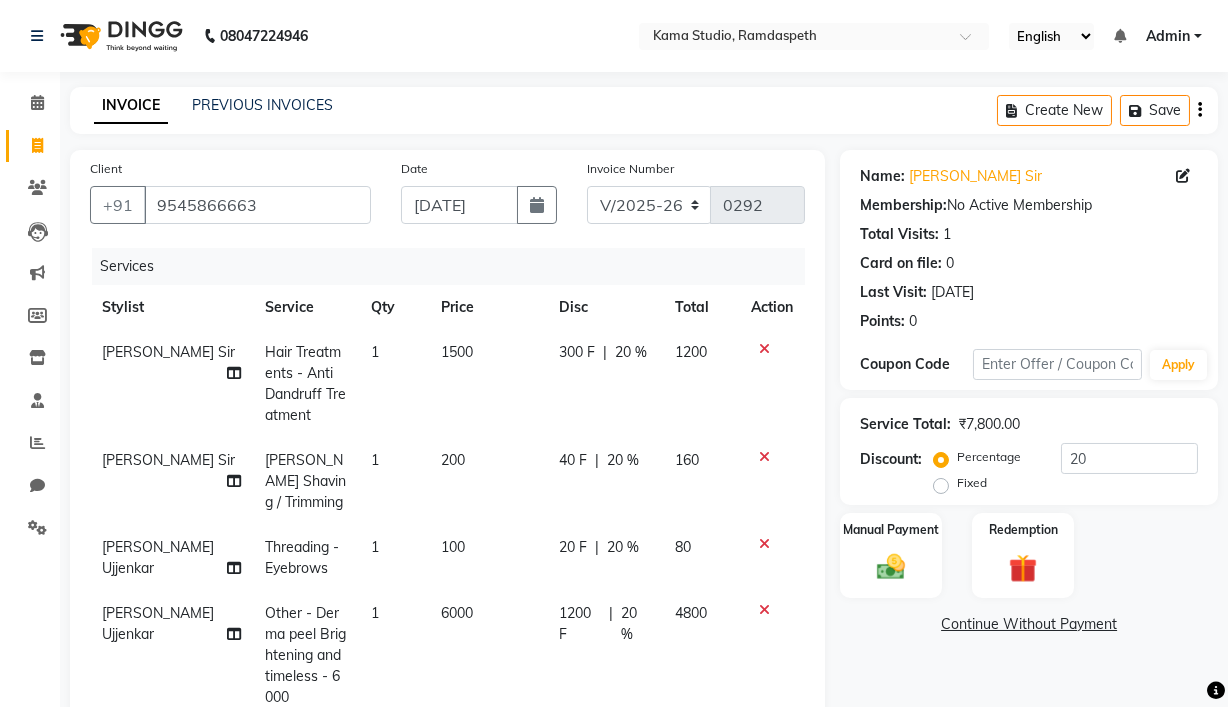 scroll, scrollTop: 0, scrollLeft: 0, axis: both 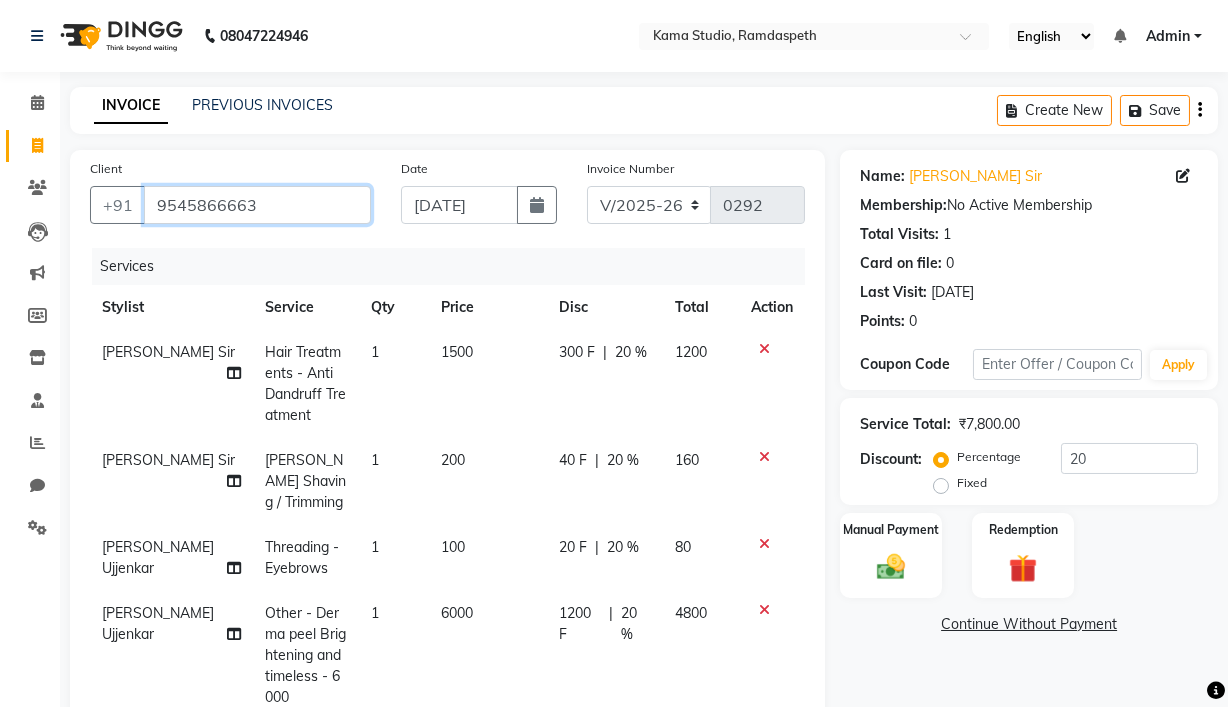 click on "9545866663" at bounding box center (257, 205) 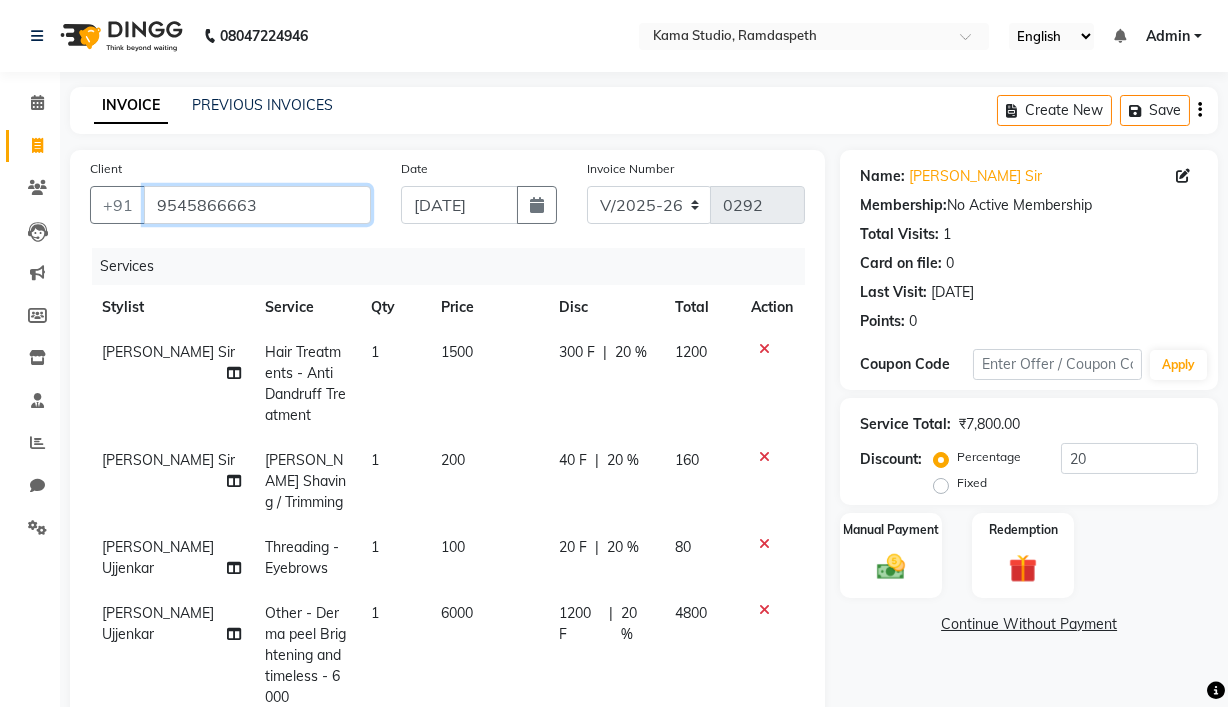type on "954586666" 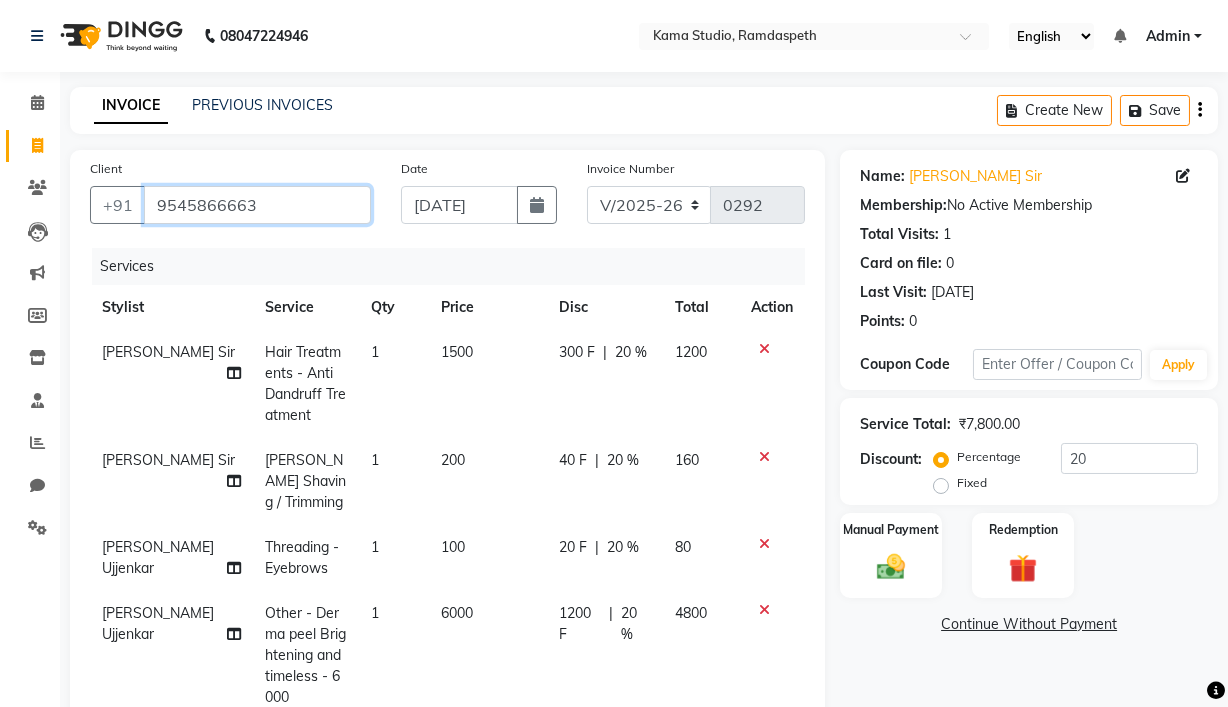 type on "0" 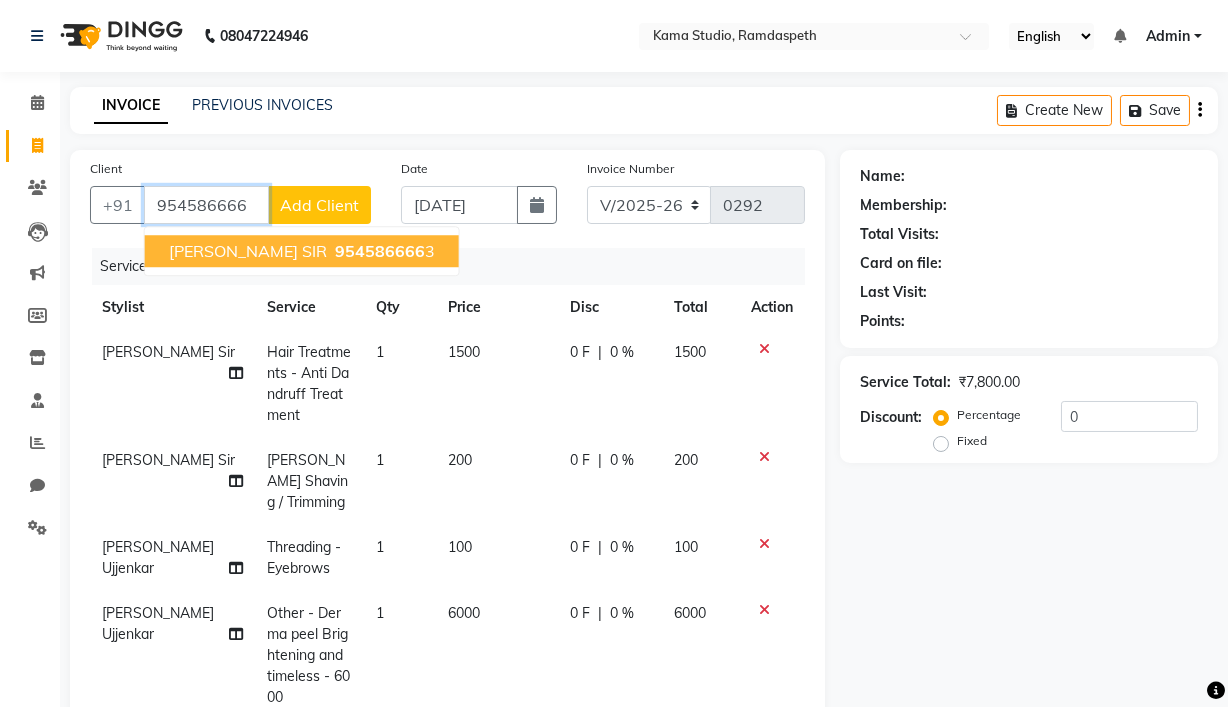 click on "954586666" at bounding box center (380, 251) 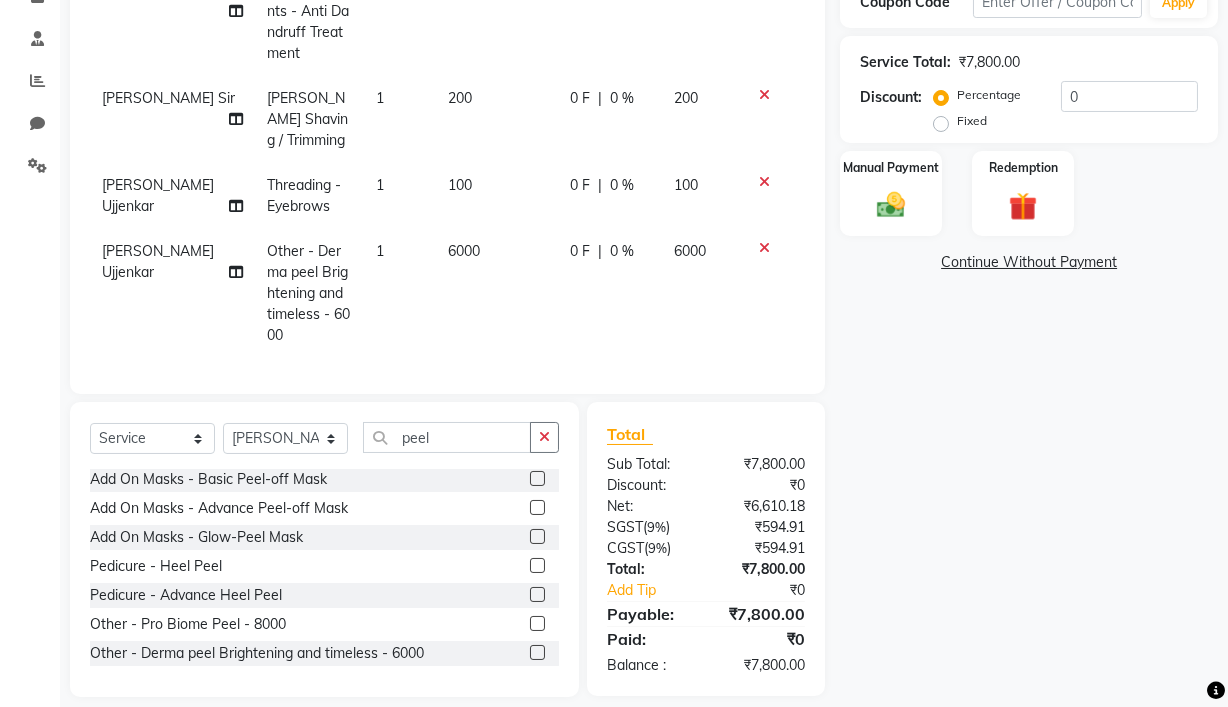 scroll, scrollTop: 0, scrollLeft: 0, axis: both 